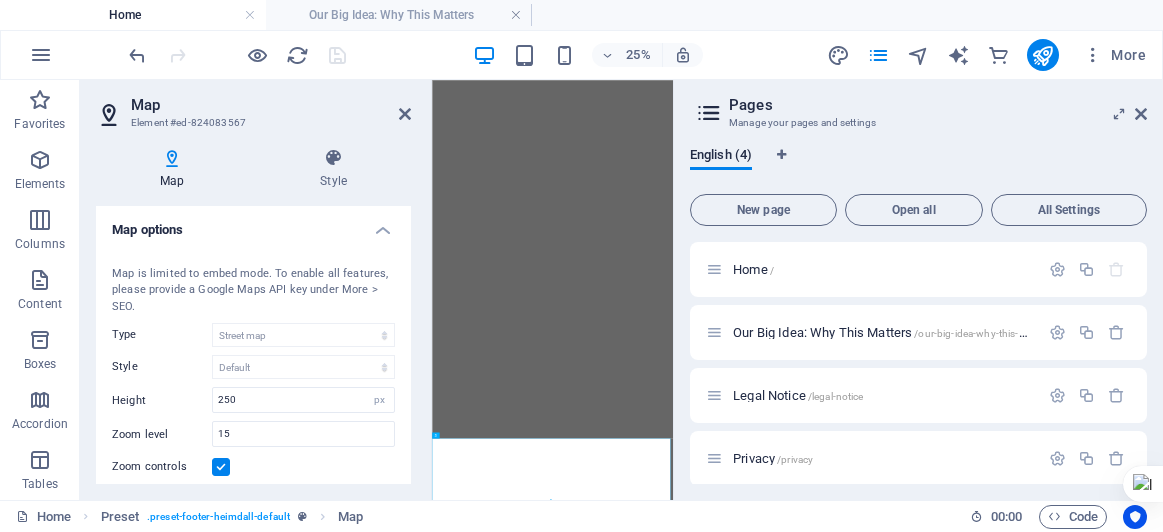 select on "1" 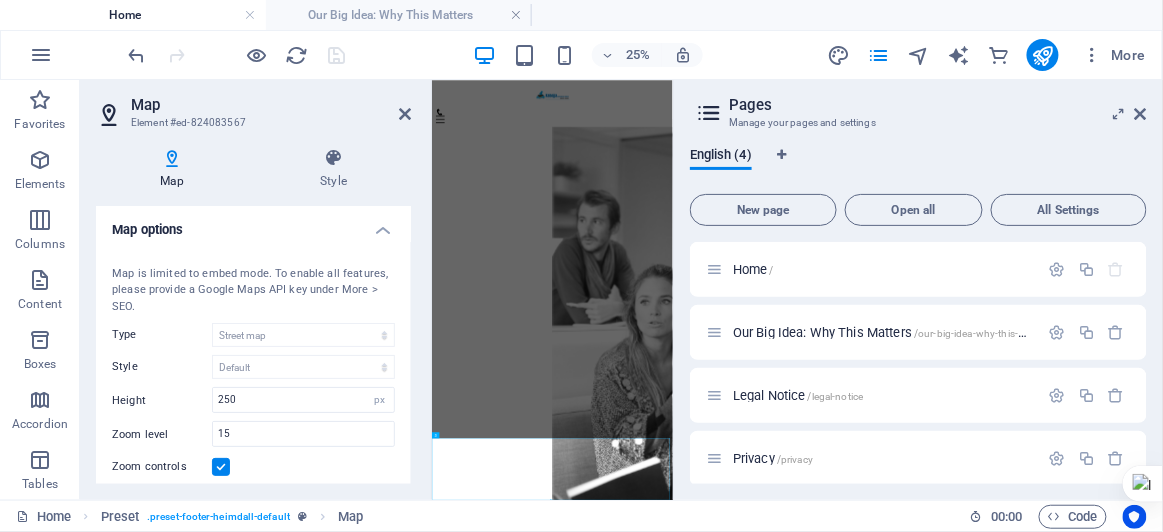 scroll, scrollTop: 0, scrollLeft: 0, axis: both 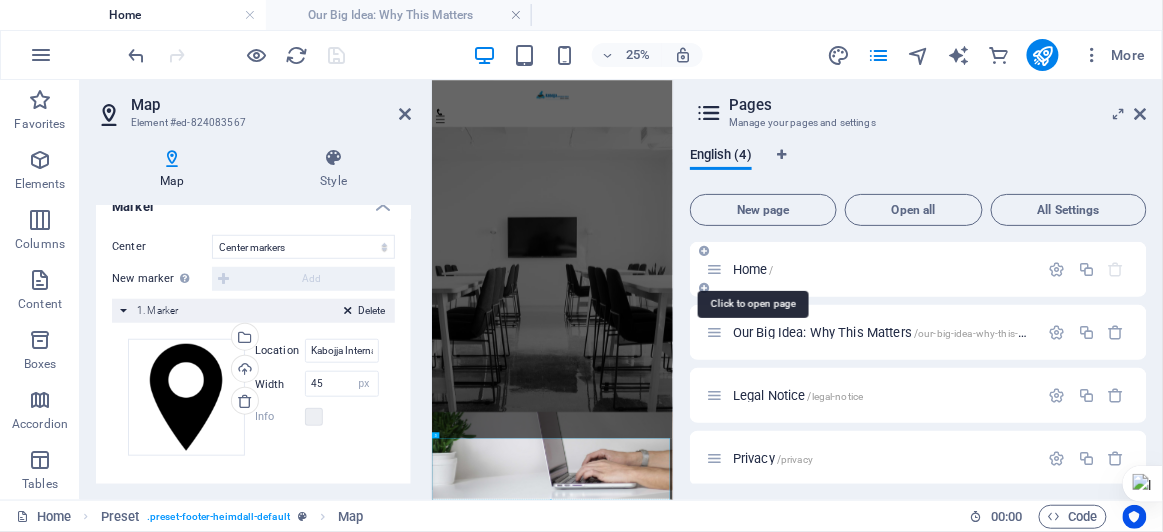 click on "Home /" at bounding box center [753, 269] 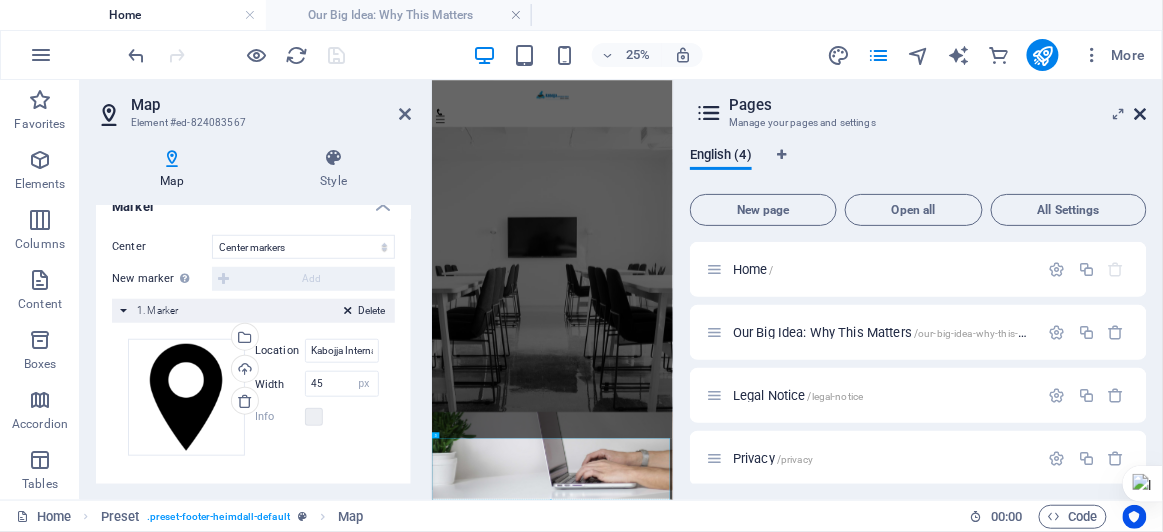 click at bounding box center (1141, 114) 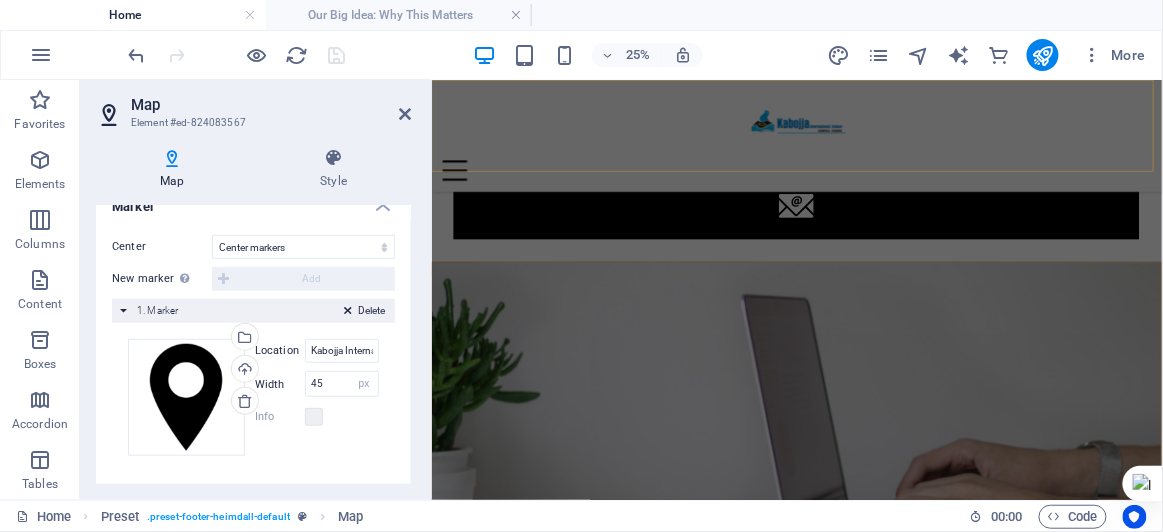 scroll, scrollTop: 2689, scrollLeft: 0, axis: vertical 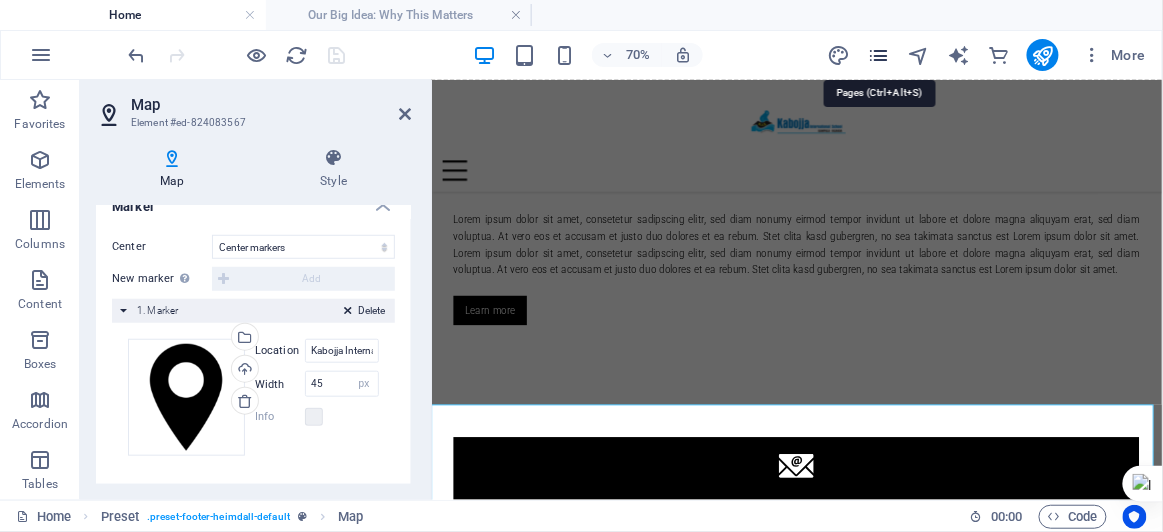 click at bounding box center [878, 55] 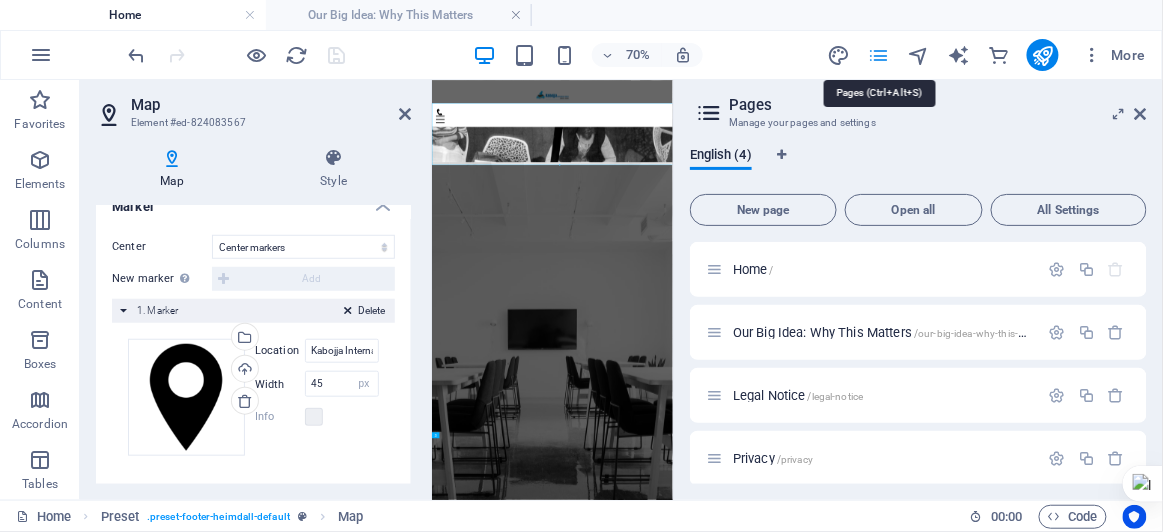 scroll, scrollTop: 3060, scrollLeft: 0, axis: vertical 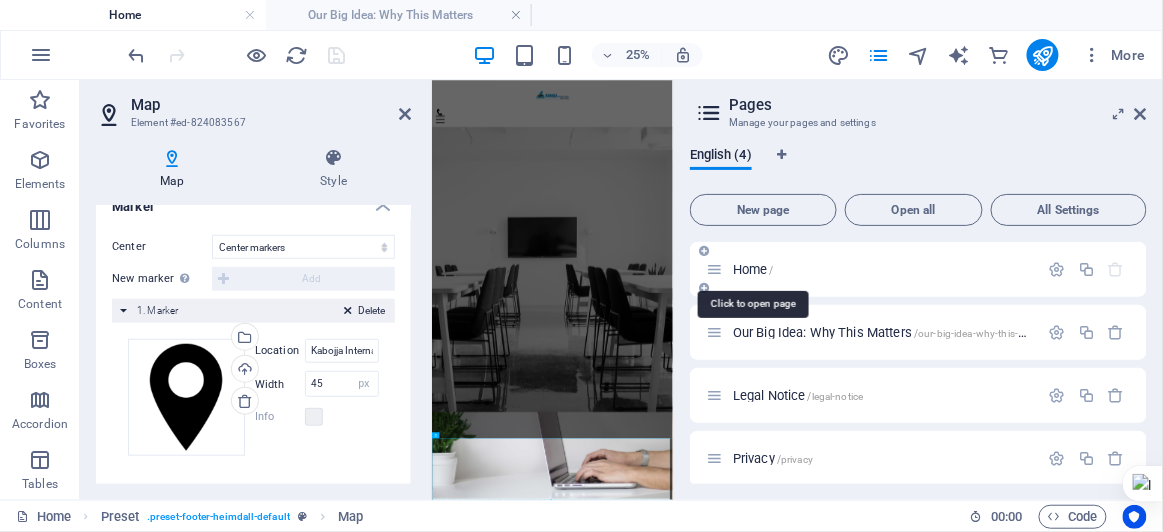 click on "Home /" at bounding box center (753, 269) 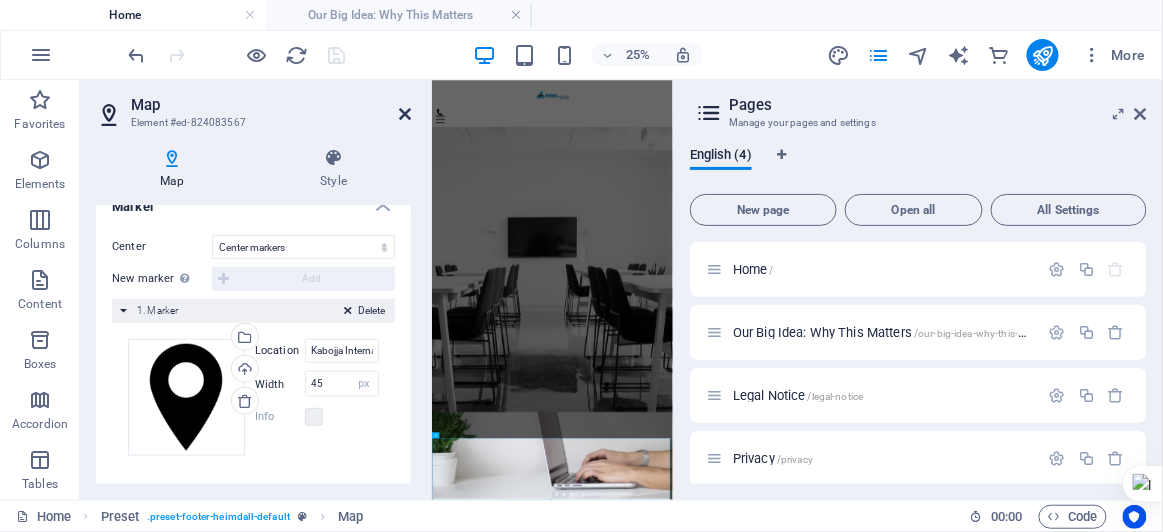 click at bounding box center (405, 114) 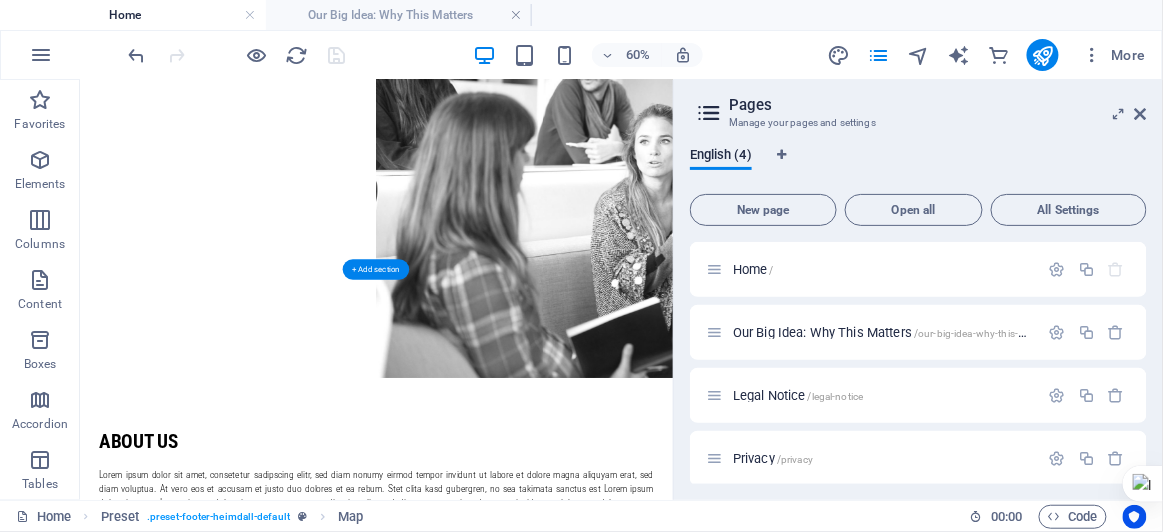 scroll, scrollTop: 0, scrollLeft: 0, axis: both 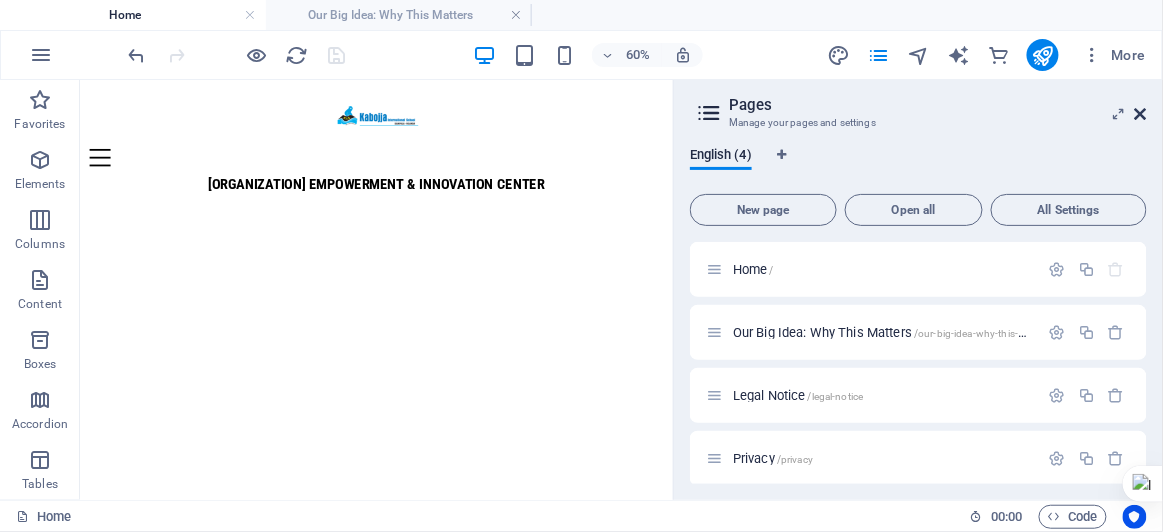 click at bounding box center (1141, 114) 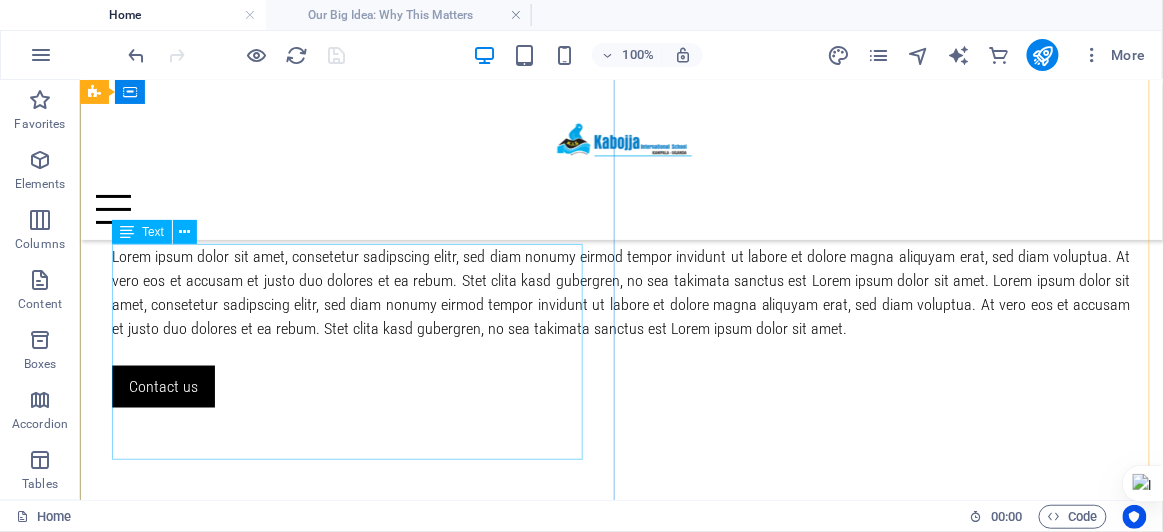 scroll, scrollTop: 501, scrollLeft: 0, axis: vertical 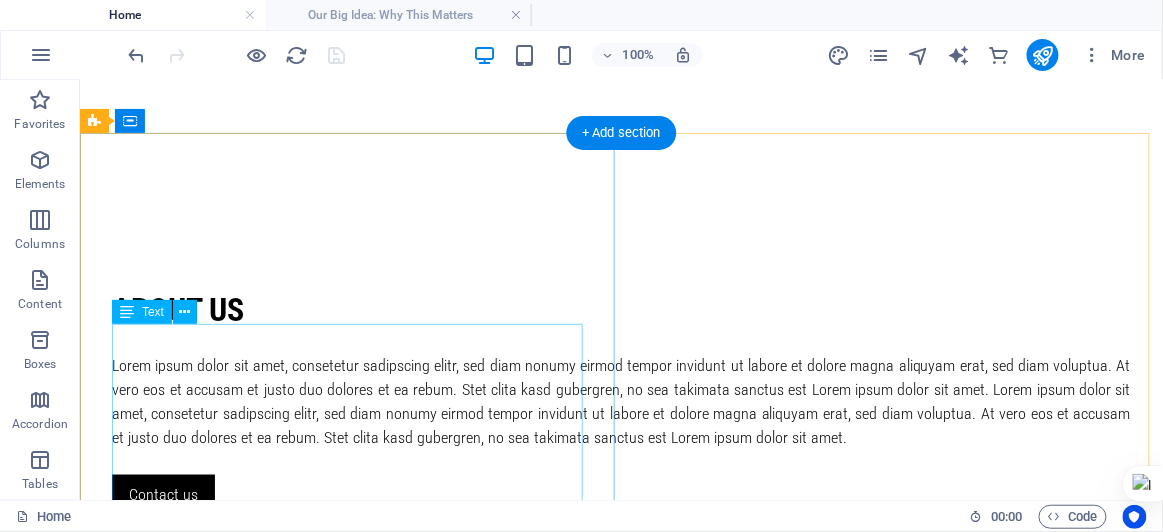 click on "Lorem ipsum dolor sit amet, consetetur sadipscing elitr, sed diam nonumy eirmod tempor invidunt ut labore et dolore magna aliquyam erat, sed diam voluptua. At vero eos et accusam et justo duo dolores et ea rebum. Stet clita kasd gubergren, no sea takimata sanctus est Lorem ipsum dolor sit amet. Lorem ipsum dolor sit amet, consetetur sadipscing elitr, sed diam nonumy eirmod tempor invidunt ut labore et dolore magna aliquyam erat, sed diam voluptua. At vero eos et accusam et justo duo dolores et ea rebum. Stet clita kasd gubergren, no sea takimata sanctus est Lorem ipsum dolor sit amet." at bounding box center (620, 401) 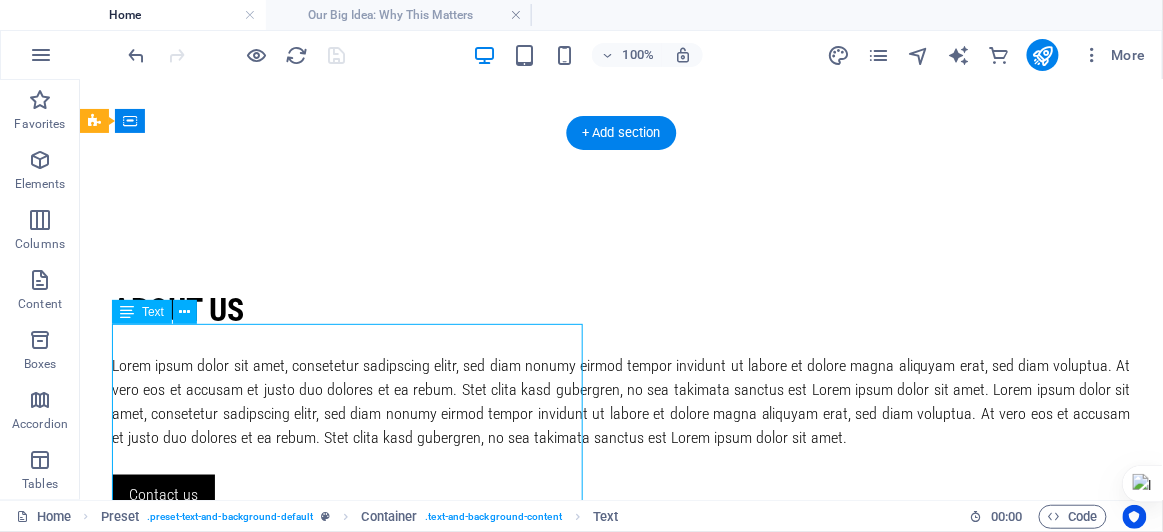 click on "Lorem ipsum dolor sit amet, consetetur sadipscing elitr, sed diam nonumy eirmod tempor invidunt ut labore et dolore magna aliquyam erat, sed diam voluptua. At vero eos et accusam et justo duo dolores et ea rebum. Stet clita kasd gubergren, no sea takimata sanctus est Lorem ipsum dolor sit amet. Lorem ipsum dolor sit amet, consetetur sadipscing elitr, sed diam nonumy eirmod tempor invidunt ut labore et dolore magna aliquyam erat, sed diam voluptua. At vero eos et accusam et justo duo dolores et ea rebum. Stet clita kasd gubergren, no sea takimata sanctus est Lorem ipsum dolor sit amet." at bounding box center (620, 401) 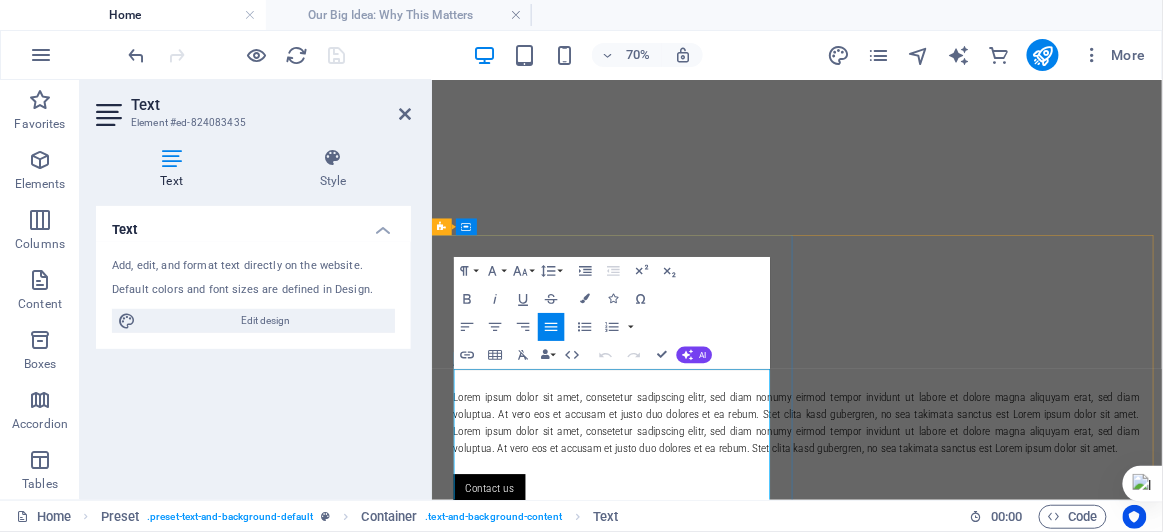 click on "Lorem ipsum dolor sit amet, consetetur sadipscing elitr, sed diam nonumy eirmod tempor invidunt ut labore et dolore magna aliquyam erat, sed diam voluptua. At vero eos et accusam et justo duo dolores et ea rebum. Stet clita kasd gubergren, no sea takimata sanctus est Lorem ipsum dolor sit amet. Lorem ipsum dolor sit amet, consetetur sadipscing elitr, sed diam nonumy eirmod tempor invidunt ut labore et dolore magna aliquyam erat, sed diam voluptua. At vero eos et accusam et justo duo dolores et ea rebum. Stet clita kasd gubergren, no sea takimata sanctus est Lorem ipsum dolor sit amet." at bounding box center (953, 570) 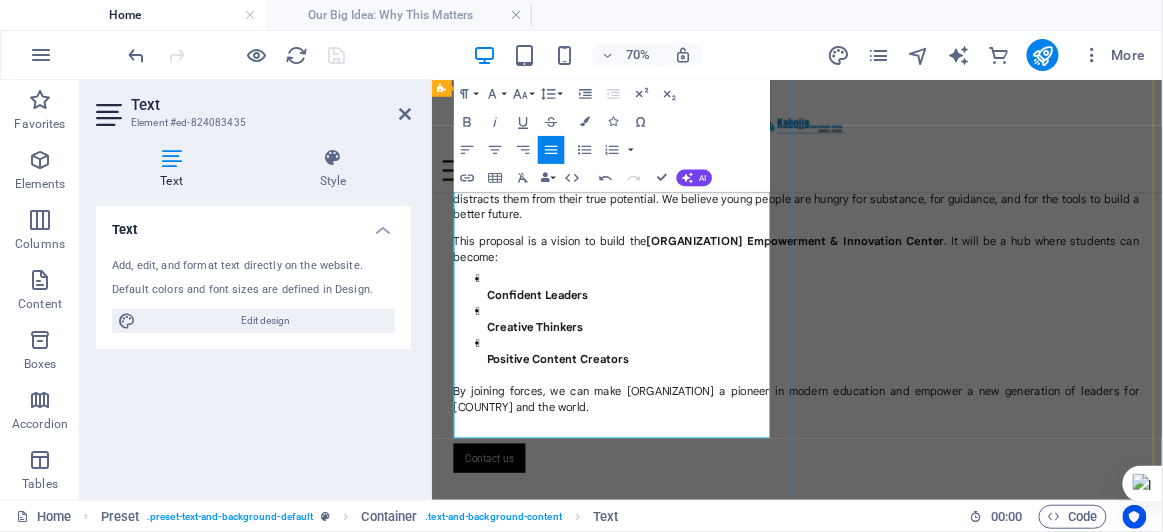 scroll, scrollTop: 850, scrollLeft: 0, axis: vertical 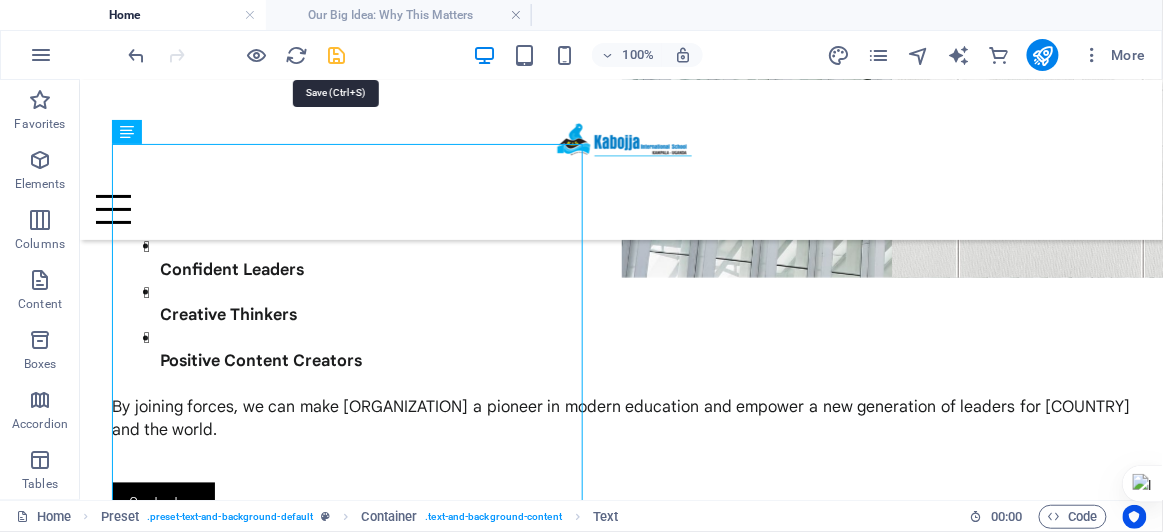 click at bounding box center [337, 55] 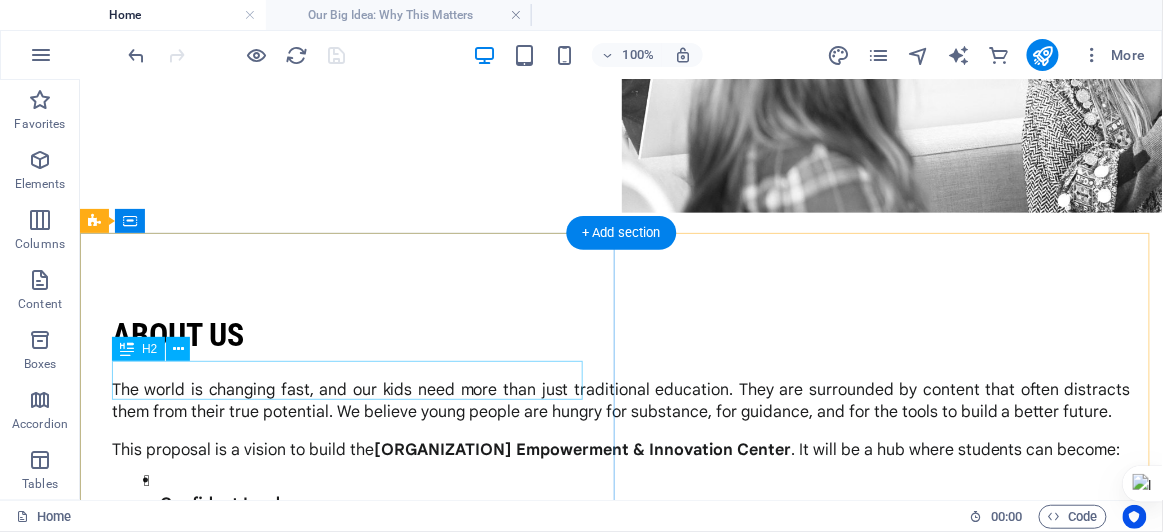 scroll, scrollTop: 372, scrollLeft: 0, axis: vertical 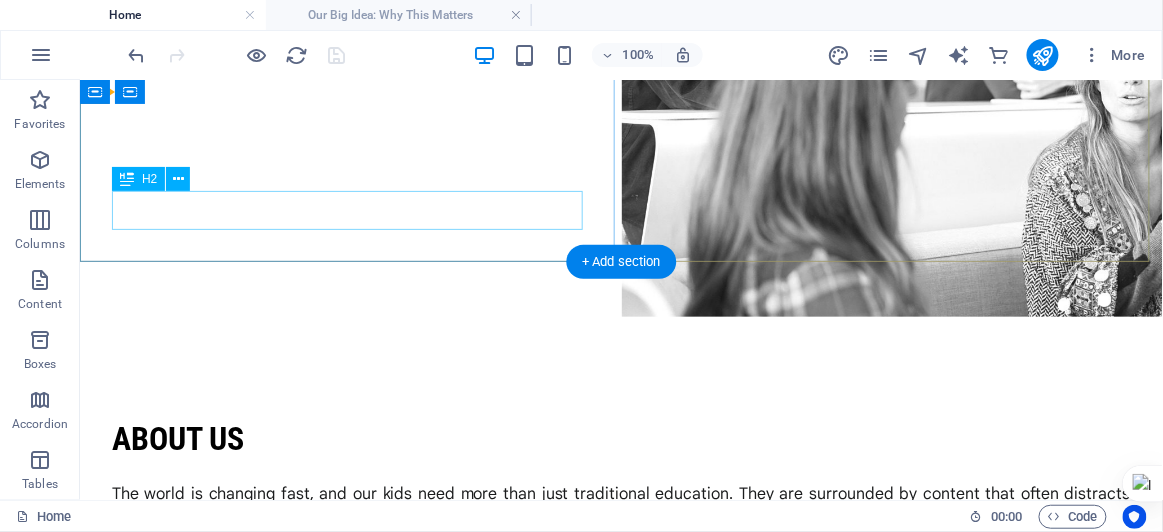 click on "Our Big Idea: Why This Matters" at bounding box center (350, 334) 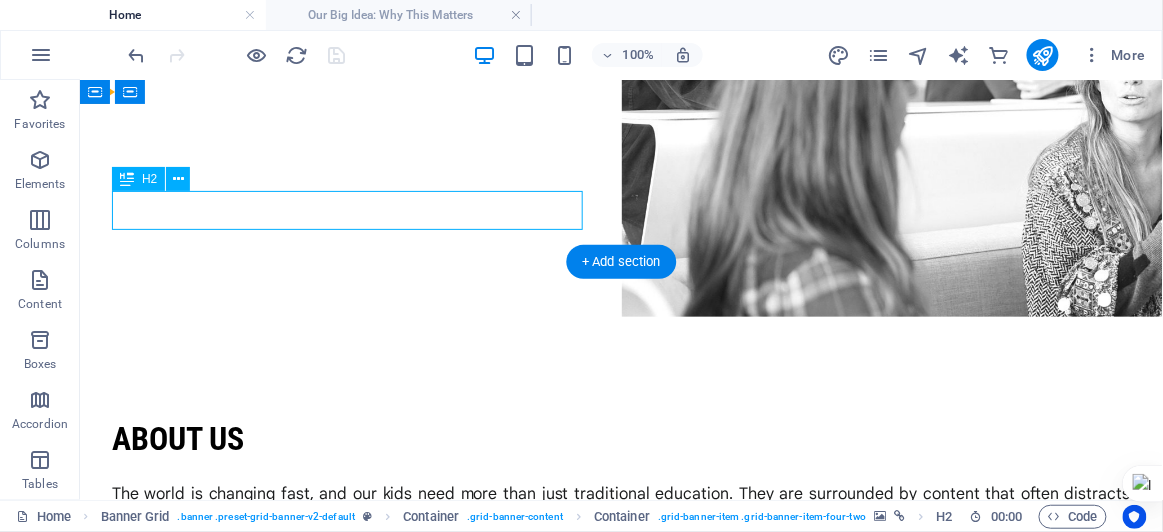 click on "Our Big Idea: Why This Matters" at bounding box center [350, 334] 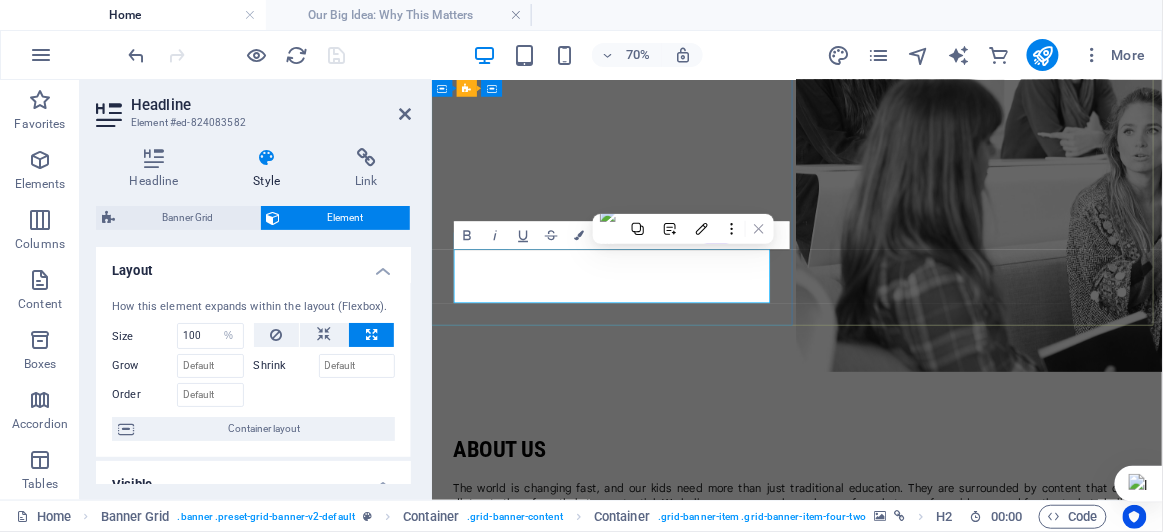 click on "Our Big Idea: Why This Matters" at bounding box center [692, 334] 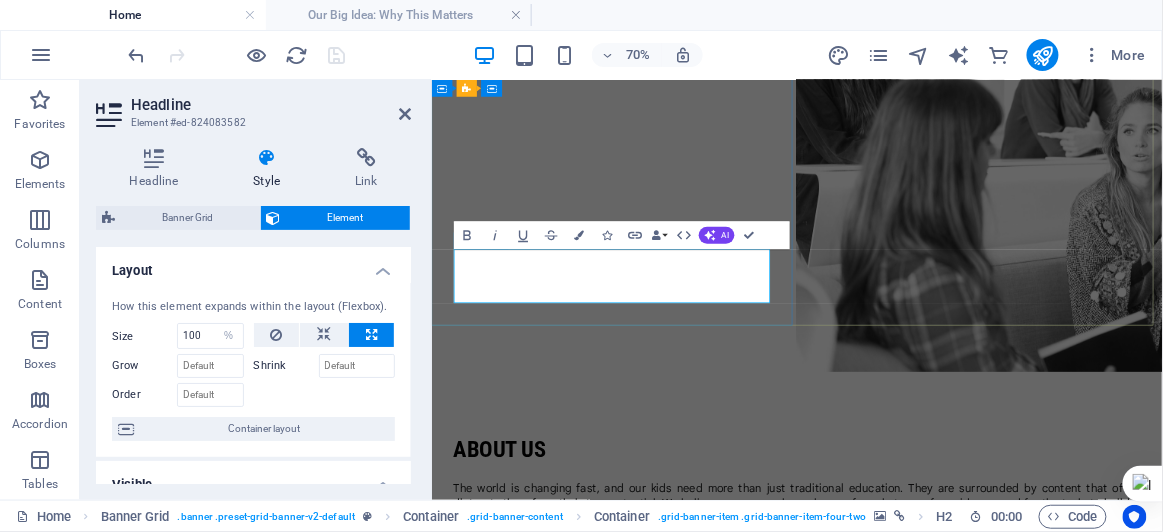 drag, startPoint x: 751, startPoint y: 329, endPoint x: 778, endPoint y: 370, distance: 49.09175 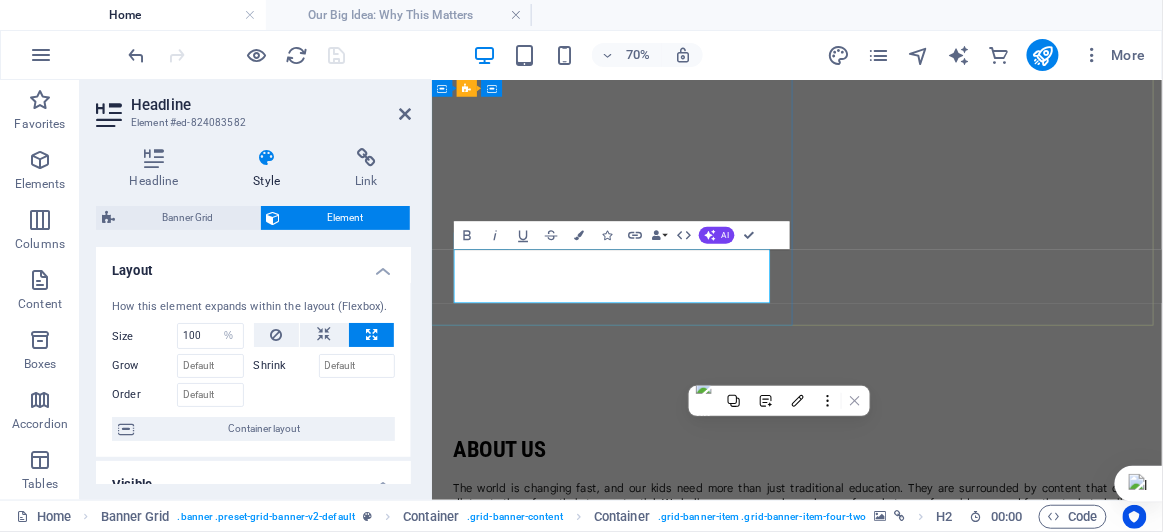 type 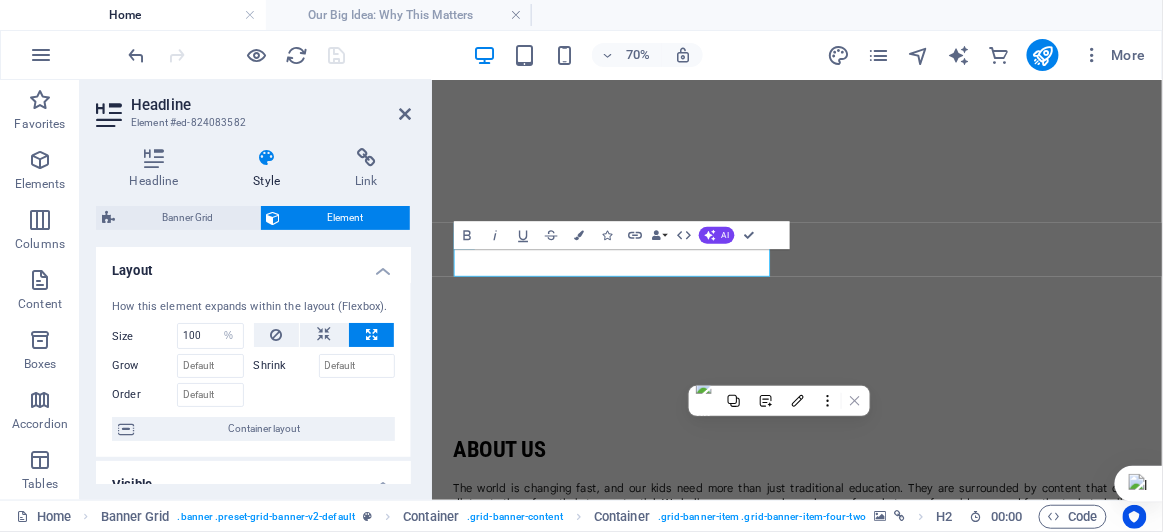 scroll, scrollTop: 410, scrollLeft: 0, axis: vertical 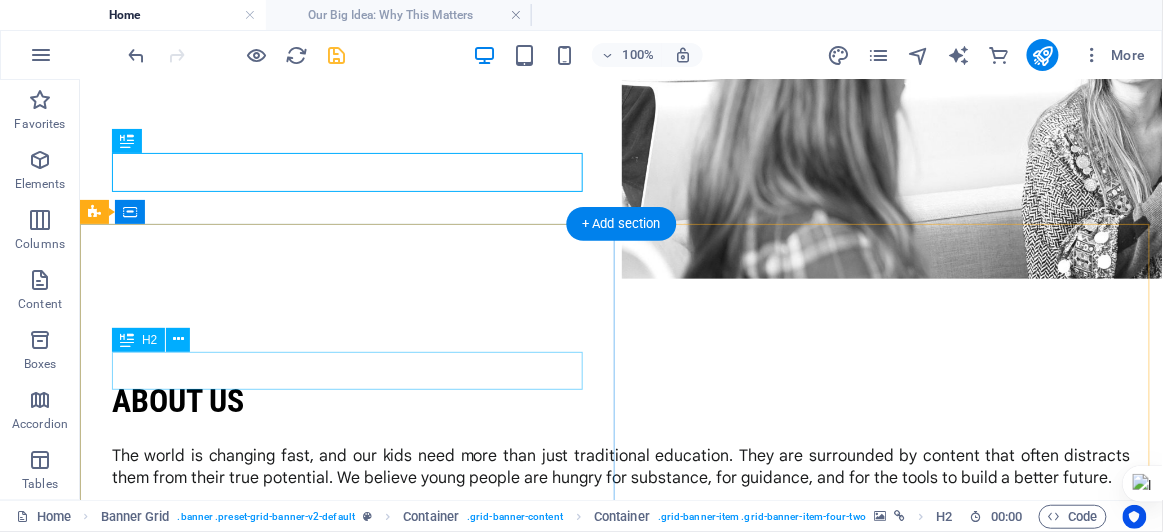 click on "About us" at bounding box center (620, 400) 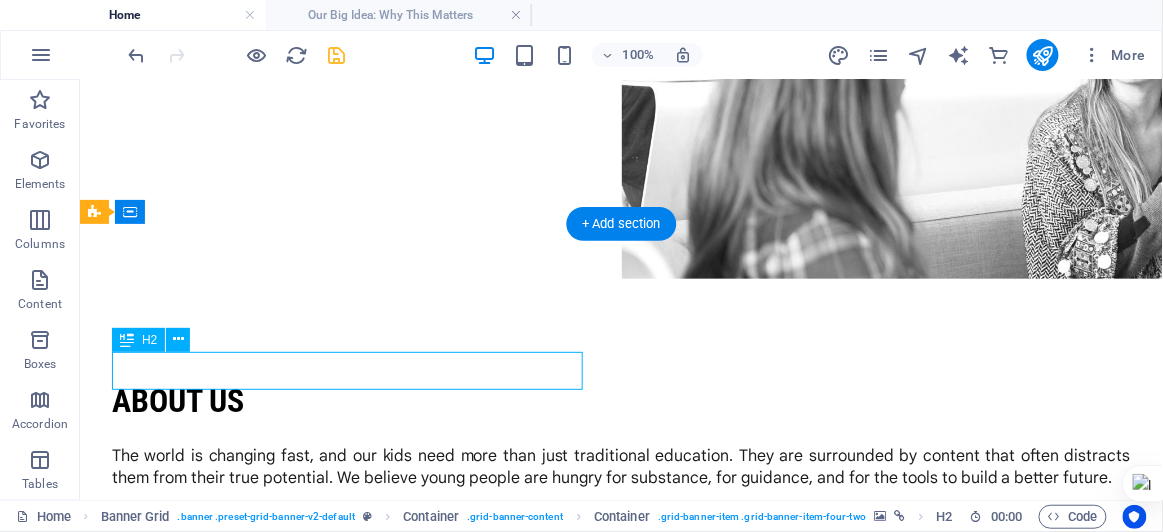click on "About us" at bounding box center [620, 400] 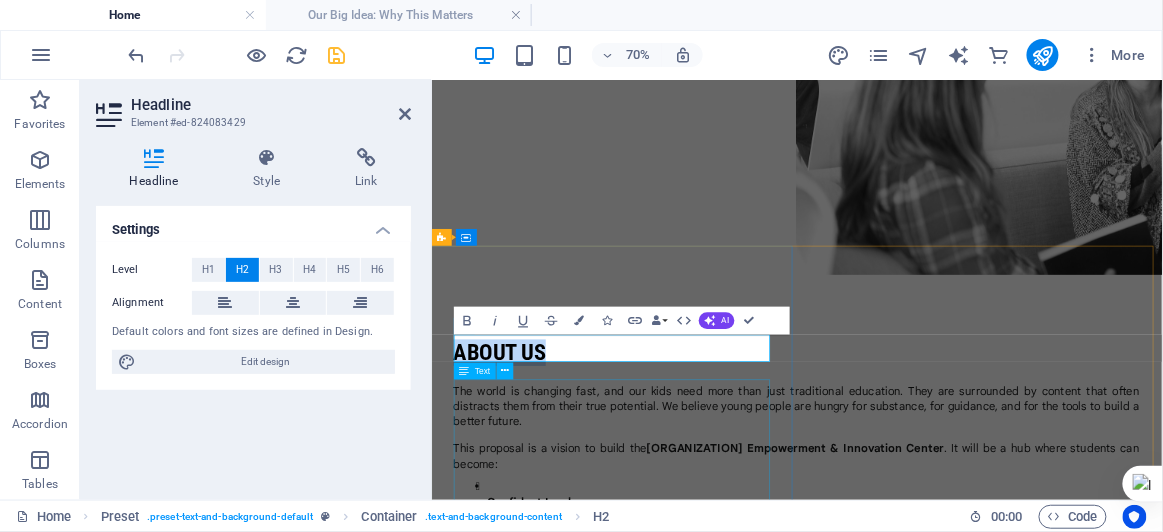 scroll, scrollTop: 485, scrollLeft: 0, axis: vertical 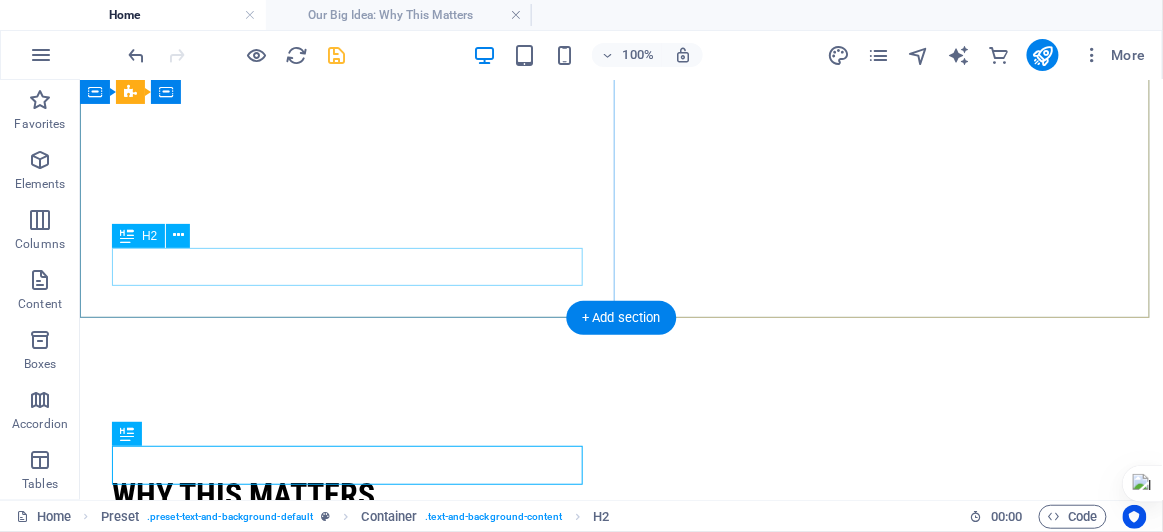 click on "Our Big Idea:" at bounding box center [350, 390] 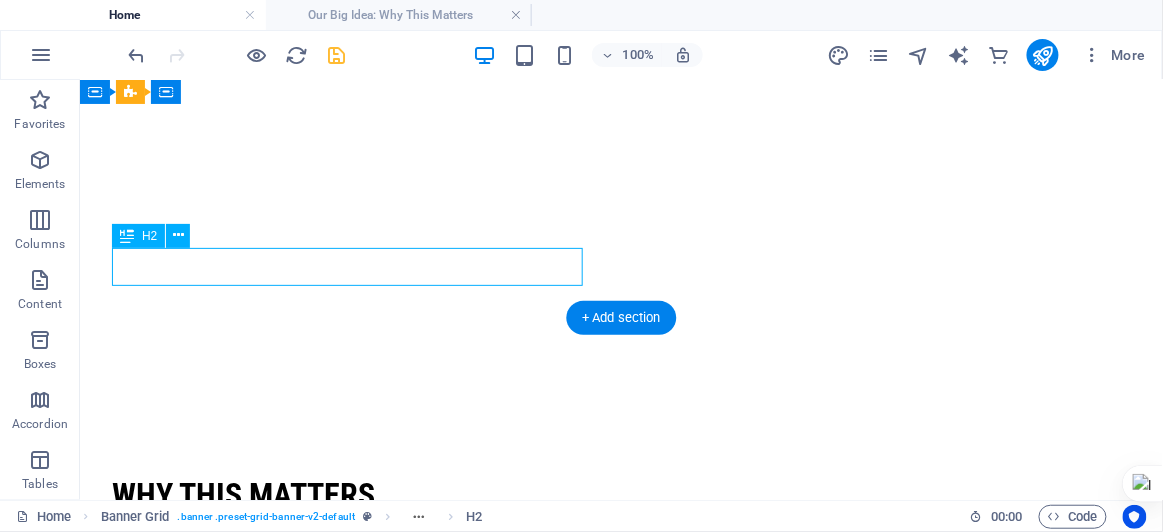 click on "Our Big Idea:" at bounding box center [350, 390] 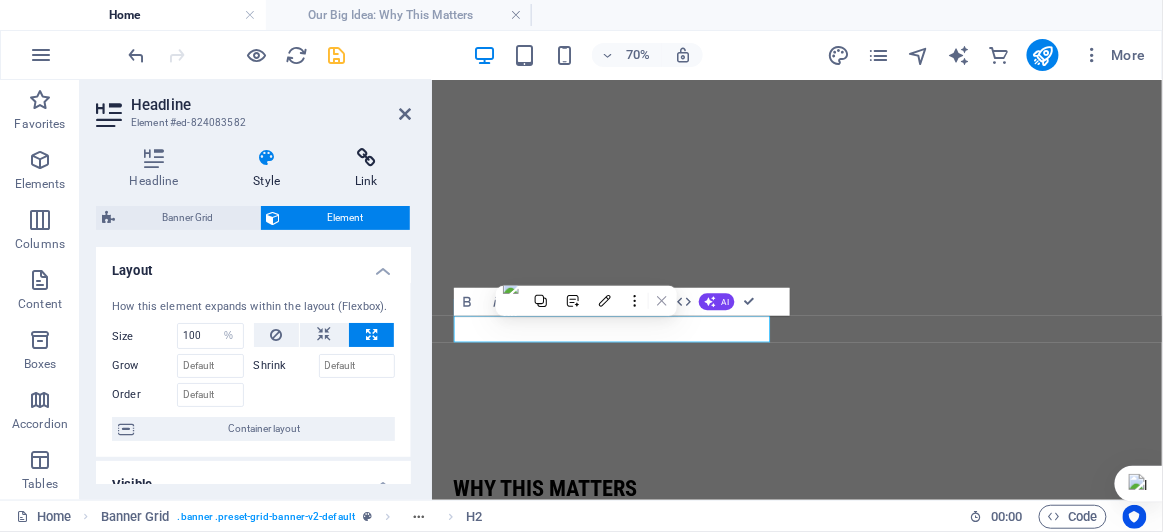click at bounding box center [366, 158] 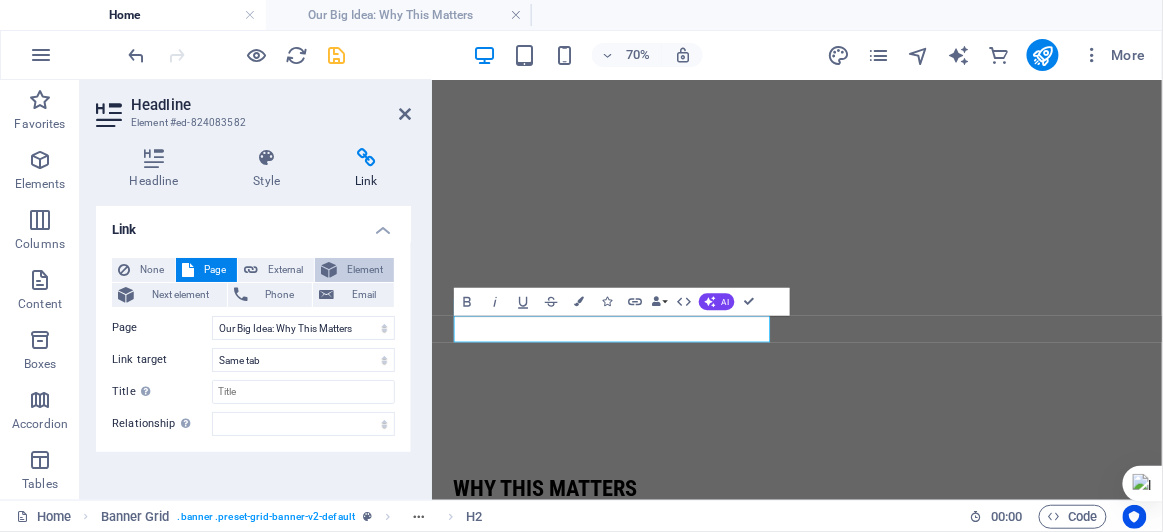 click on "Element" at bounding box center [365, 270] 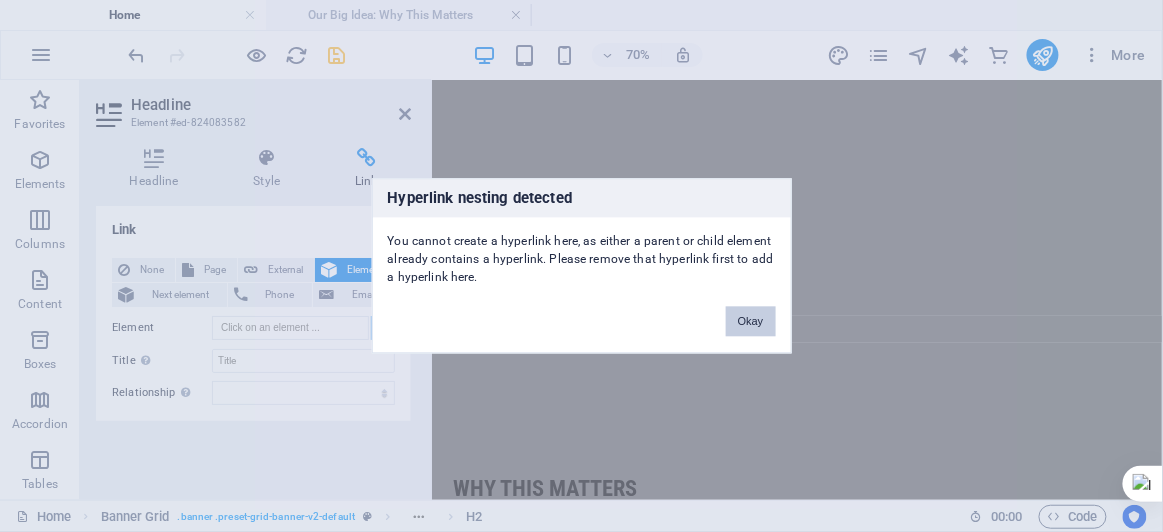 click on "Okay" at bounding box center (751, 322) 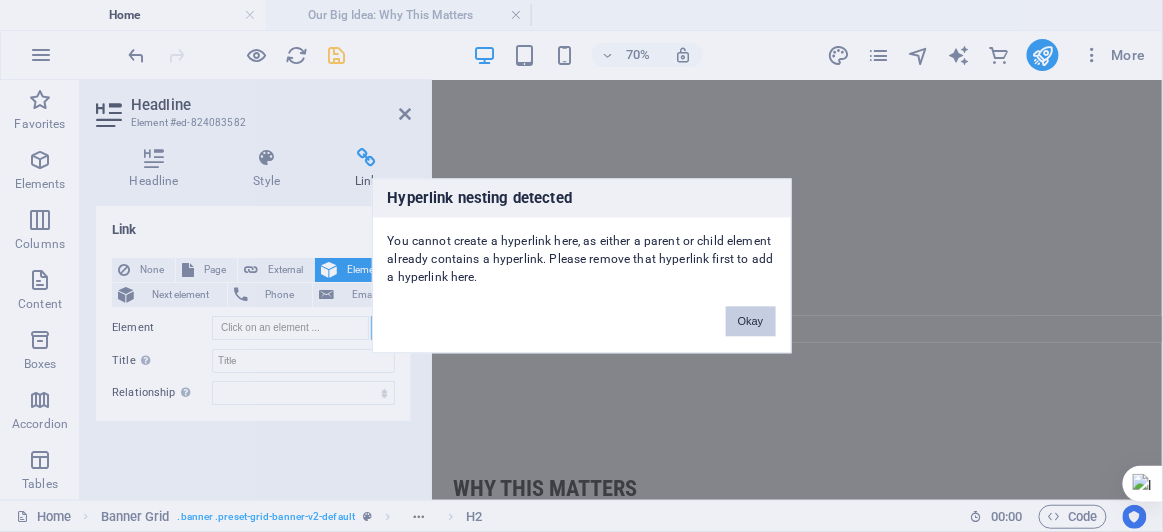 click on "Okay" at bounding box center [751, 322] 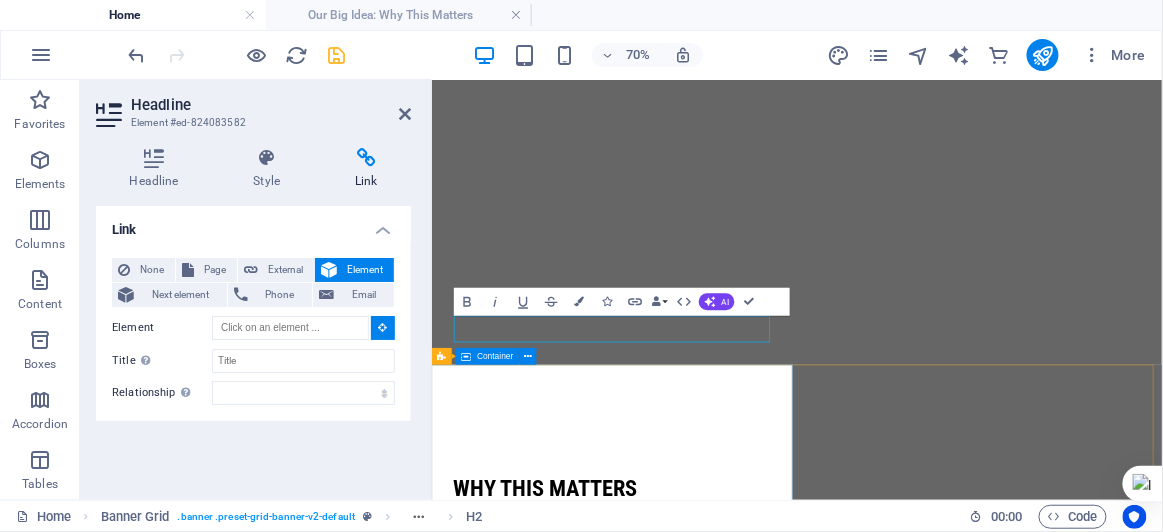 click on "Why This Matters The world is changing fast, and our kids need more than just traditional education. They are surrounded by content that often distracts them from their true potential. We believe young people are hungry for substance, for guidance, and for the tools to build a better future. This proposal is a vision to build the [ORGANIZATION] Empowerment & Innovation Center. It will be a hub where students can become: Confident Leaders Creative Thinkers Positive Content Creators By joining forces, we can make [ORGANIZATION] a pioneer in modern education and empower a new generation of leaders for [COUNTRY] and the world. Contact us" at bounding box center (953, 887) 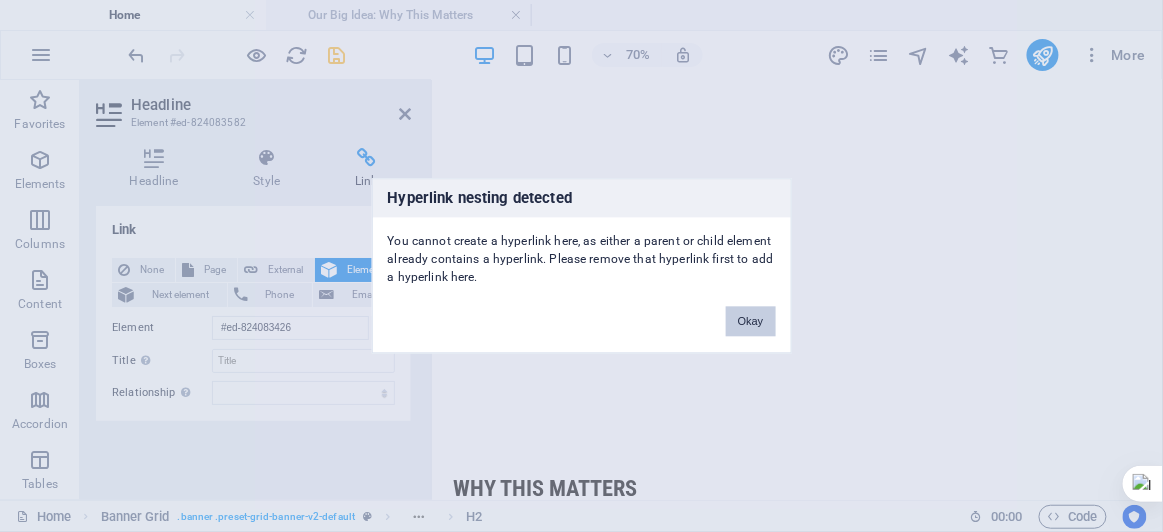 click on "Okay" at bounding box center [751, 322] 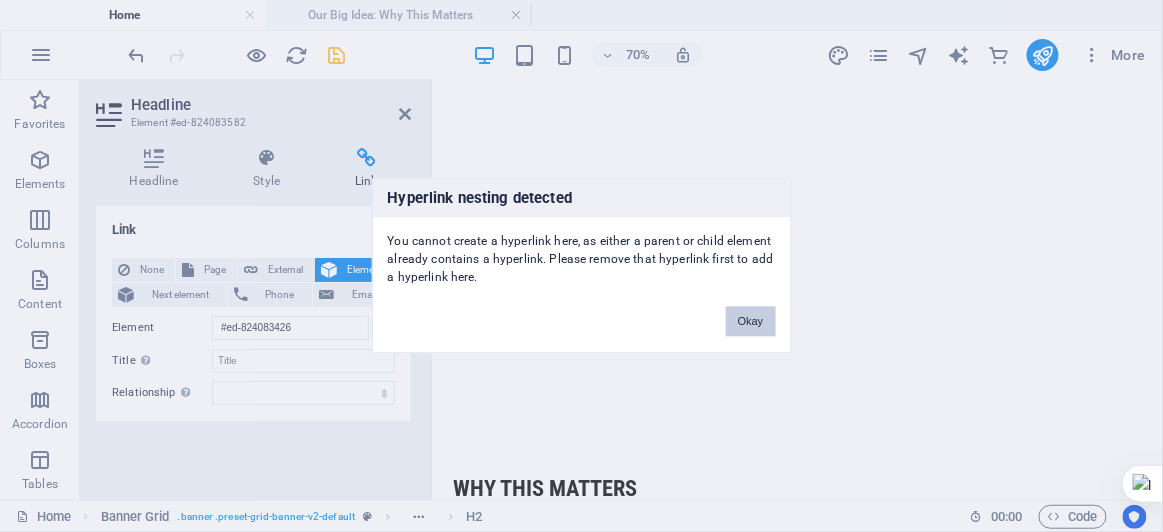 click on "Okay" at bounding box center (751, 322) 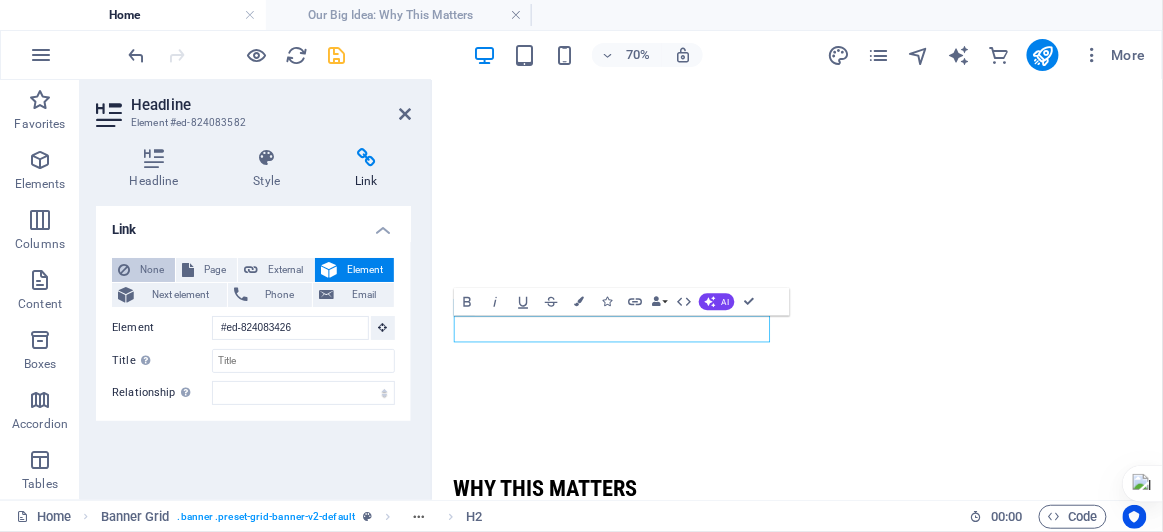 click on "None" at bounding box center (152, 270) 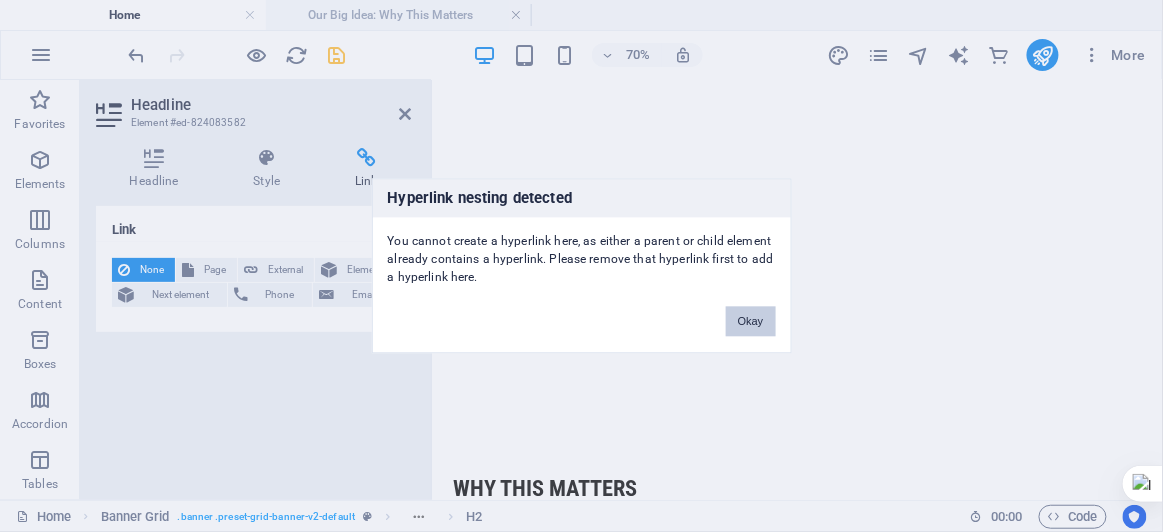 click on "Okay" at bounding box center (751, 322) 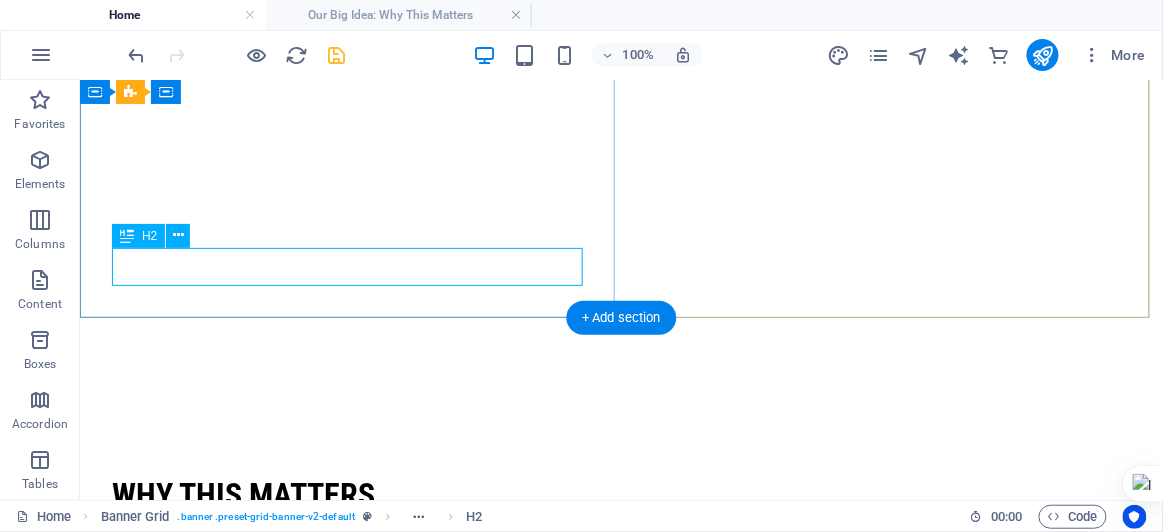 click on "Our Big Idea:" at bounding box center [350, 559] 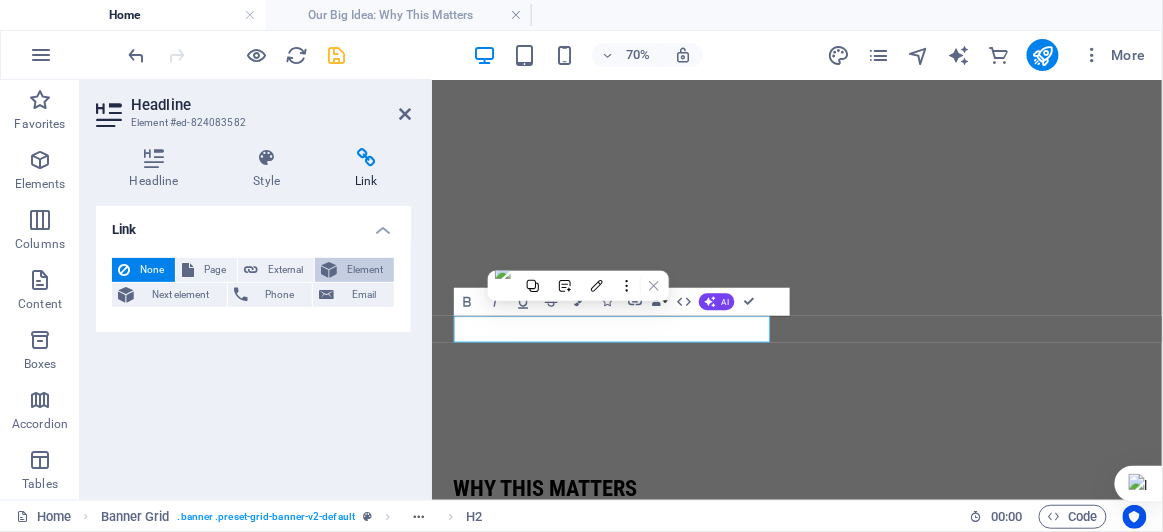 click on "Element" at bounding box center (365, 270) 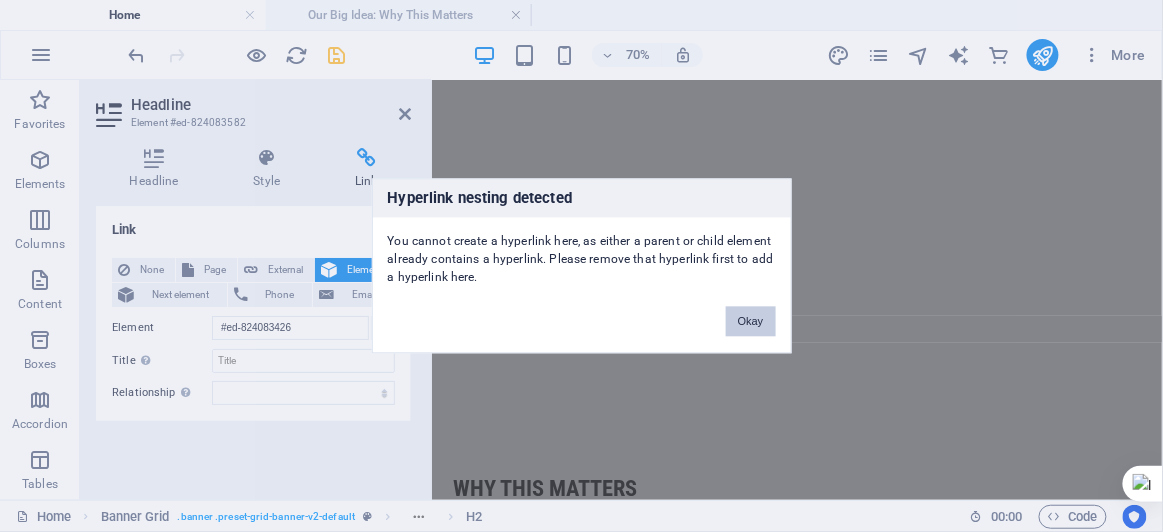 click on "Okay" at bounding box center [751, 322] 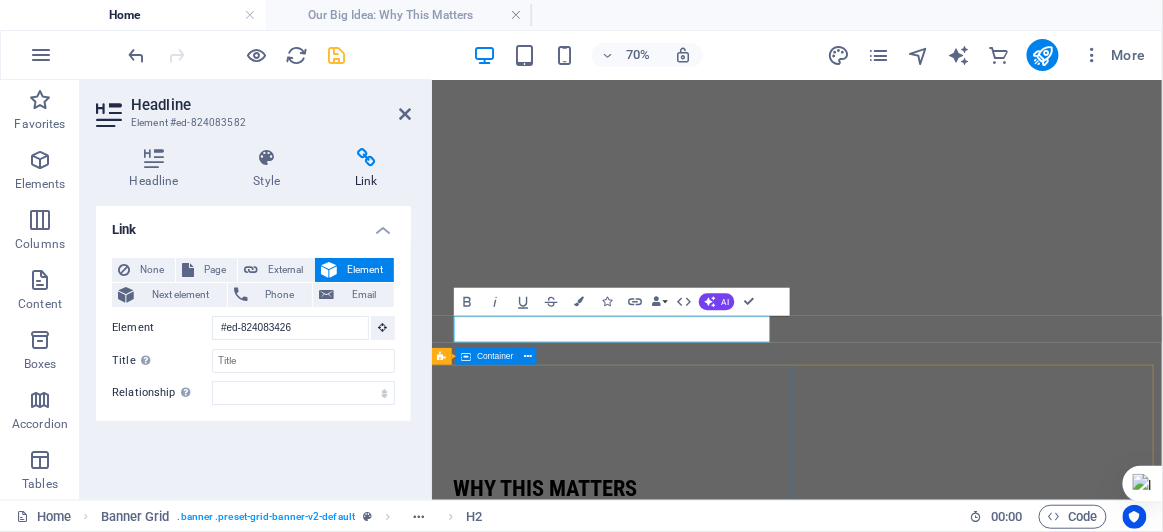 click on "Why This Matters The world is changing fast, and our kids need more than just traditional education. They are surrounded by content that often distracts them from their true potential. We believe young people are hungry for substance, for guidance, and for the tools to build a better future. This proposal is a vision to build the [ORGANIZATION] Empowerment & Innovation Center. It will be a hub where students can become: Confident Leaders Creative Thinkers Positive Content Creators By joining forces, we can make [ORGANIZATION] a pioneer in modern education and empower a new generation of leaders for [COUNTRY] and the world. Contact us" at bounding box center [953, 887] 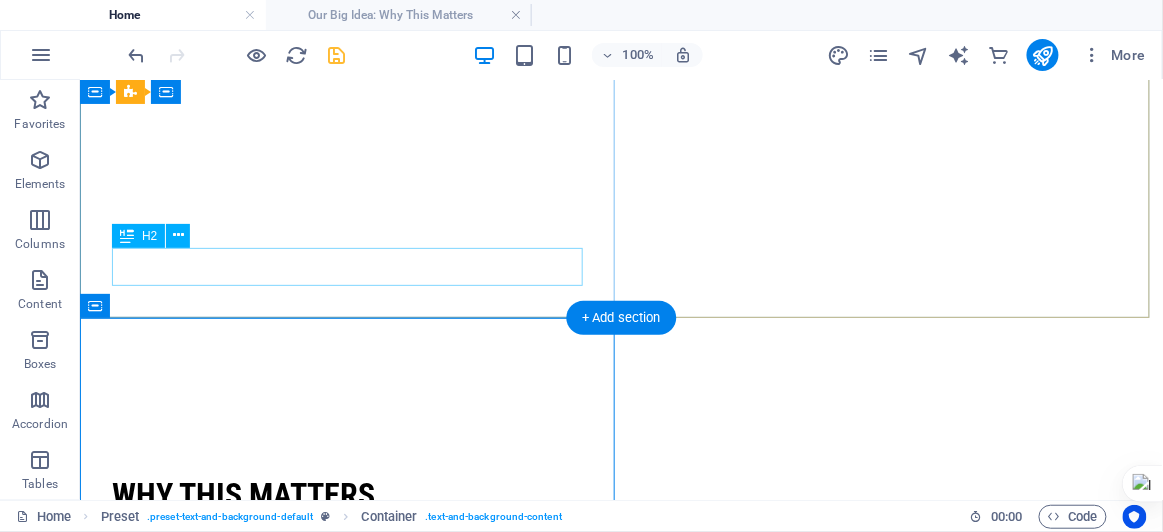 click on "Our Big Idea:" at bounding box center (350, 559) 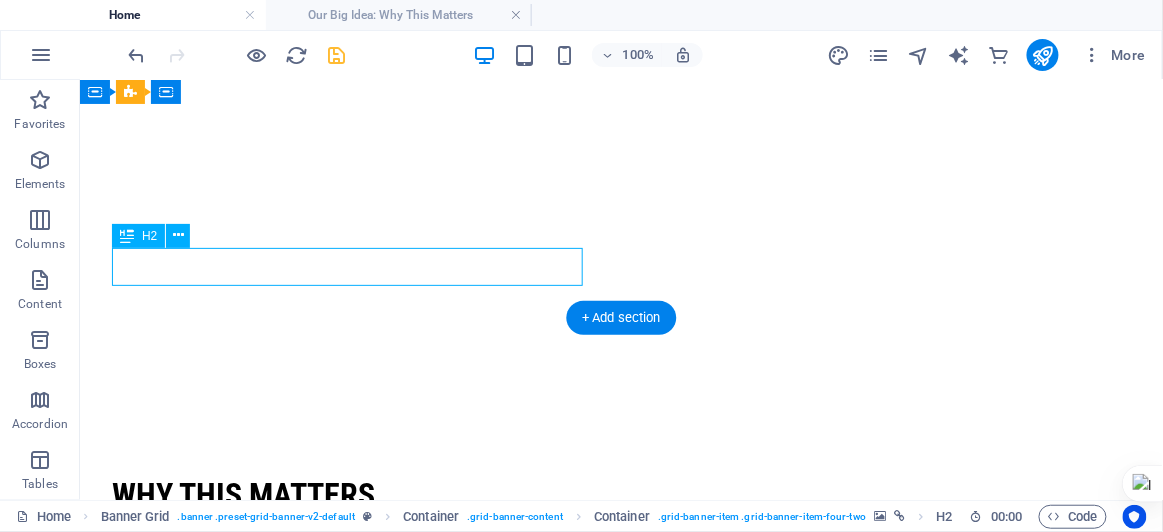click on "Our Big Idea:" at bounding box center (350, 559) 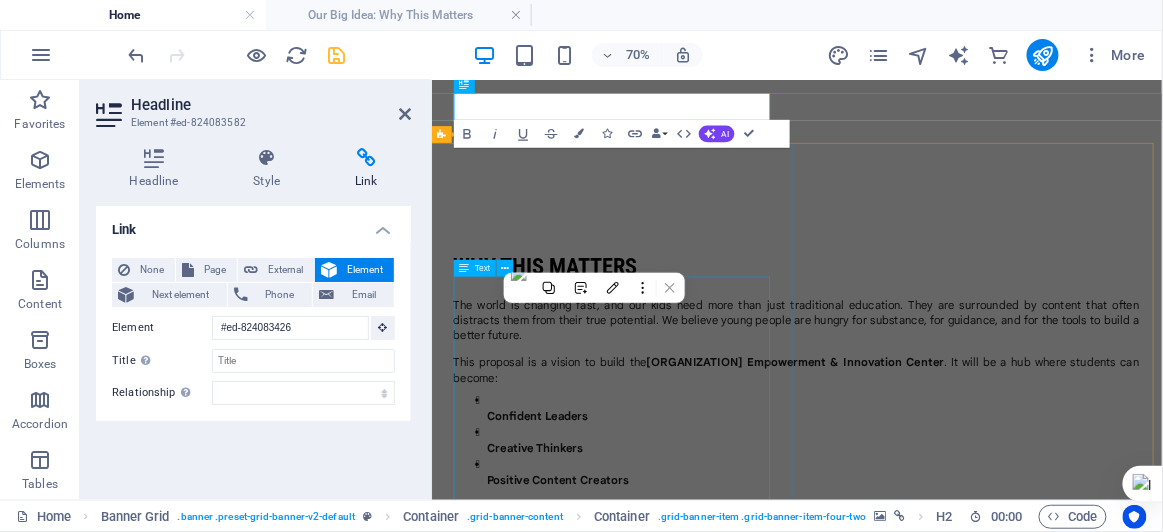 scroll, scrollTop: 636, scrollLeft: 0, axis: vertical 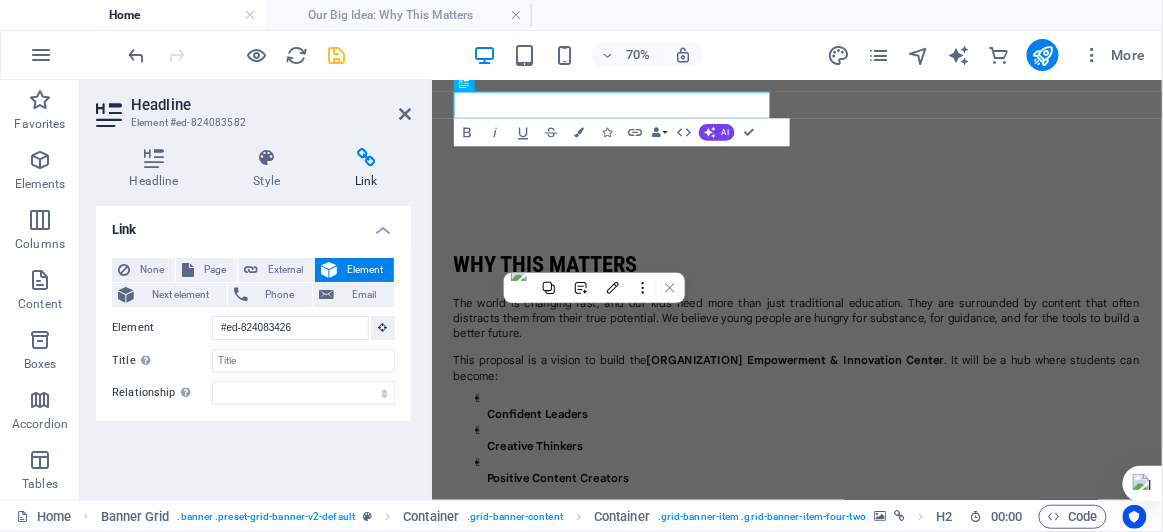 click at bounding box center (329, 270) 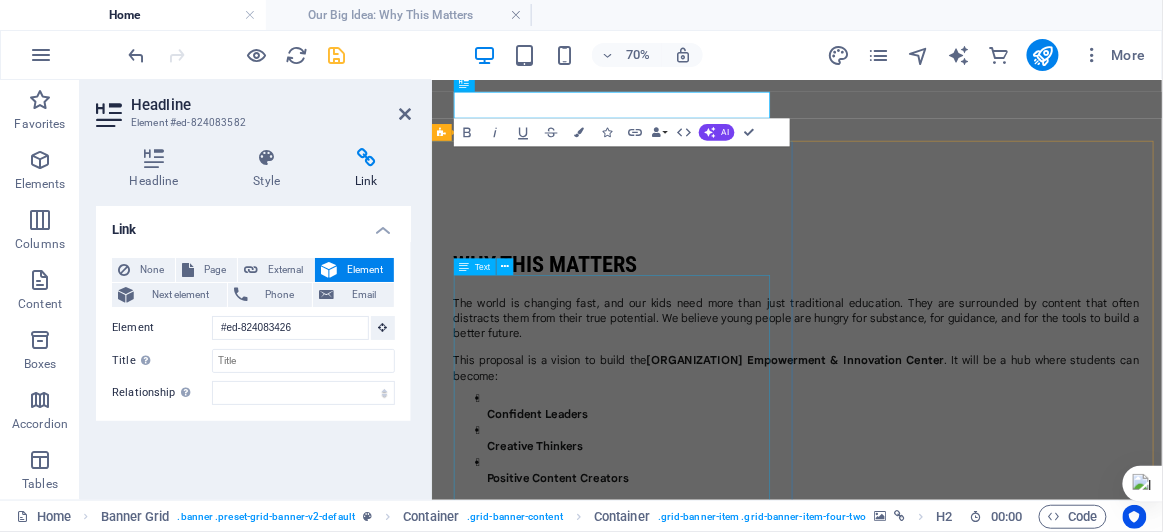 click on "The world is changing fast, and our kids need more than just traditional education. They are surrounded by content that often distracts them from their true potential. We believe young people are hungry for substance, for guidance, and for the tools to build a better future. This proposal is a vision to build the [ORGANIZATION] Empowerment & Innovation Center. It will be a hub where students can become: Confident Leaders Creative Thinkers Positive Content Creators By joining forces, we can make [ORGANIZATION] a pioneer in modern education and empower a new generation of leaders for [COUNTRY] and the world." at bounding box center (953, 557) 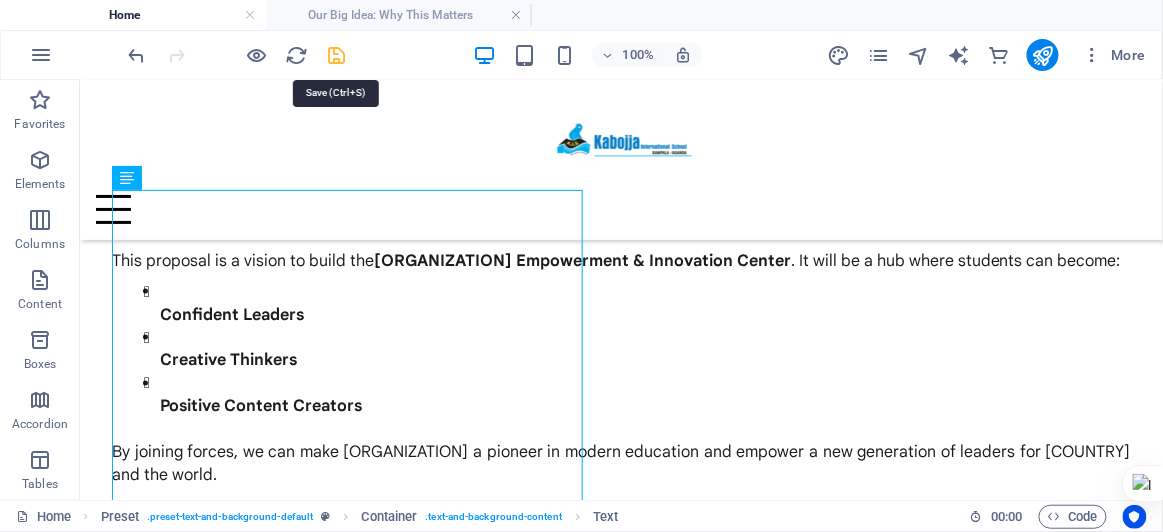 click at bounding box center [337, 55] 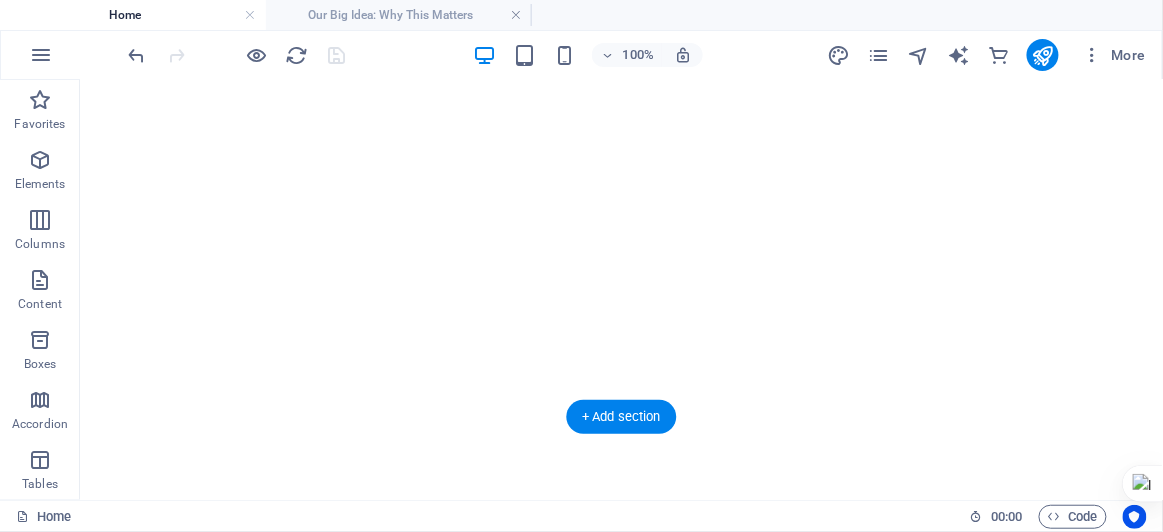 scroll, scrollTop: 219, scrollLeft: 0, axis: vertical 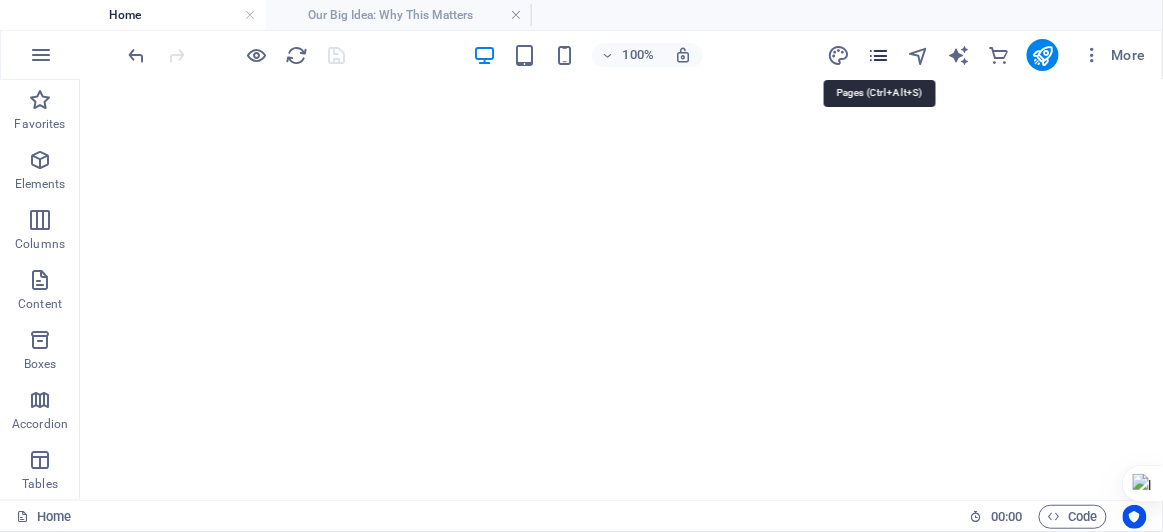 click at bounding box center (878, 55) 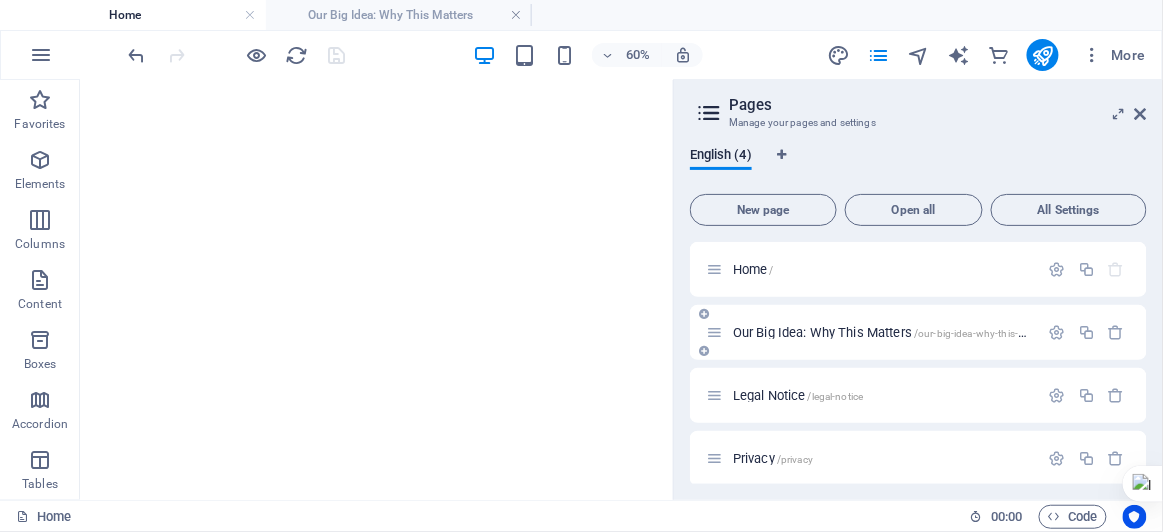 click on "Our Big Idea: Why This Matters /our-big-idea-why-this-matters" at bounding box center [892, 332] 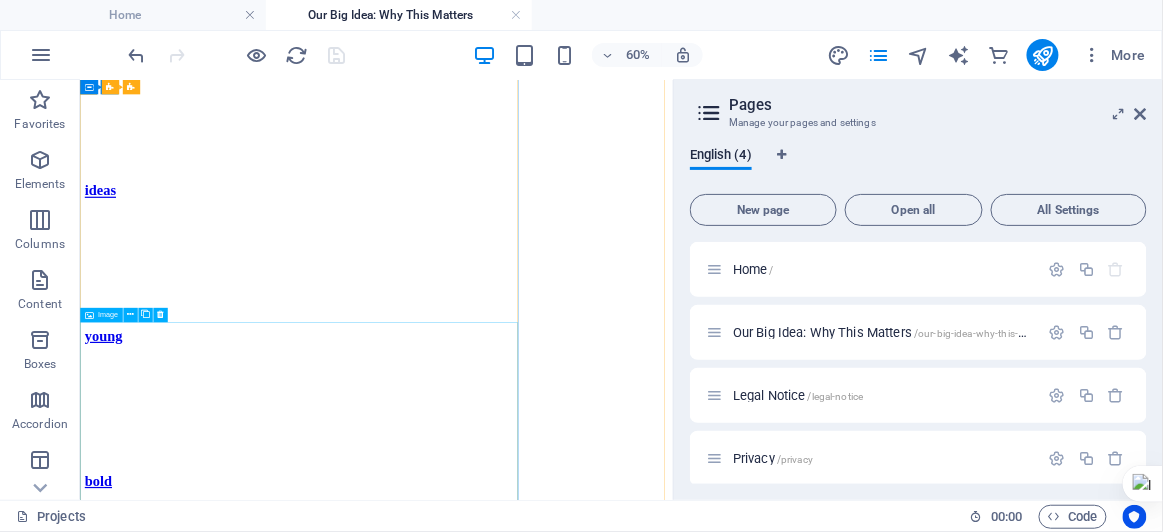 scroll, scrollTop: 1956, scrollLeft: 0, axis: vertical 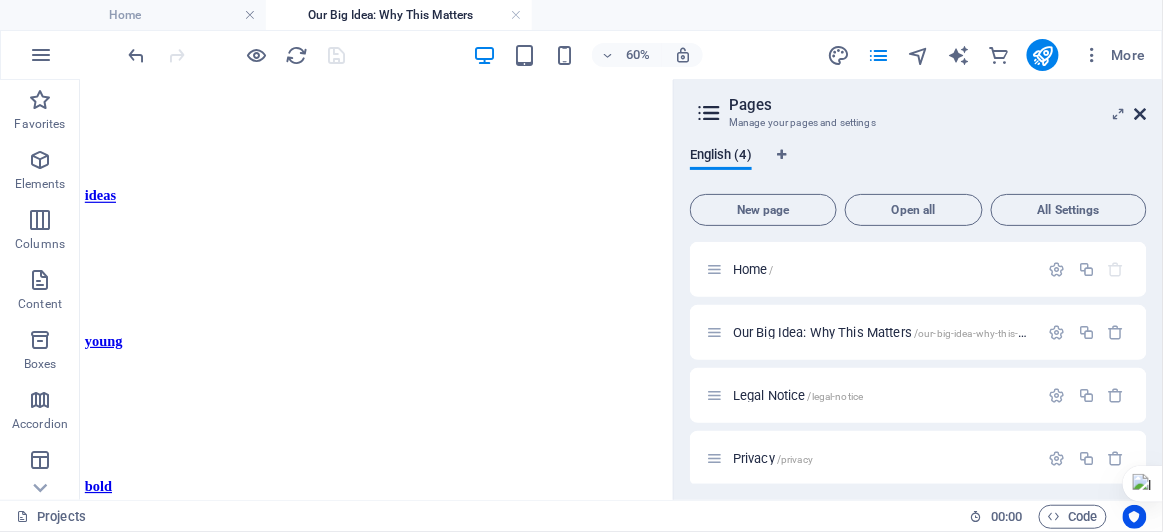 click at bounding box center (1141, 114) 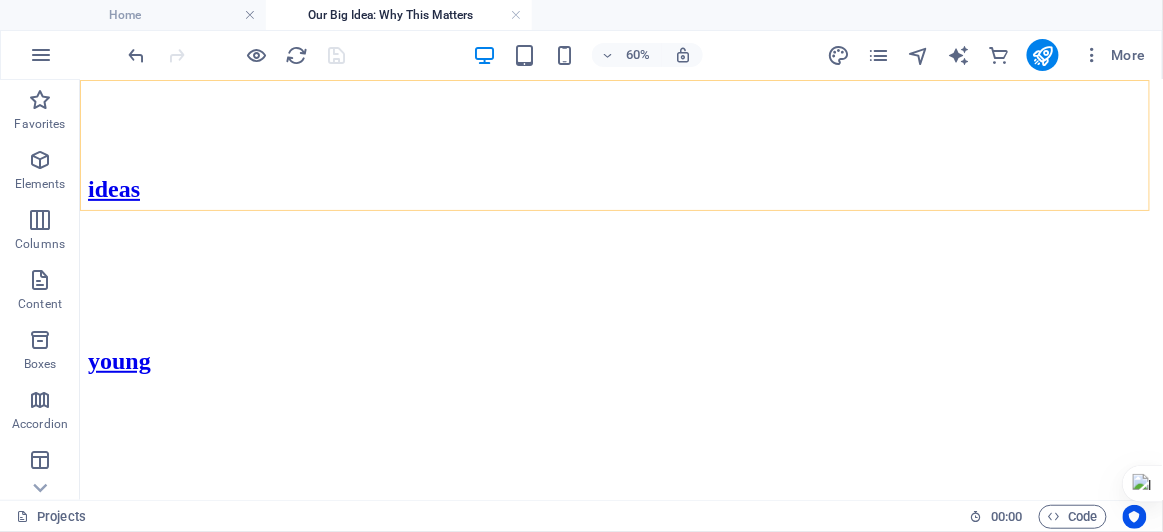 scroll, scrollTop: 1863, scrollLeft: 0, axis: vertical 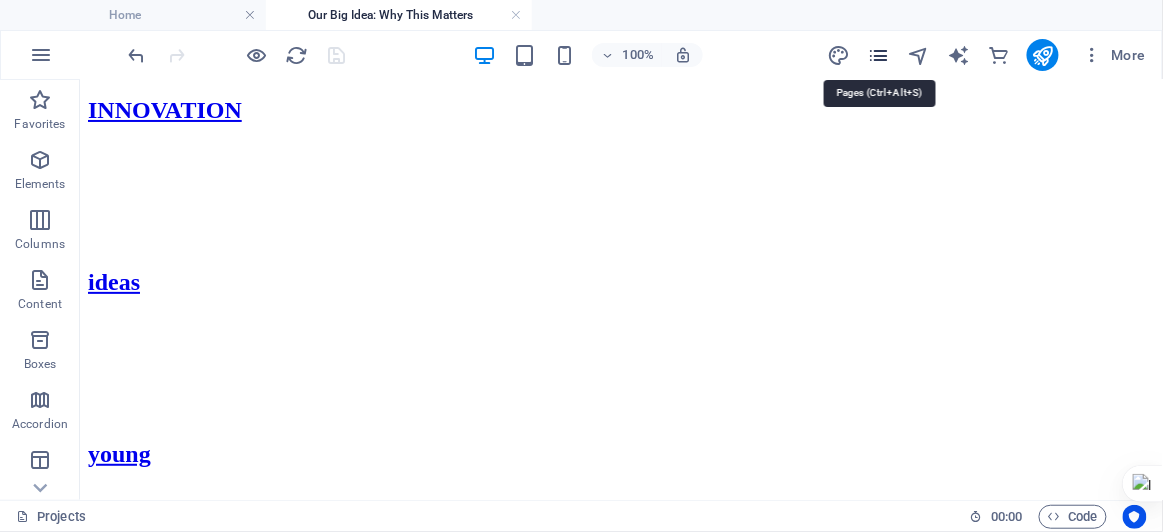 click at bounding box center (878, 55) 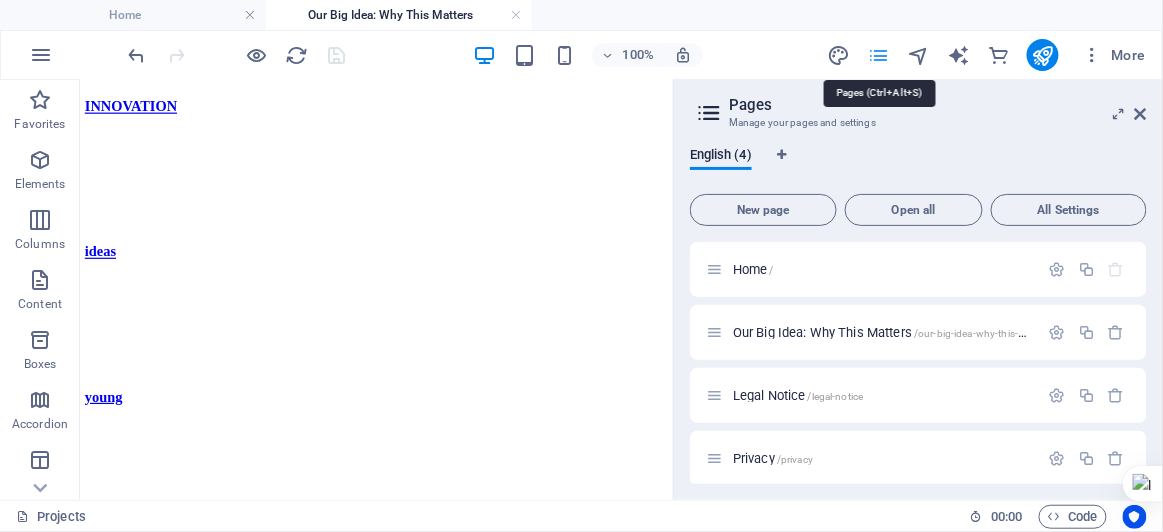 scroll, scrollTop: 1956, scrollLeft: 0, axis: vertical 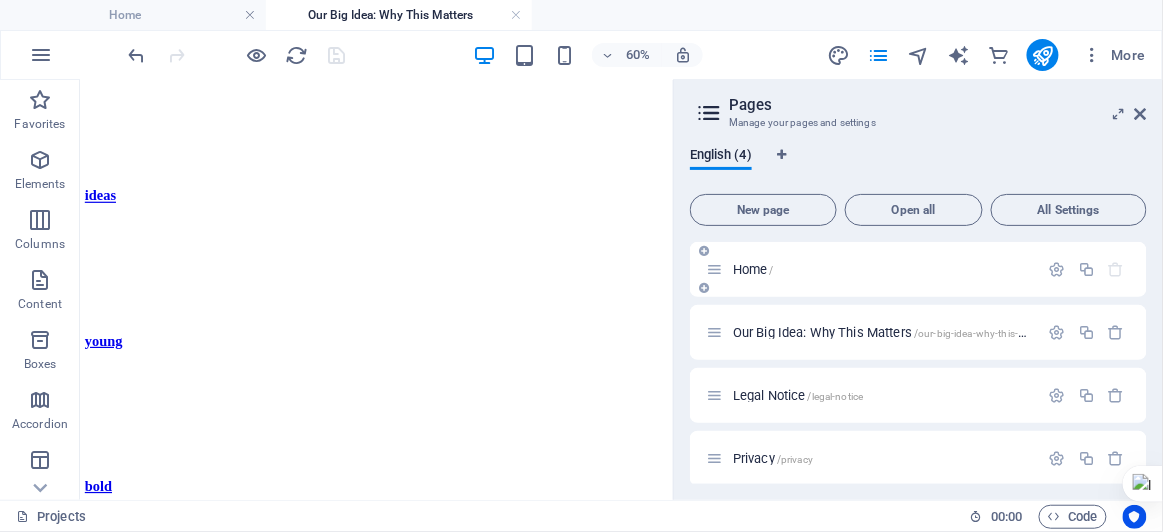 click on "Home /" at bounding box center [753, 269] 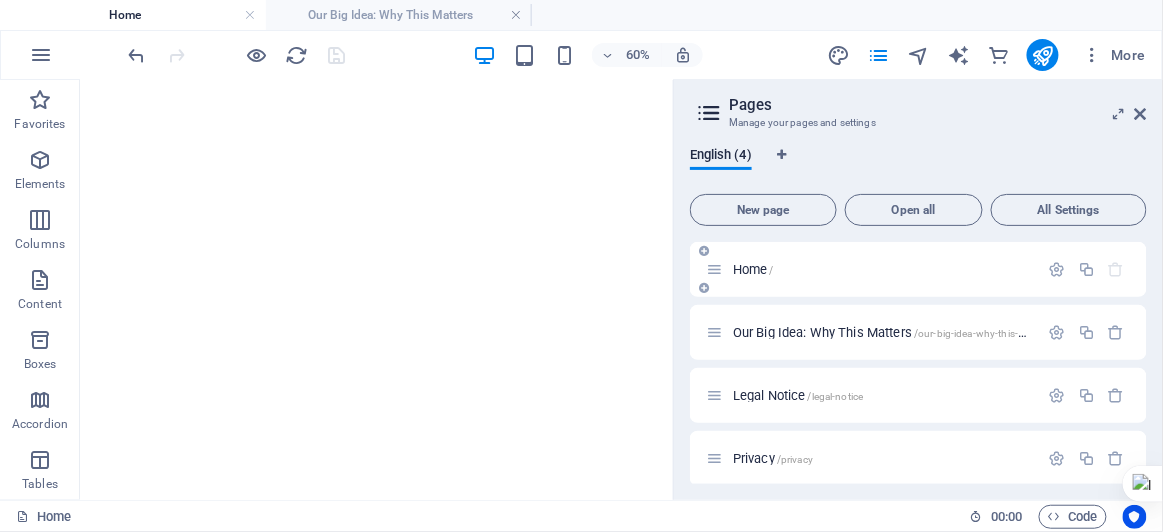 scroll, scrollTop: 0, scrollLeft: 0, axis: both 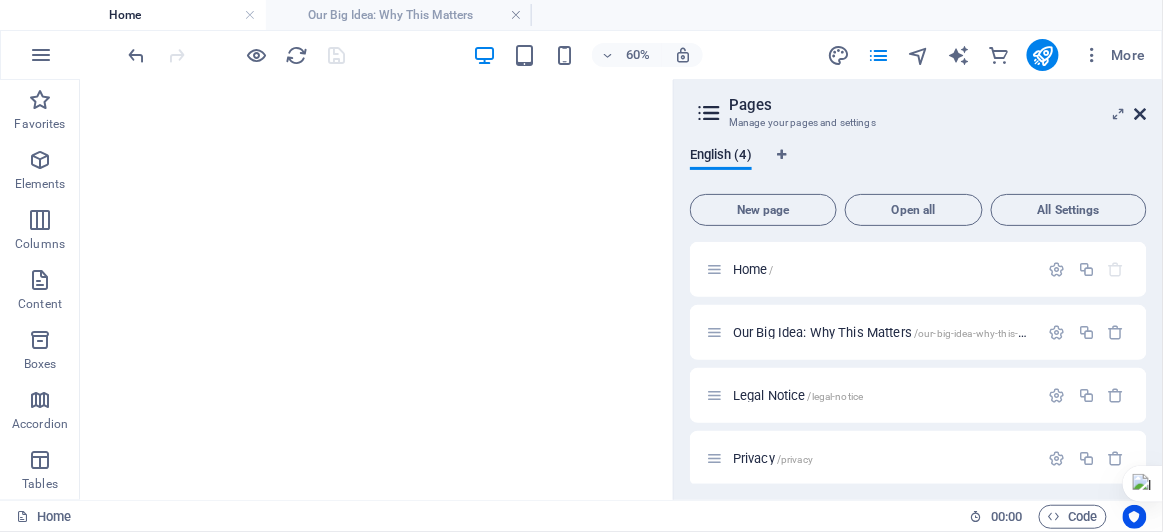 click at bounding box center (1141, 114) 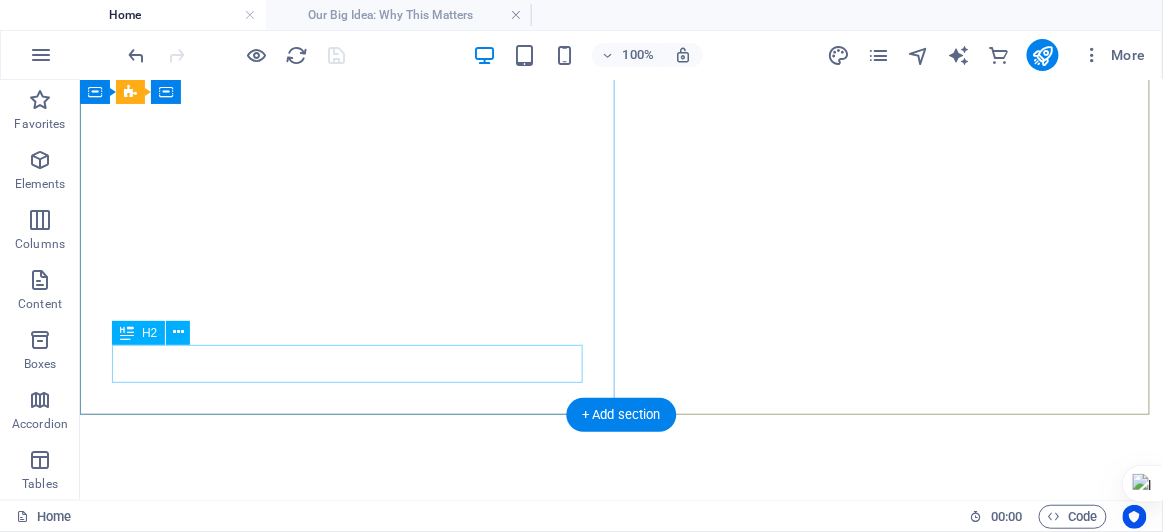 click on "Our Big Idea:" at bounding box center (350, 750) 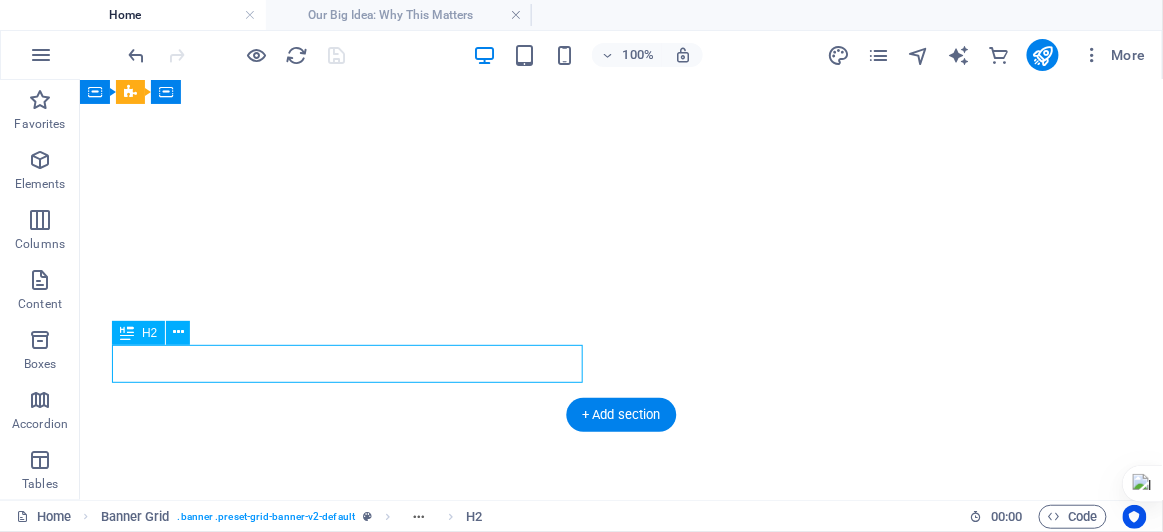 click on "Our Big Idea:" at bounding box center [350, 750] 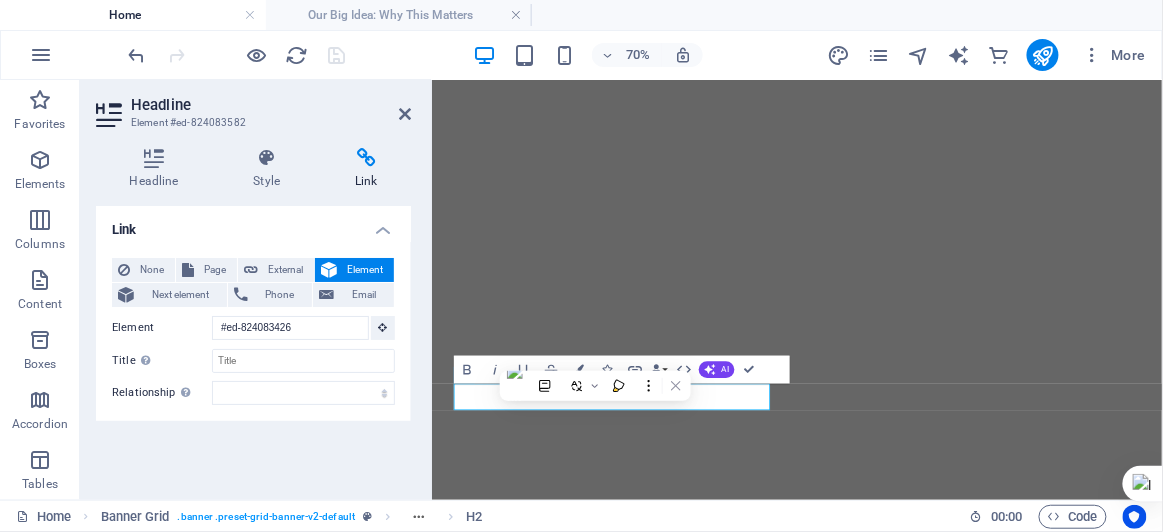 click at bounding box center [692, 378] 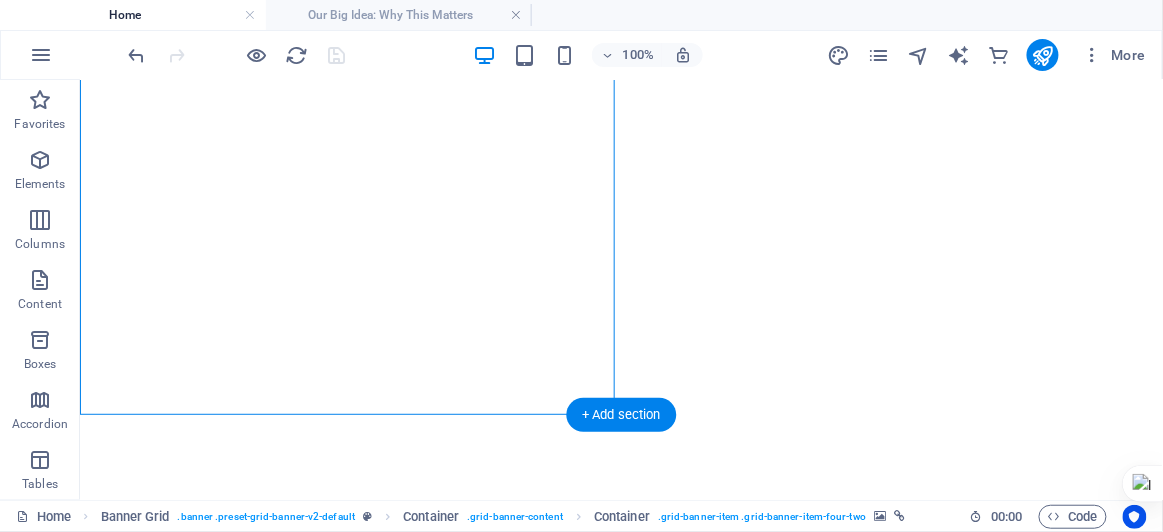 click at bounding box center (350, 378) 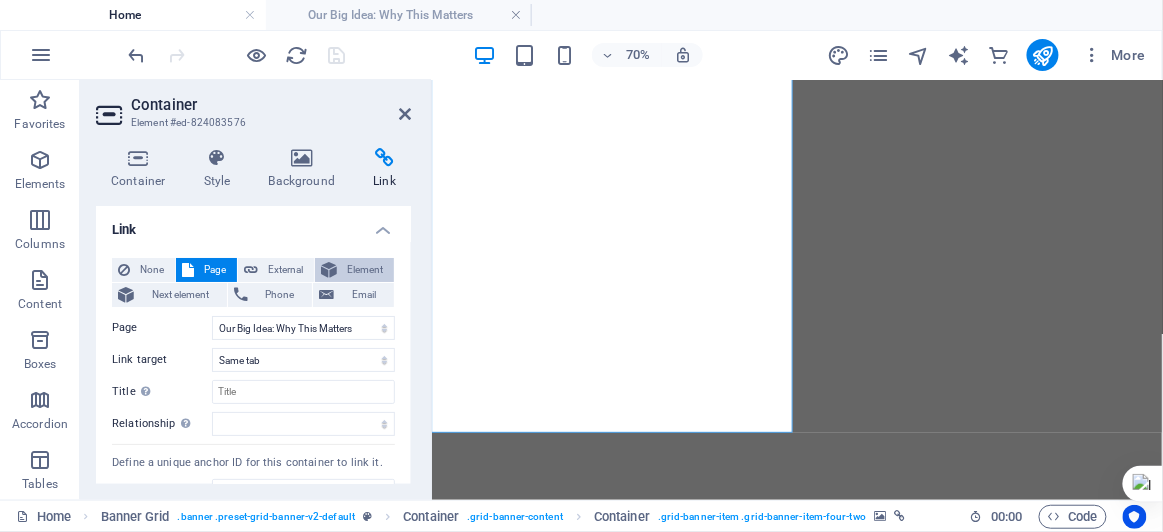 click on "Element" at bounding box center [365, 270] 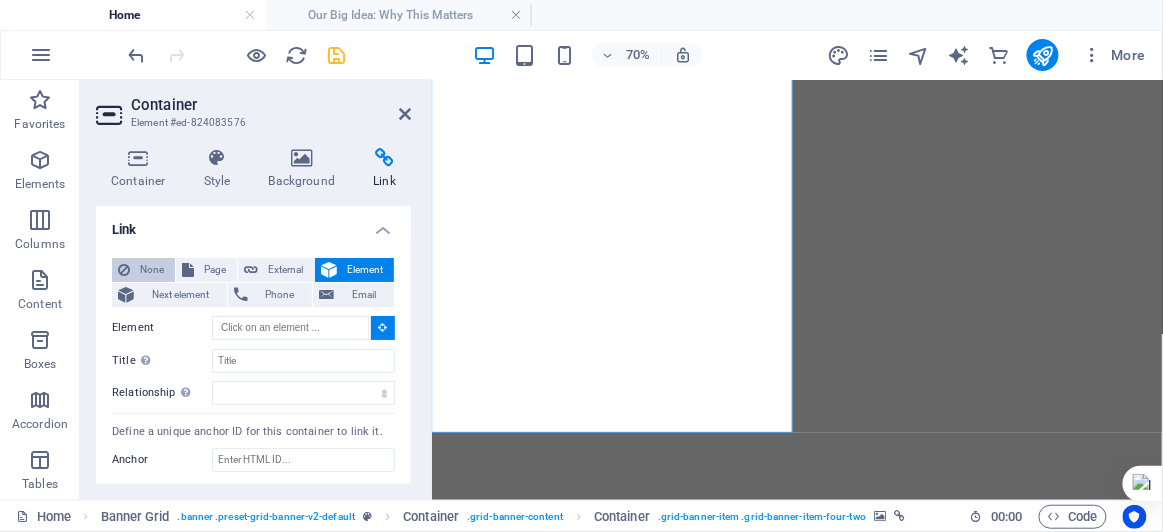 click on "None" at bounding box center (152, 270) 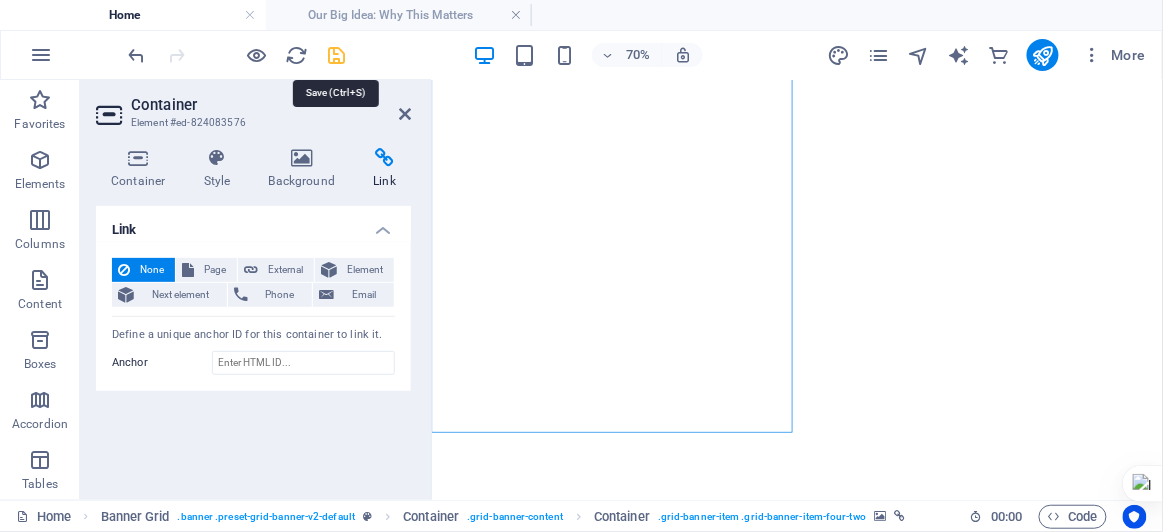click at bounding box center [337, 55] 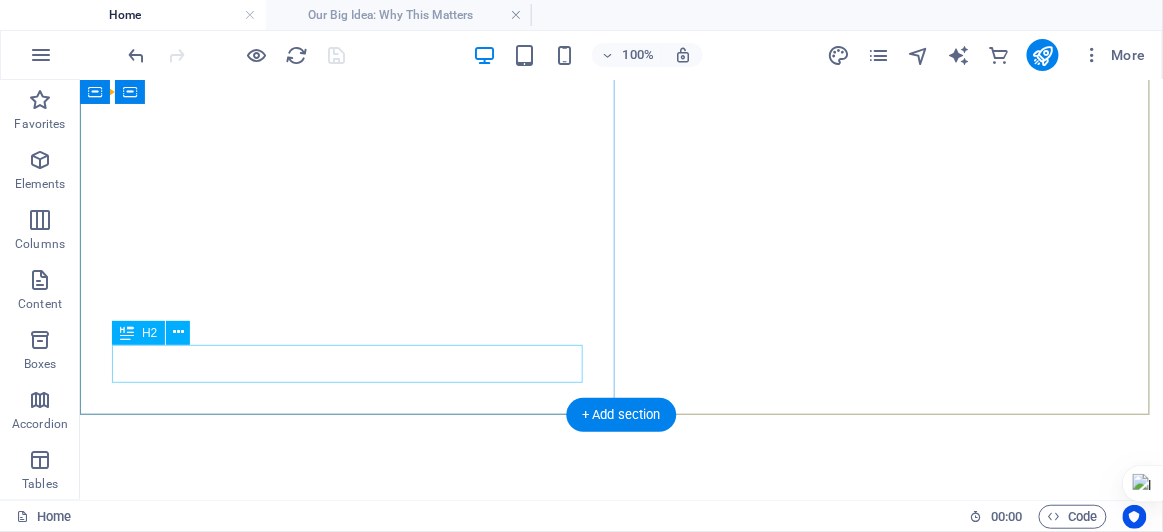 click on "Our Big Idea:" at bounding box center [350, 495] 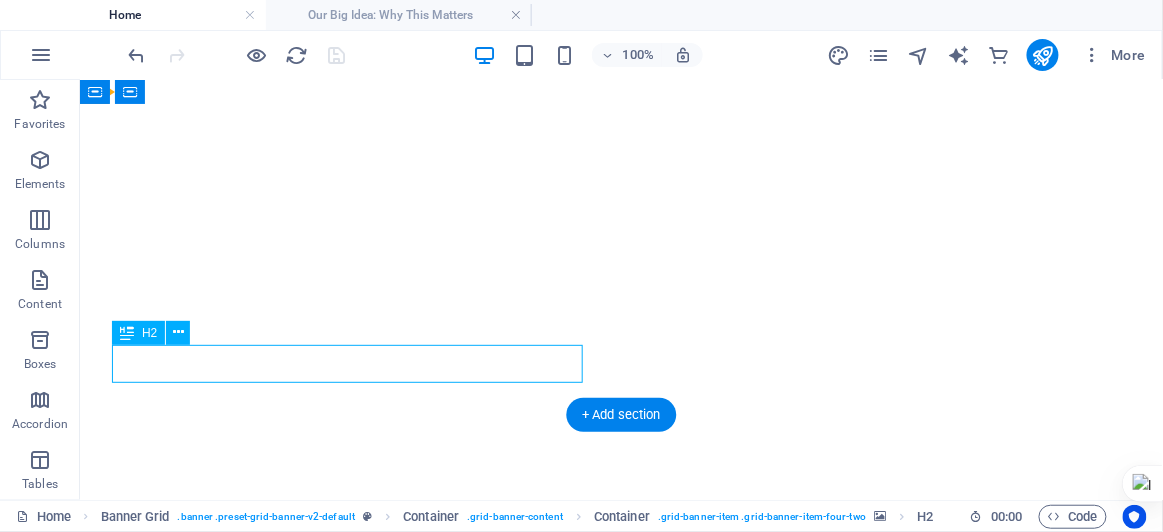 click on "Our Big Idea:" at bounding box center [350, 495] 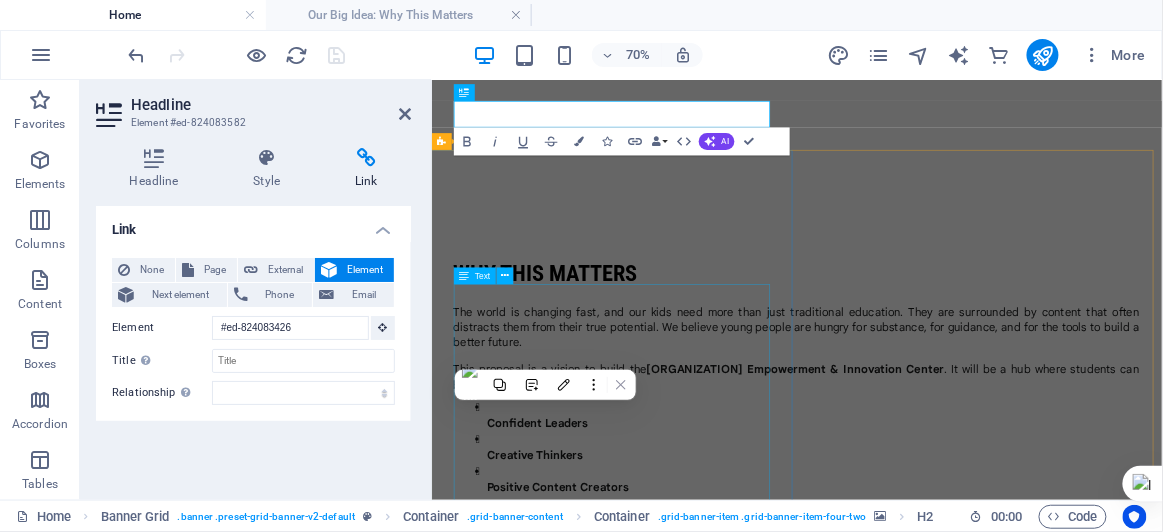 scroll, scrollTop: 624, scrollLeft: 0, axis: vertical 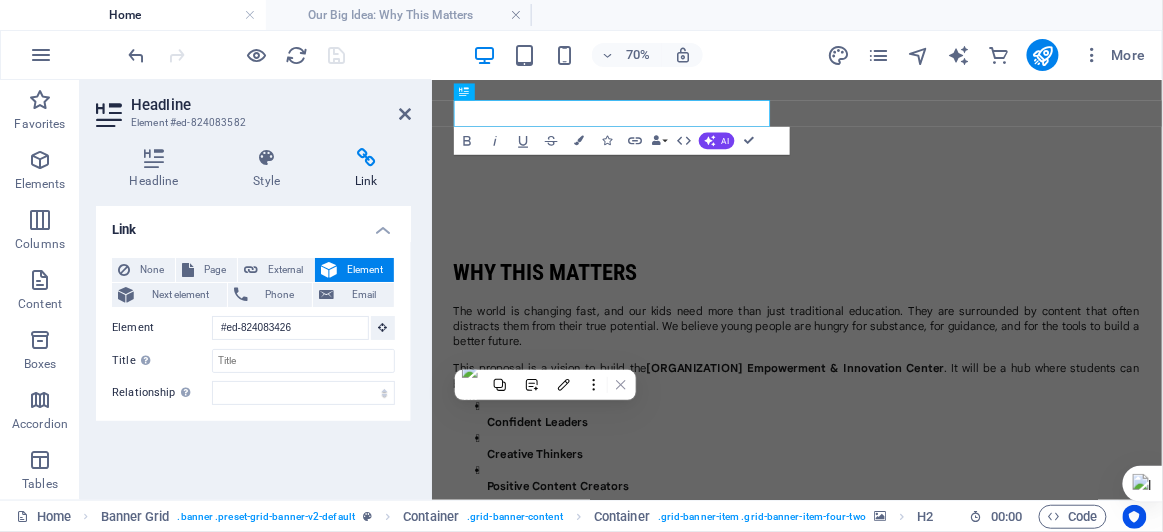 click on "Element" at bounding box center (365, 270) 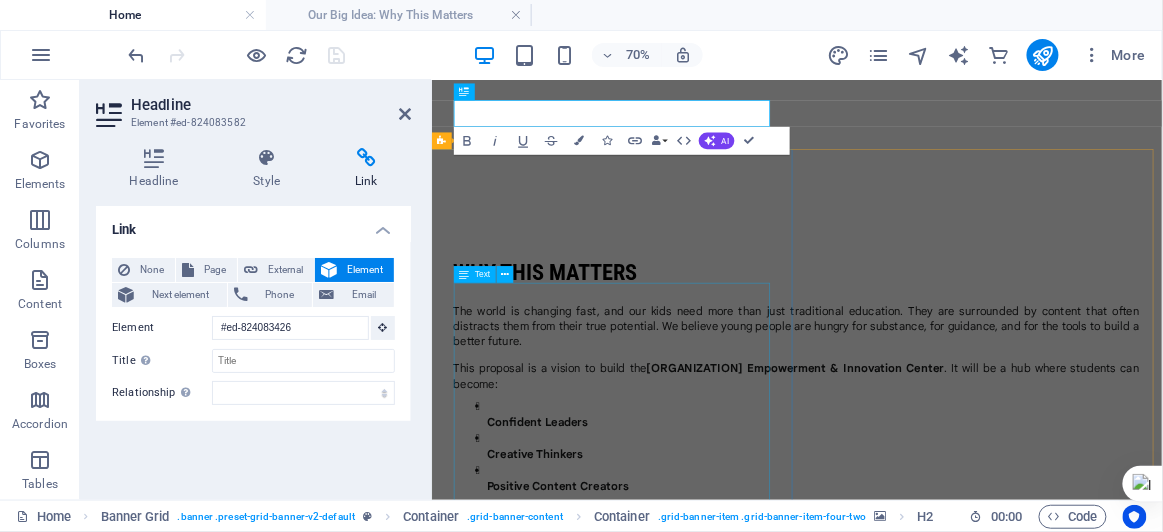 click on "The world is changing fast, and our kids need more than just traditional education. They are surrounded by content that often distracts them from their true potential. We believe young people are hungry for substance, for guidance, and for the tools to build a better future. This proposal is a vision to build the [ORGANIZATION] Empowerment & Innovation Center. It will be a hub where students can become: Confident Leaders Creative Thinkers Positive Content Creators By joining forces, we can make [ORGANIZATION] a pioneer in modern education and empower a new generation of leaders for [COUNTRY] and the world." at bounding box center (953, 569) 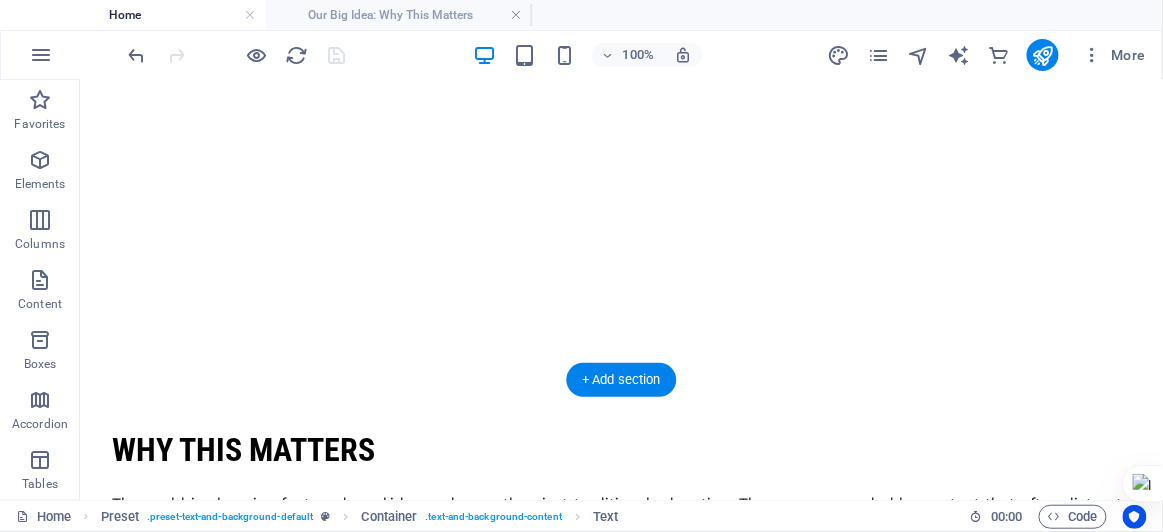 scroll, scrollTop: 253, scrollLeft: 0, axis: vertical 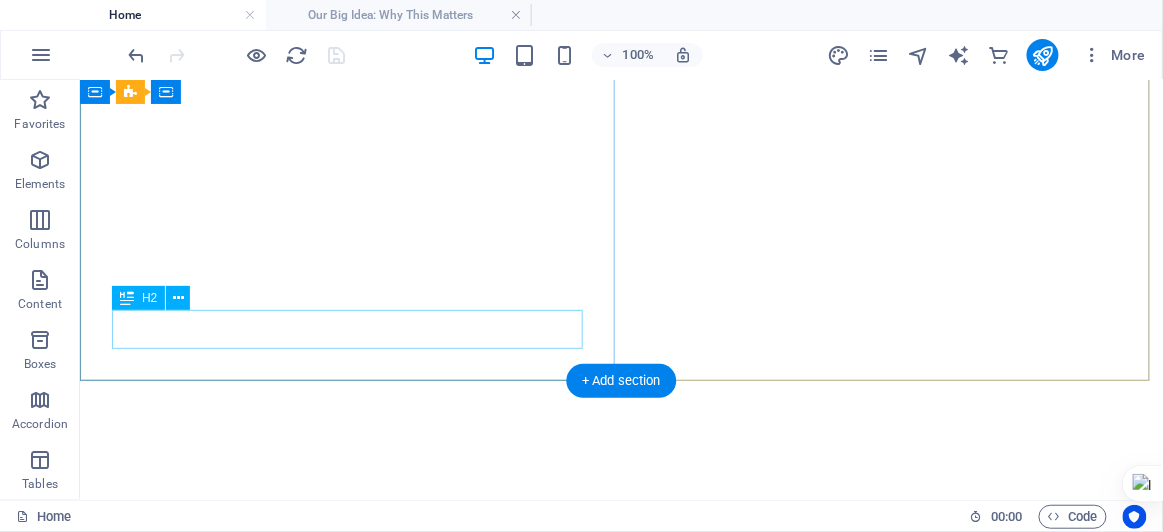 click on "Our Big Idea:" at bounding box center [350, 461] 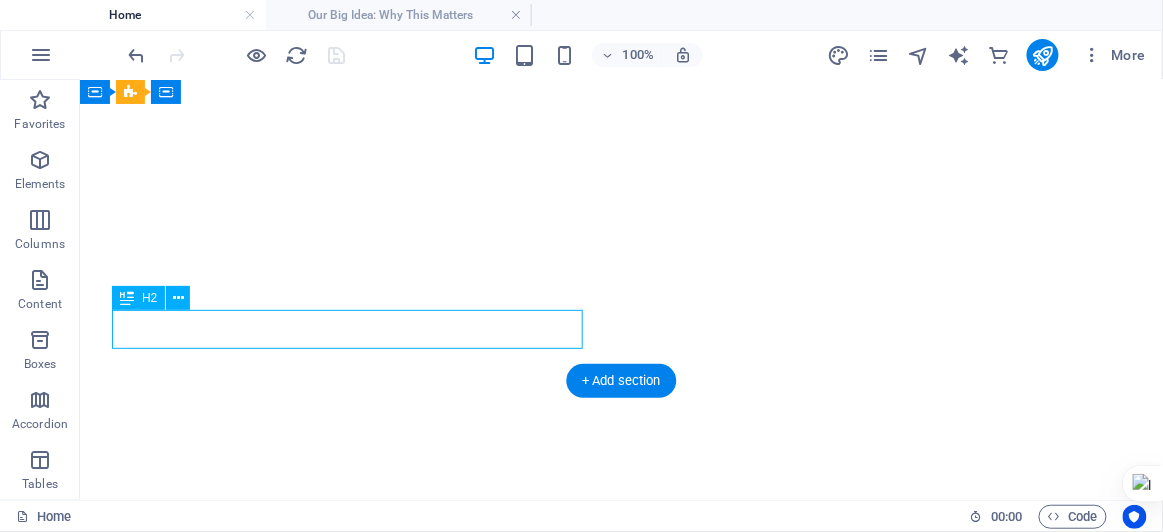 click on "Our Big Idea:" at bounding box center (350, 461) 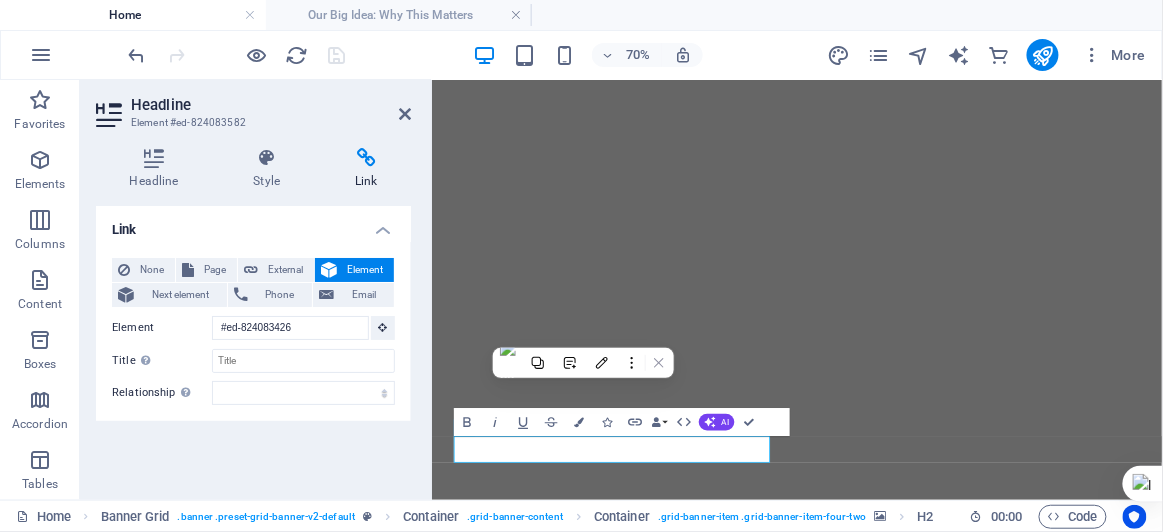 scroll, scrollTop: 253, scrollLeft: 0, axis: vertical 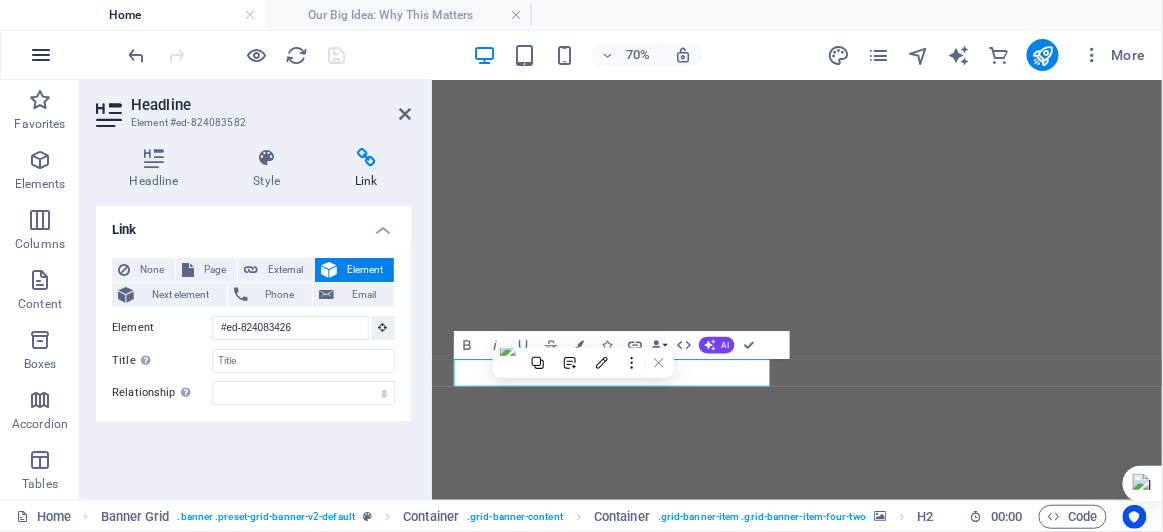 click at bounding box center (41, 55) 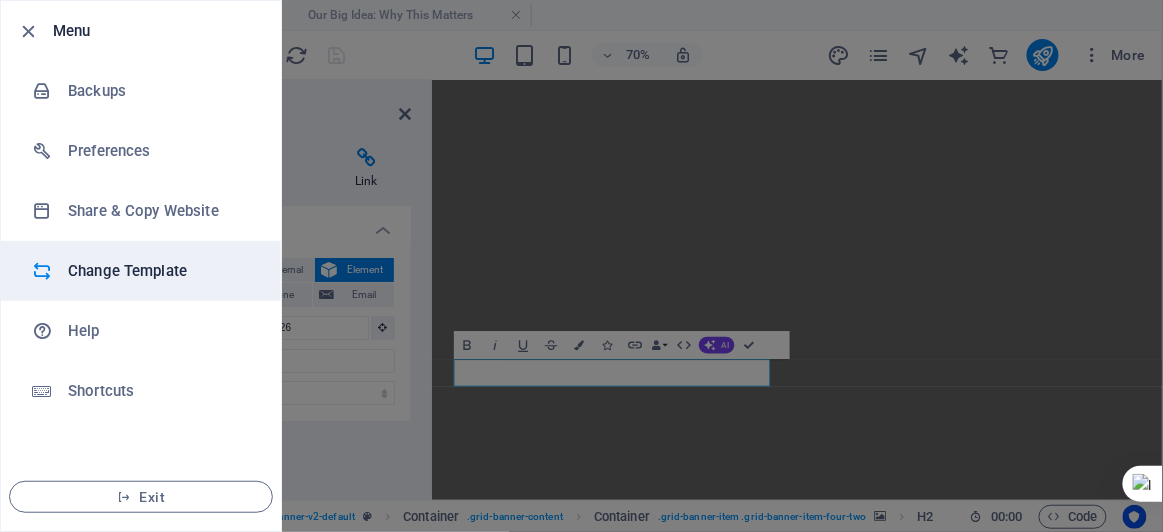 click on "Change Template" at bounding box center (160, 271) 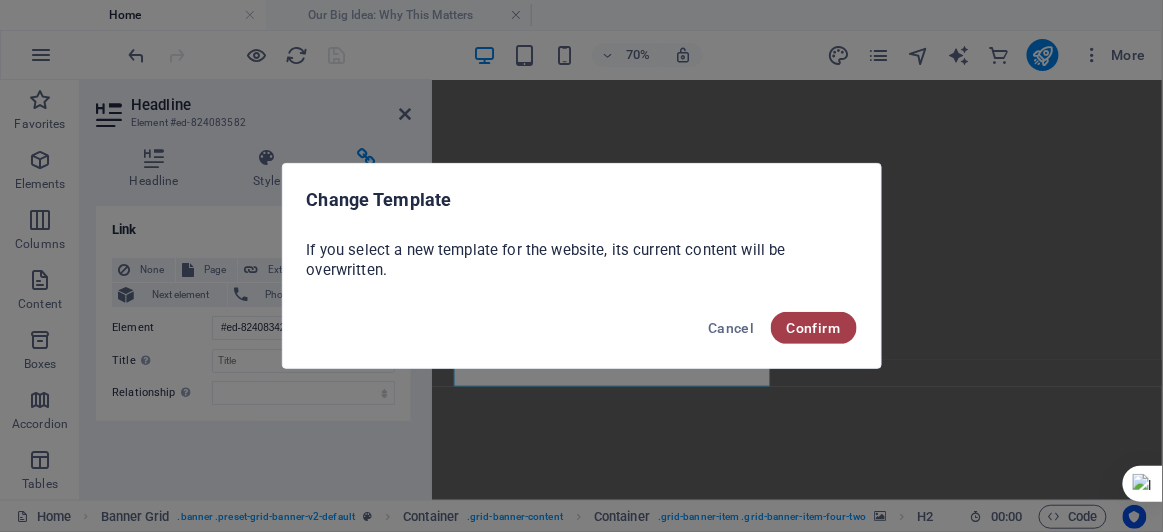 click on "Confirm" at bounding box center (814, 328) 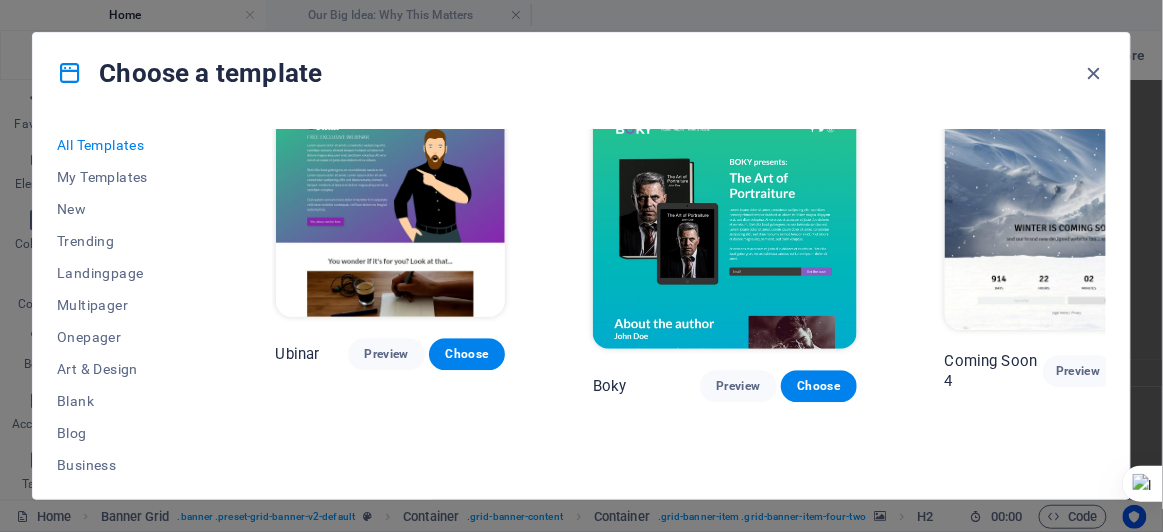 scroll, scrollTop: 21988, scrollLeft: 0, axis: vertical 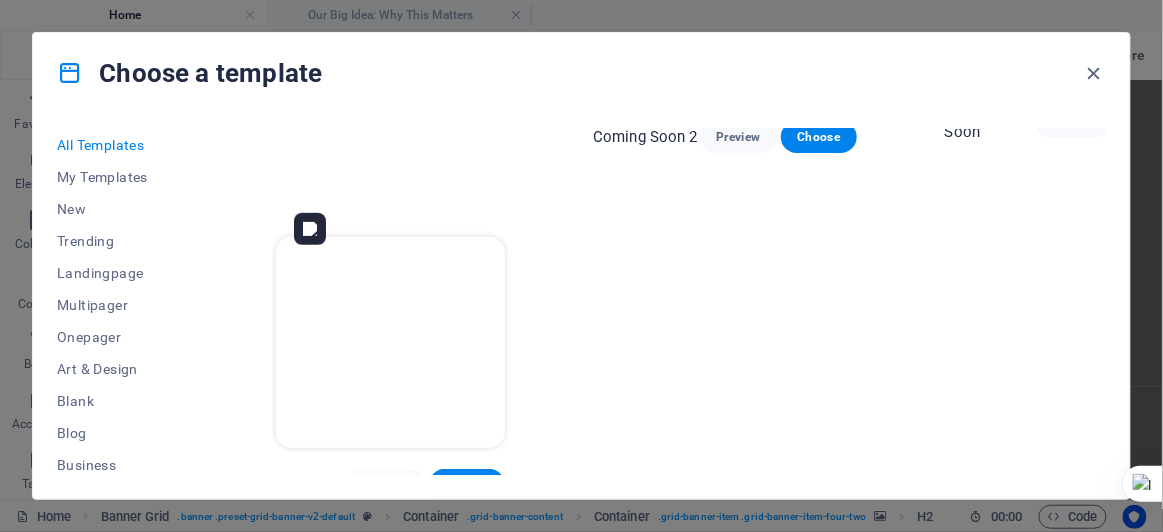 click at bounding box center (391, 342) 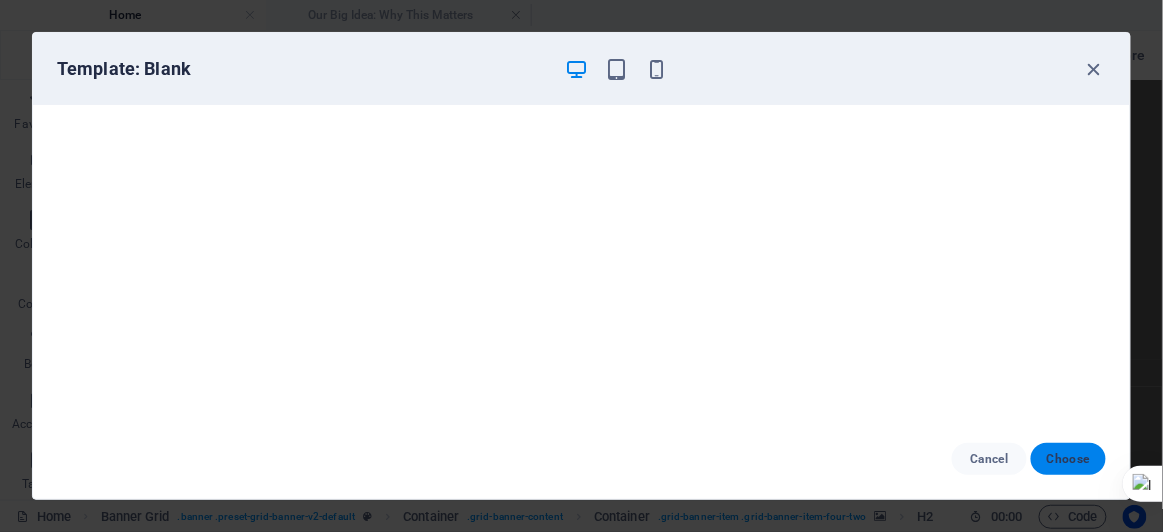 click on "Choose" at bounding box center (1068, 459) 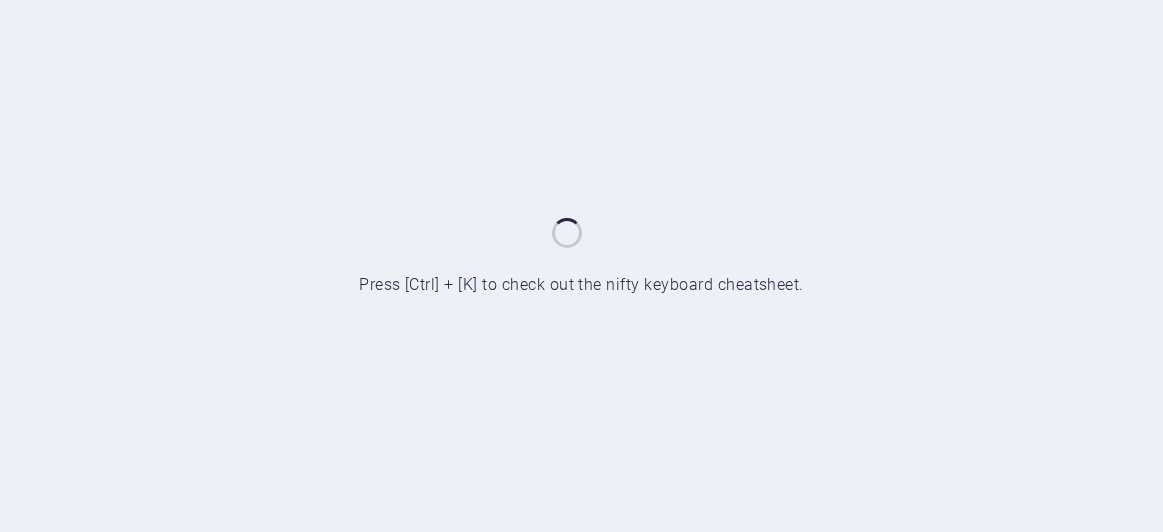 scroll, scrollTop: 0, scrollLeft: 0, axis: both 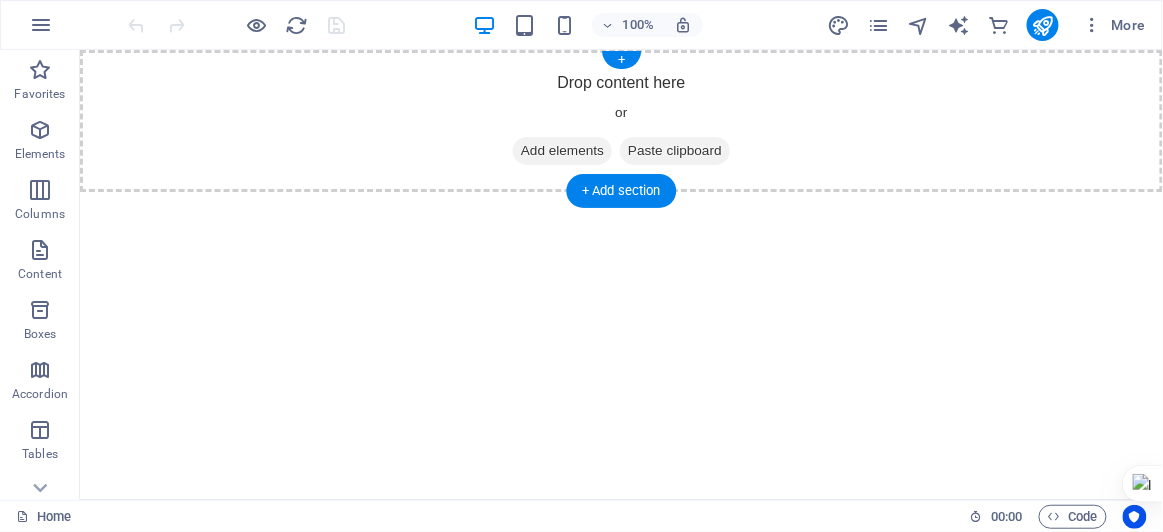 click on "Add elements" at bounding box center (561, 150) 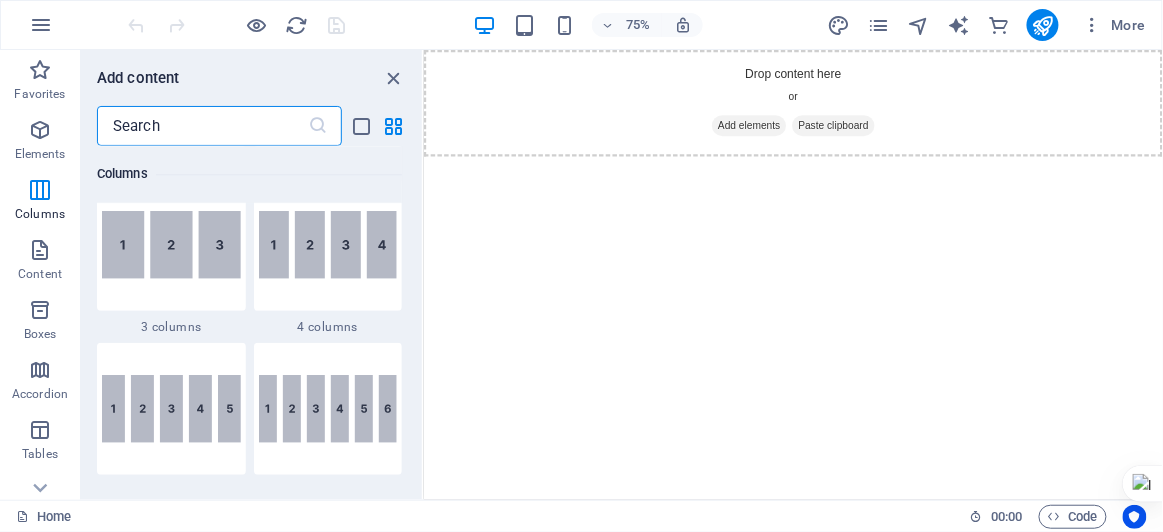 scroll, scrollTop: 1258, scrollLeft: 0, axis: vertical 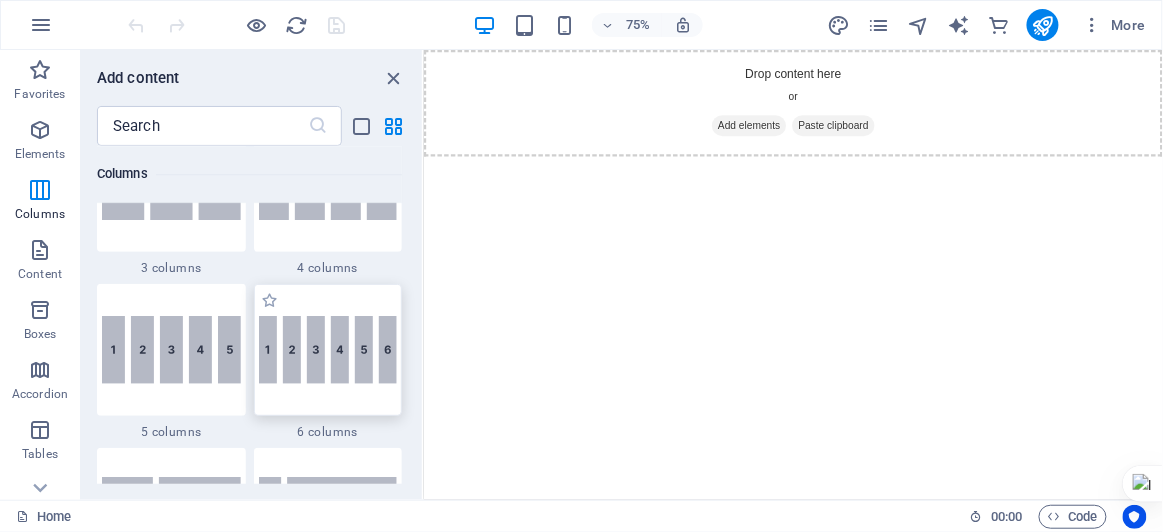 click at bounding box center (328, 350) 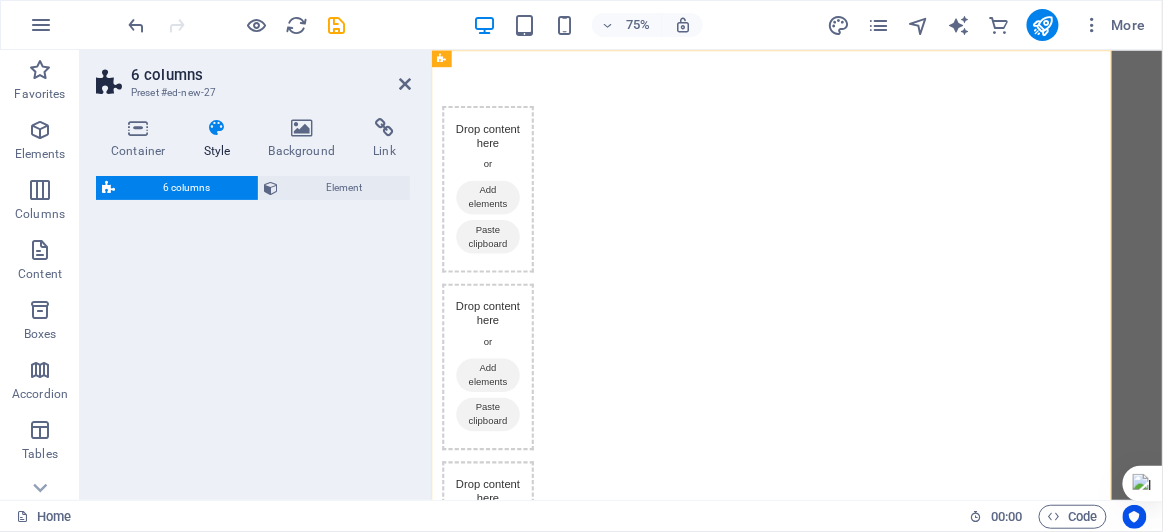 select on "rem" 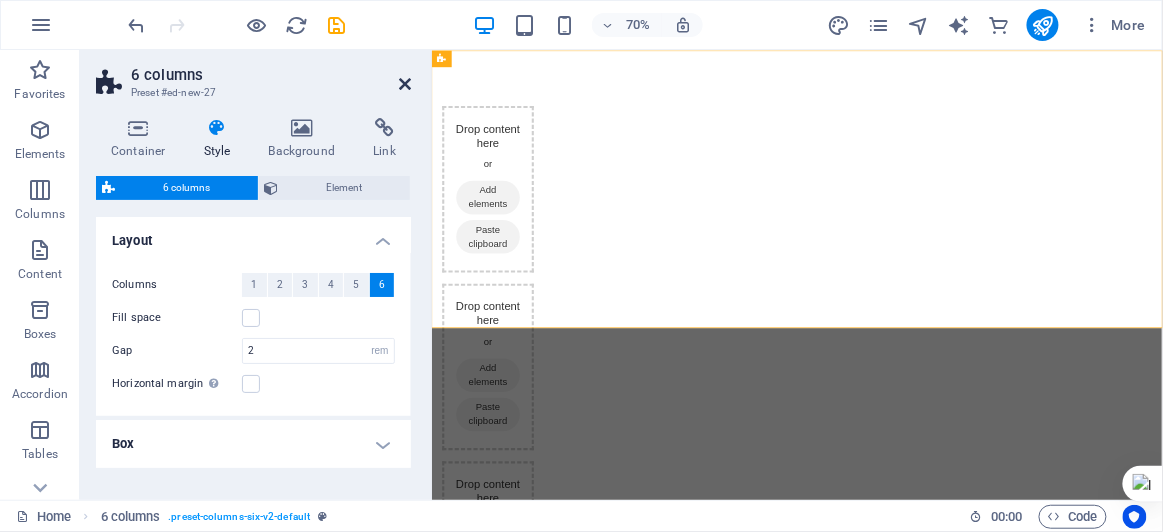 click at bounding box center (405, 84) 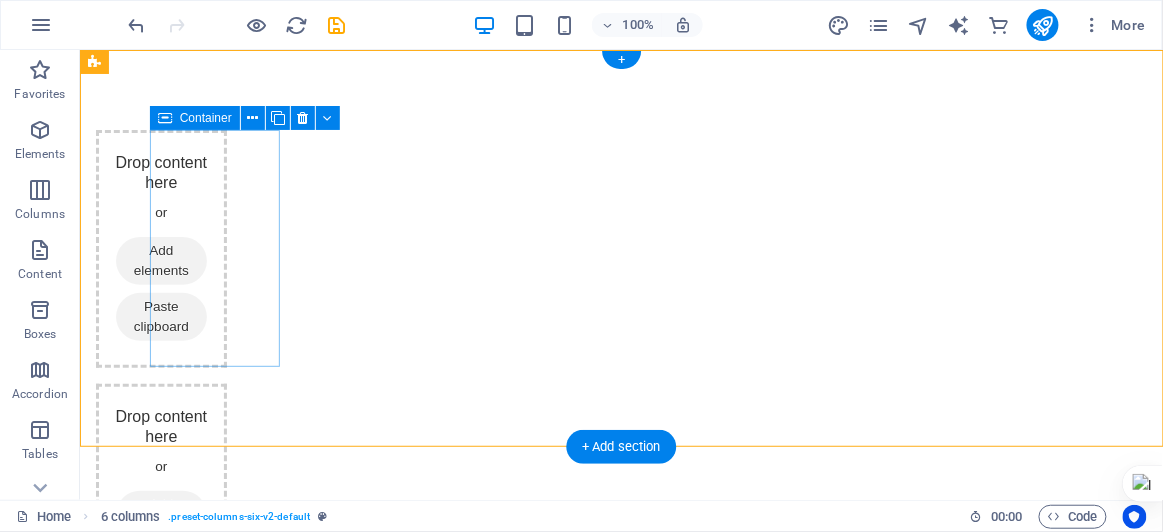 click on "Drop content here or  Add elements  Paste clipboard" at bounding box center [160, 248] 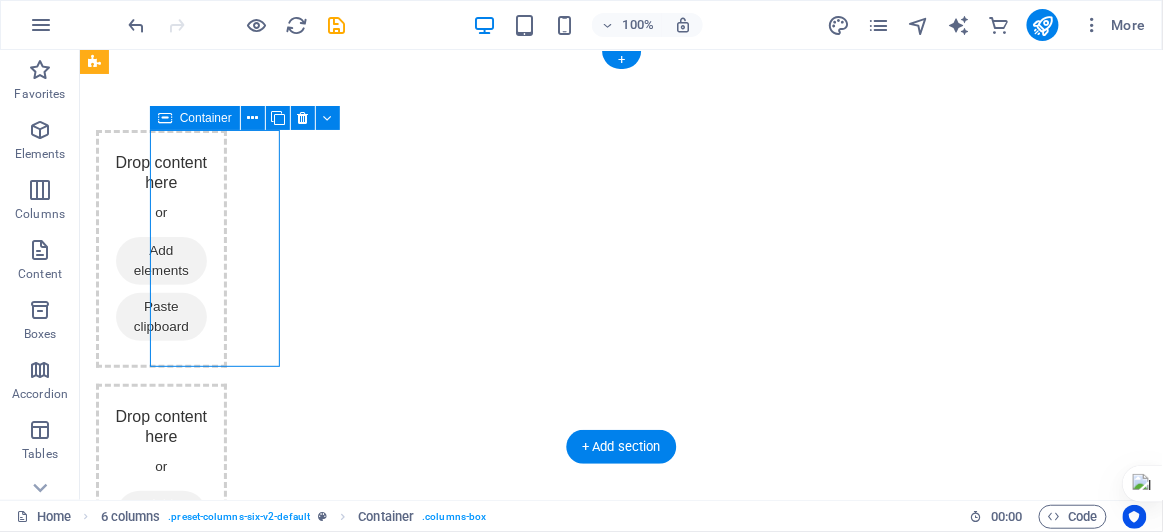 click on "Drop content here or  Add elements  Paste clipboard" at bounding box center [160, 248] 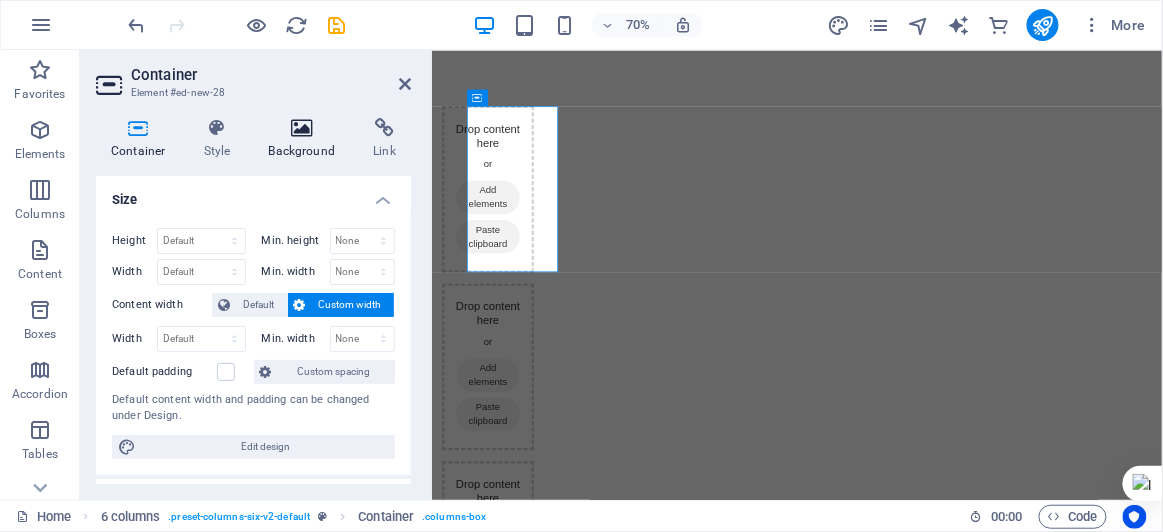 click at bounding box center (302, 128) 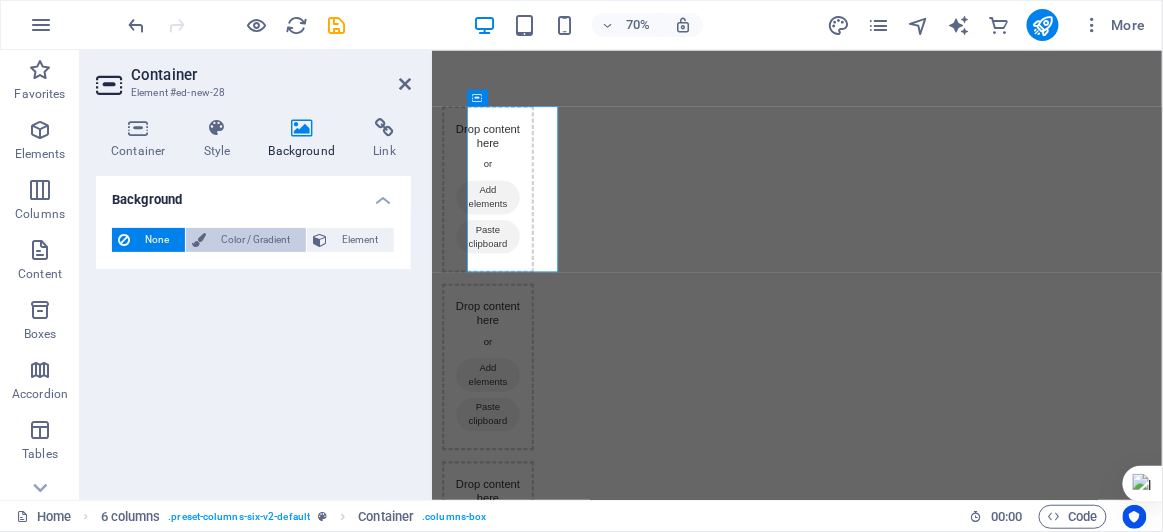 click on "Color / Gradient" at bounding box center (256, 240) 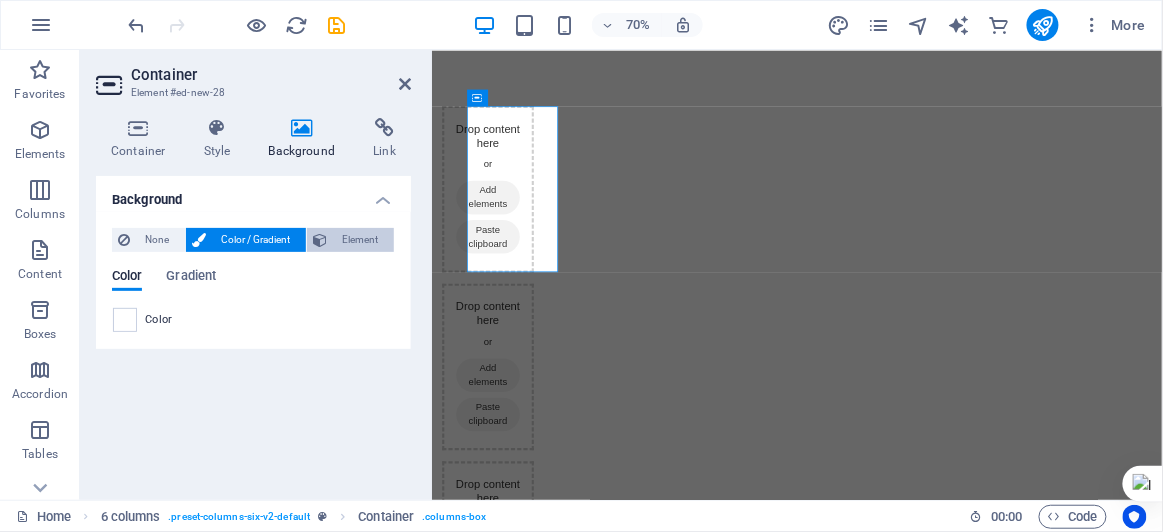 click on "Element" at bounding box center [360, 240] 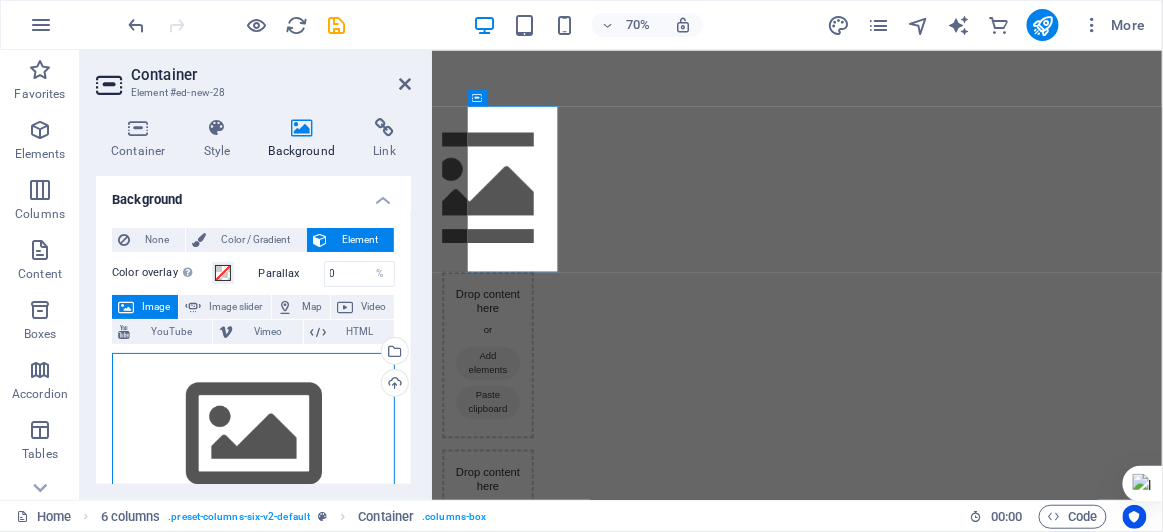 click on "Drag files here, click to choose files or select files from Files or our free stock photos & videos" at bounding box center [253, 435] 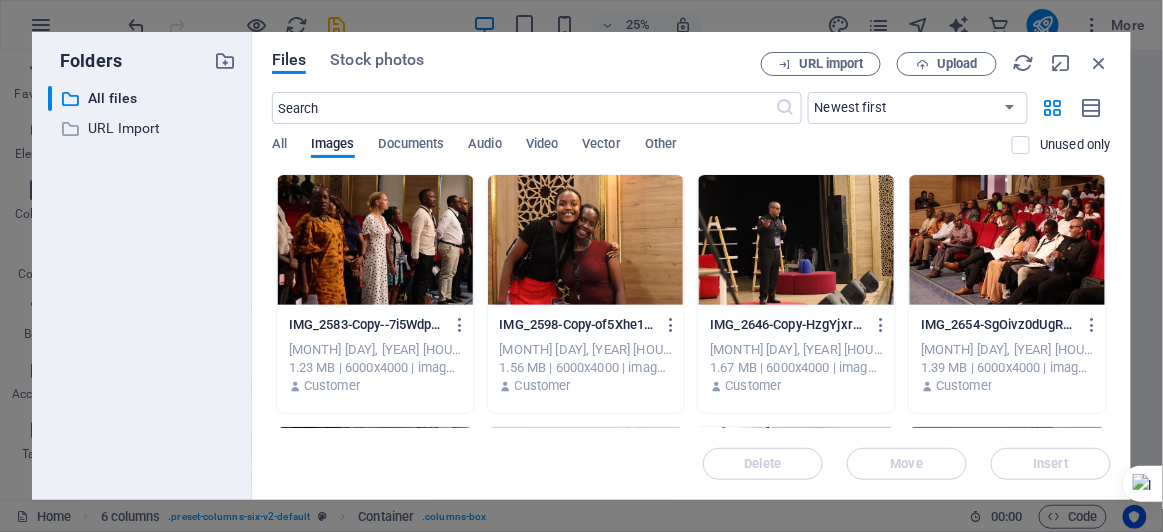click at bounding box center (796, 240) 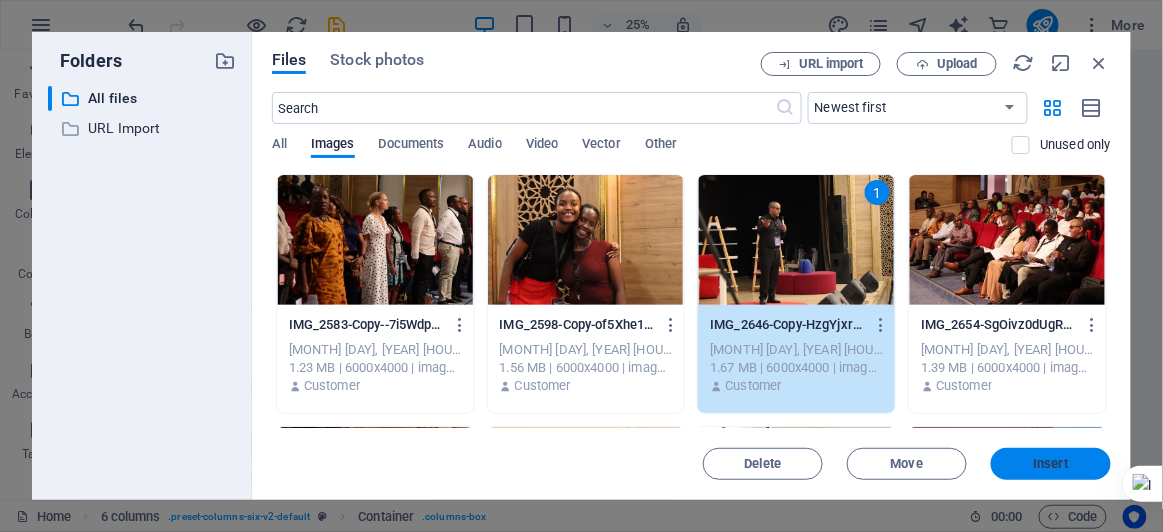 click on "Insert" at bounding box center [1051, 464] 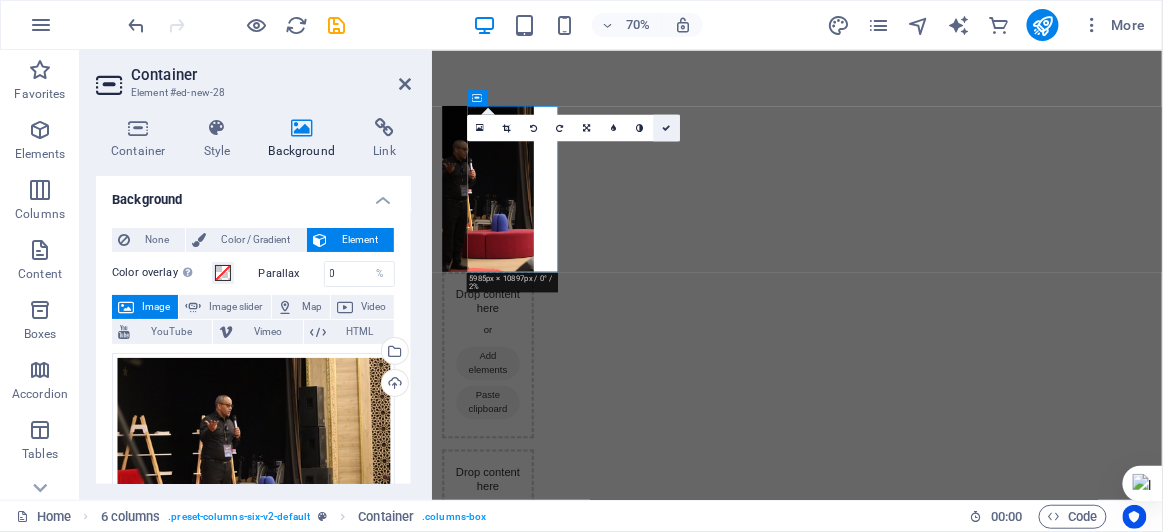 click at bounding box center (667, 128) 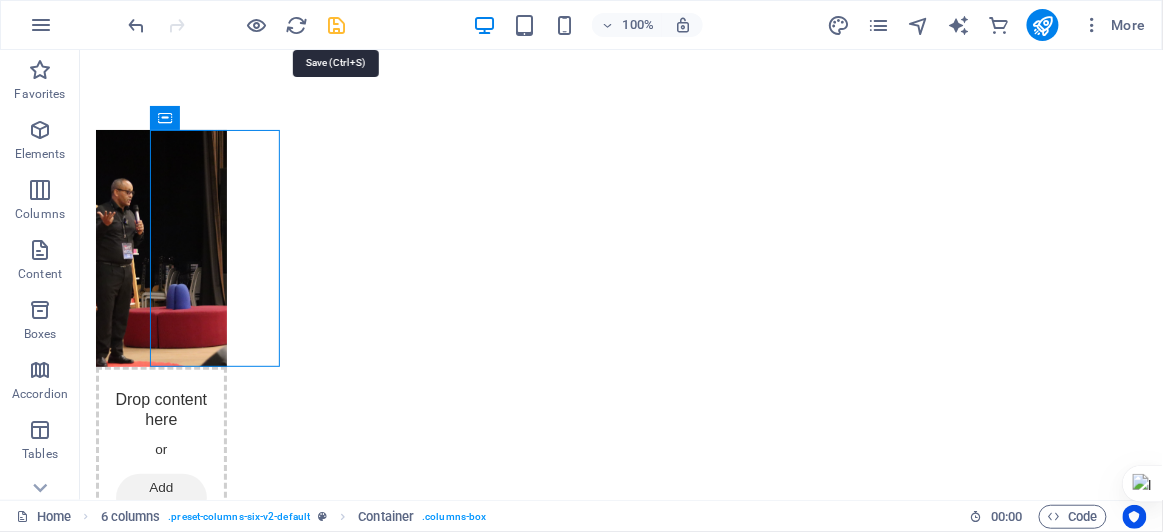 click at bounding box center [337, 25] 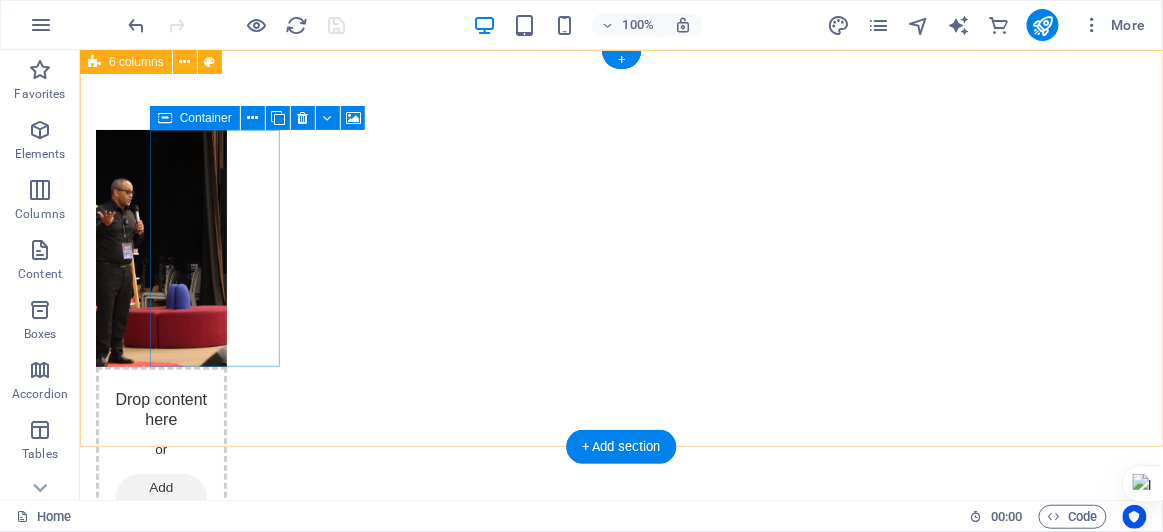 click on "Drop content here or  Add elements  Paste clipboard" at bounding box center (160, 485) 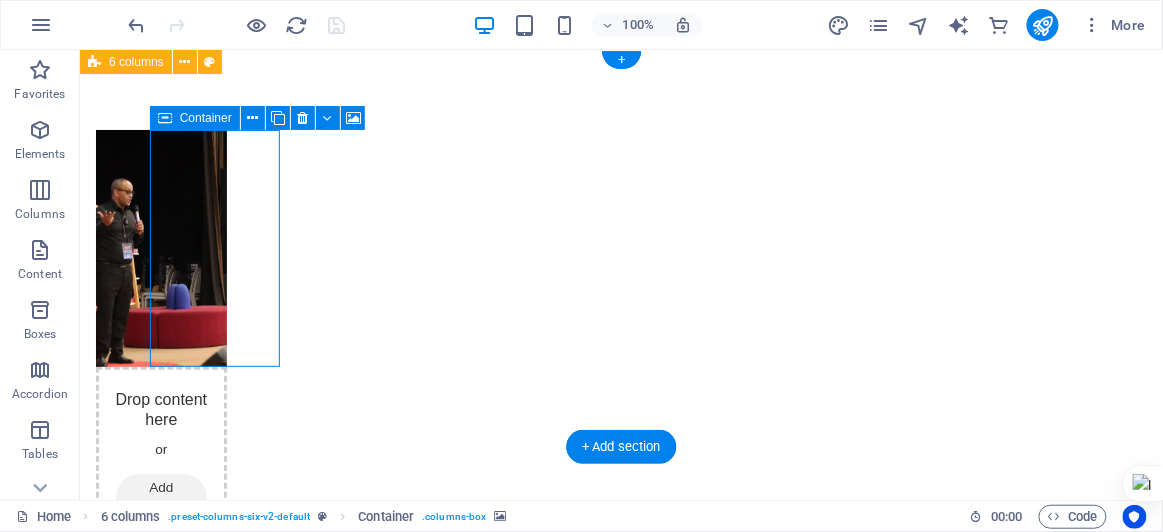click on "Drop content here or  Add elements  Paste clipboard" at bounding box center [160, 485] 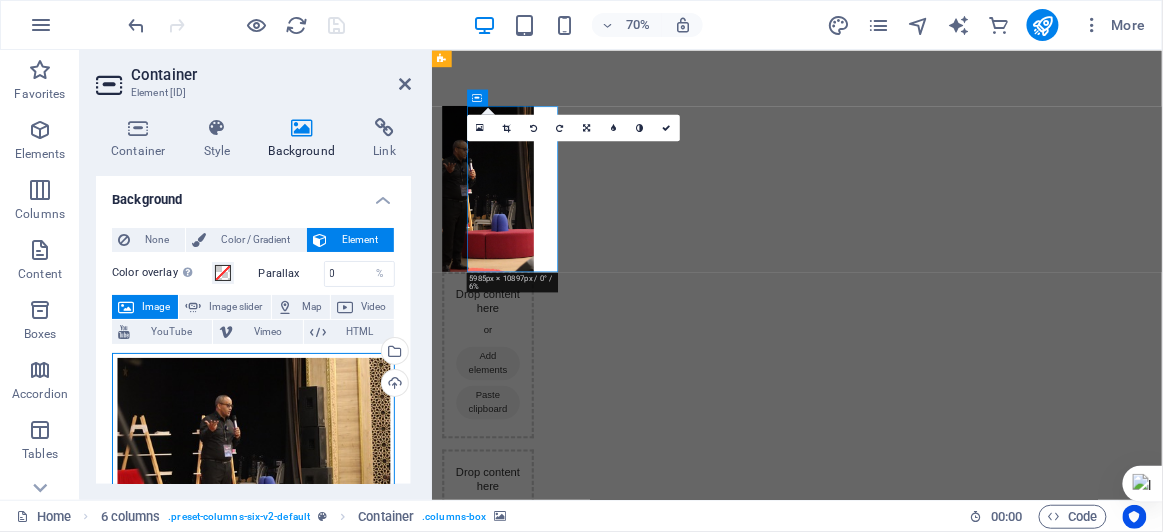 click on "Drag files here, click to choose files or select files from Files or our free stock photos & videos" at bounding box center [253, 449] 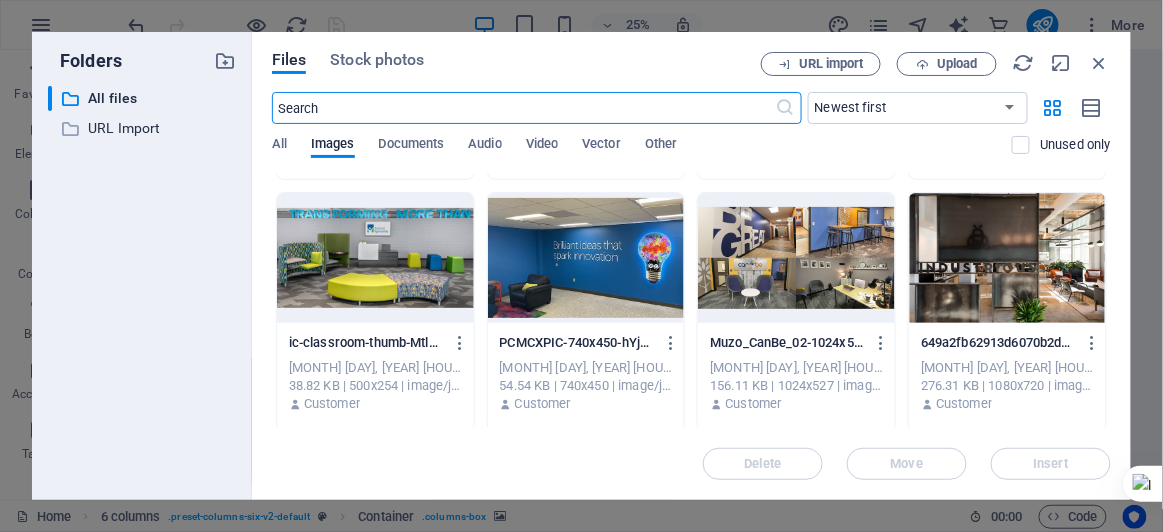 scroll, scrollTop: 2250, scrollLeft: 0, axis: vertical 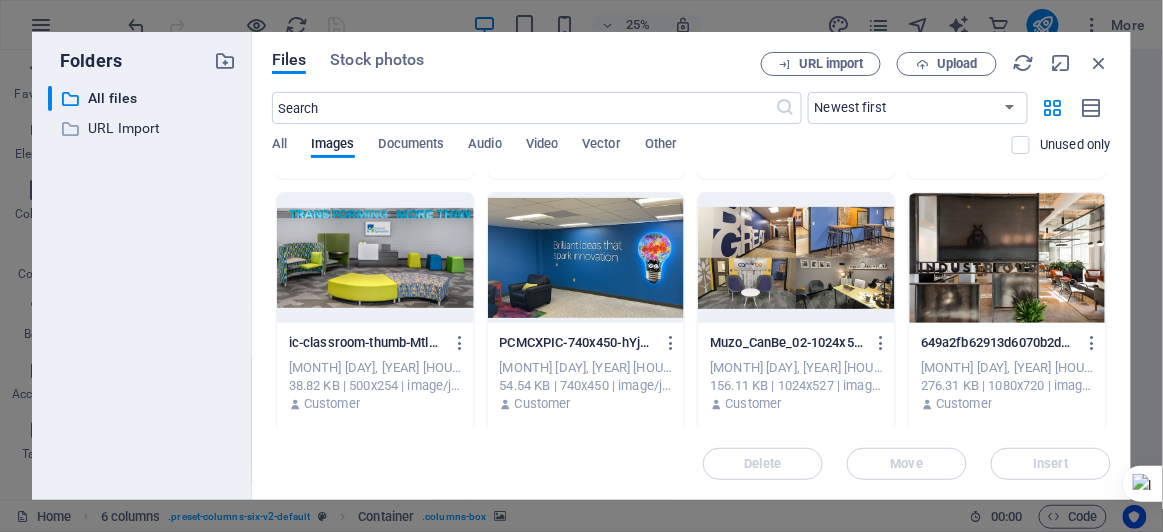 click at bounding box center [586, 258] 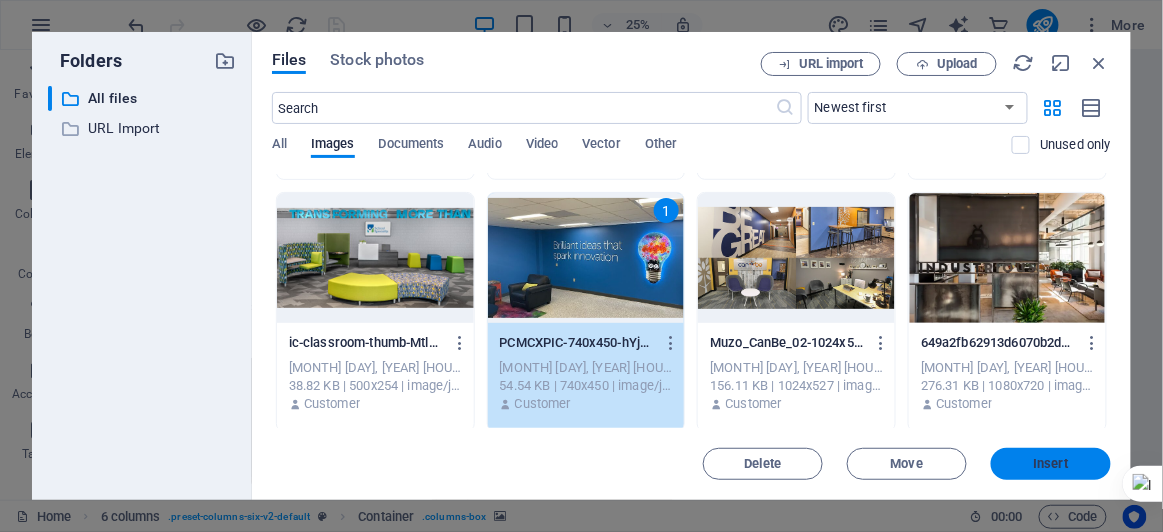 click on "Insert" at bounding box center [1051, 464] 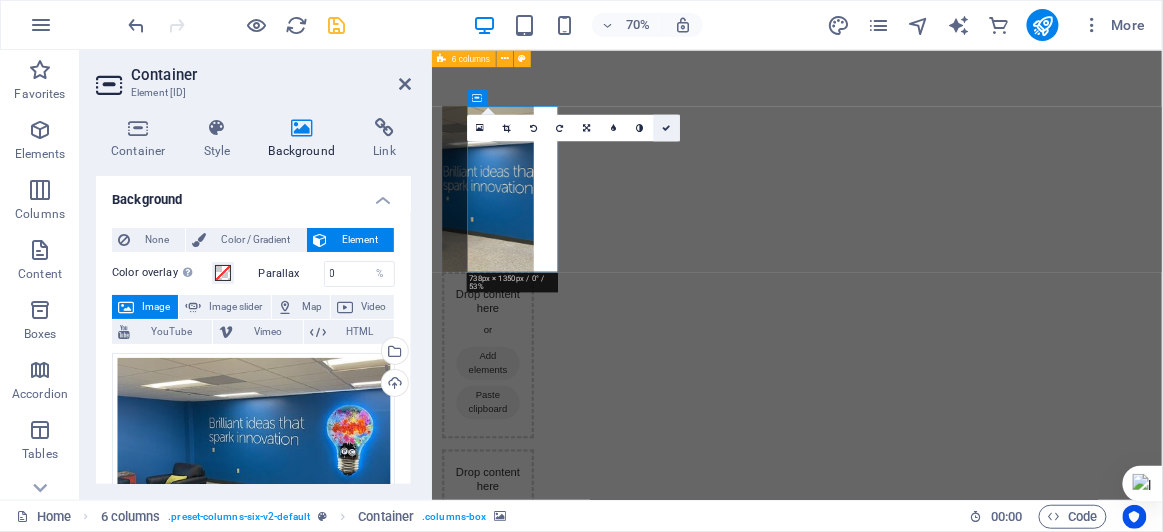click at bounding box center (667, 128) 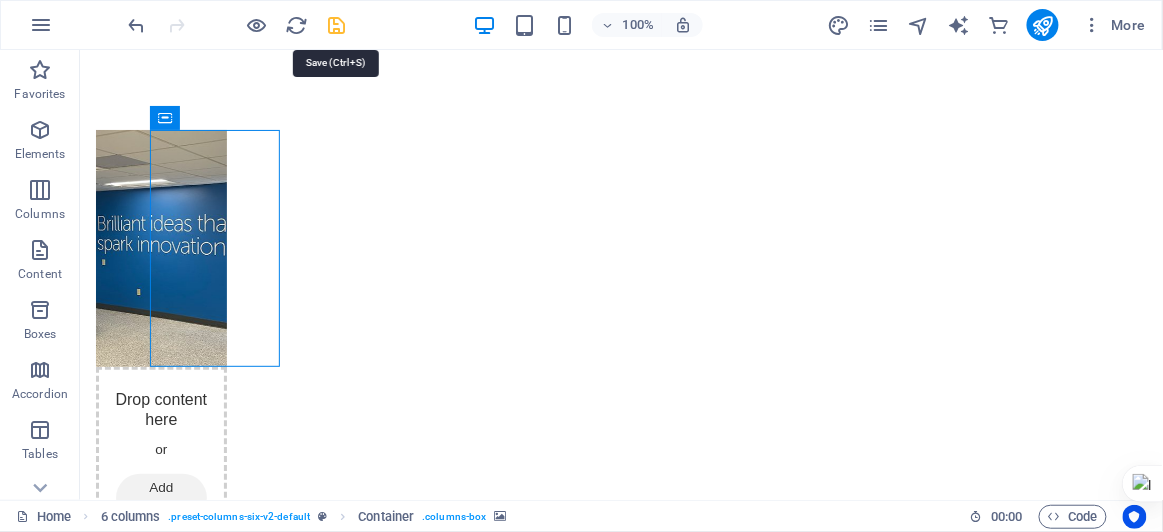 click at bounding box center (337, 25) 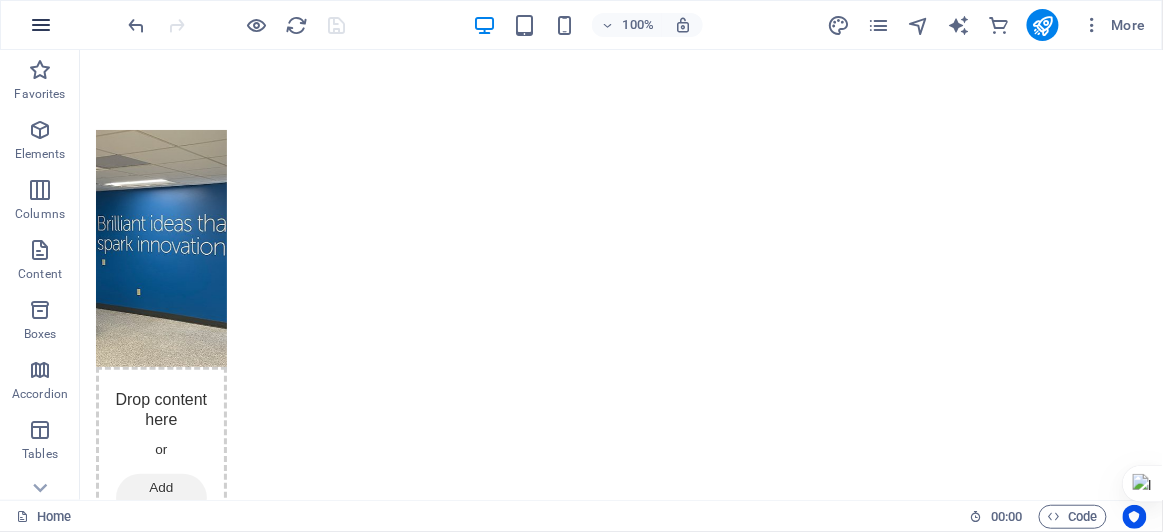 click at bounding box center (41, 25) 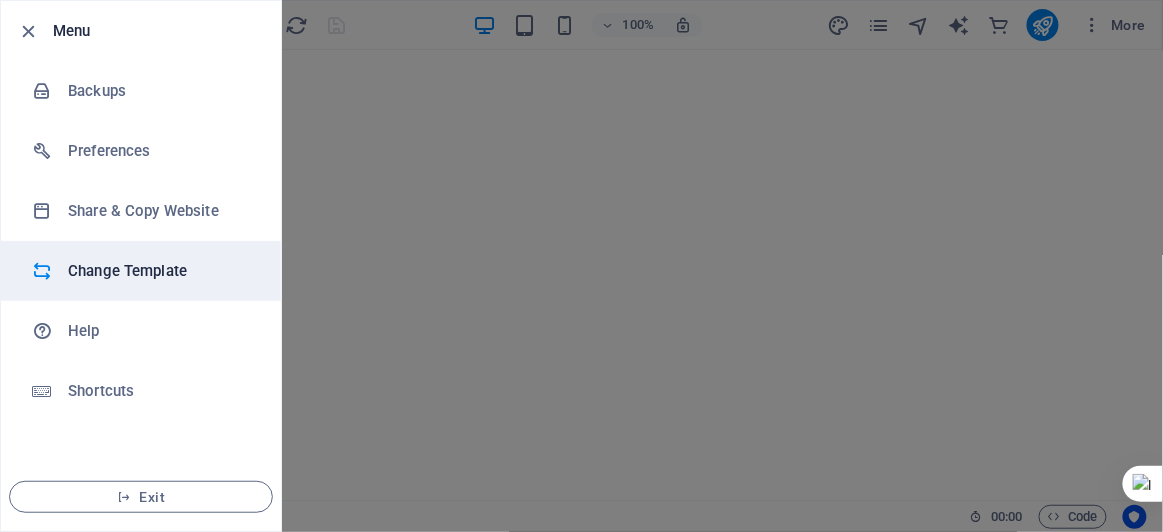 click on "Change Template" at bounding box center [160, 271] 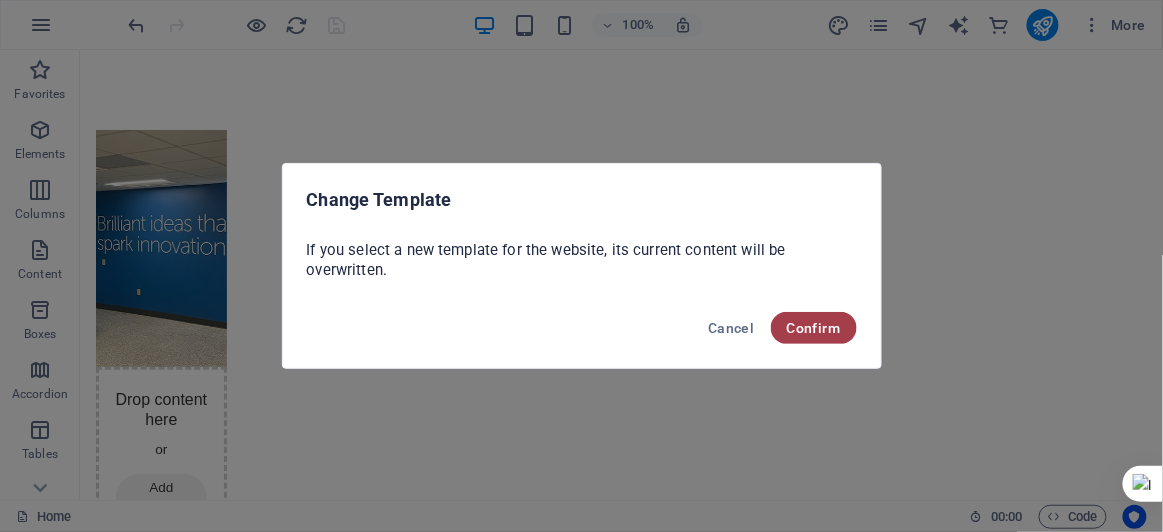 click on "Confirm" at bounding box center (814, 328) 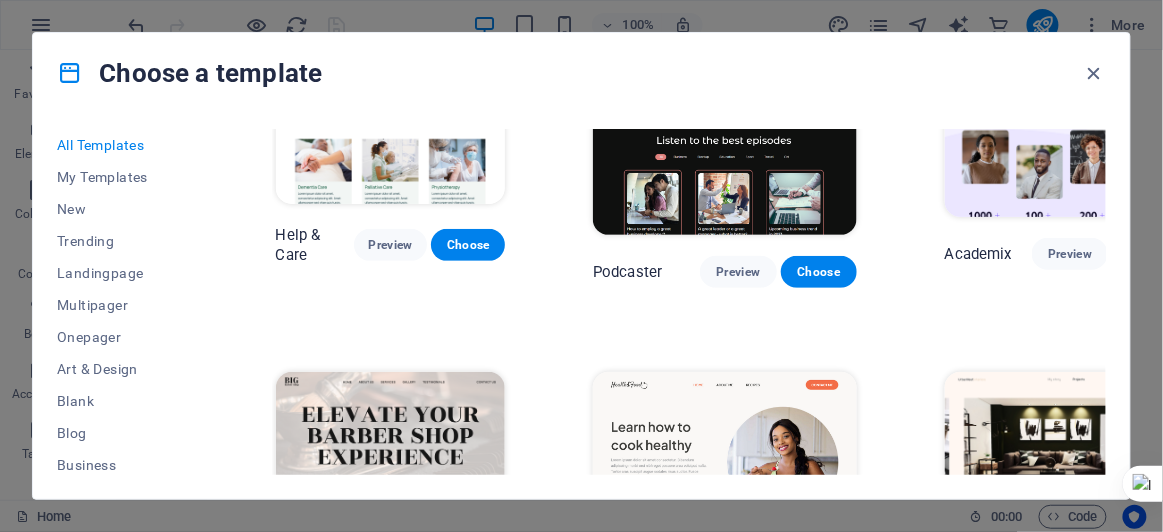 scroll, scrollTop: 2033, scrollLeft: 0, axis: vertical 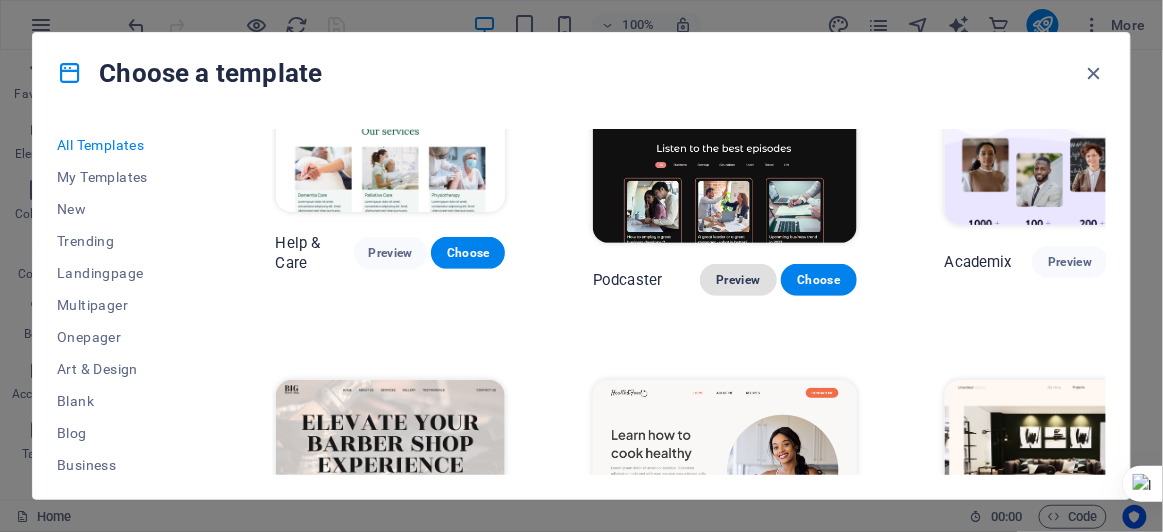 click on "Preview" at bounding box center [738, 280] 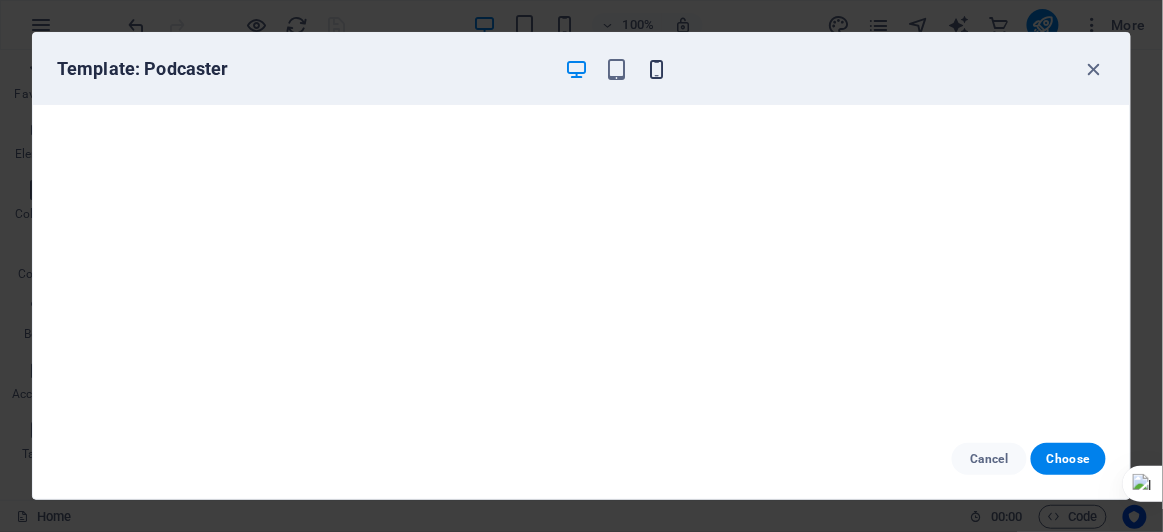 click at bounding box center (657, 69) 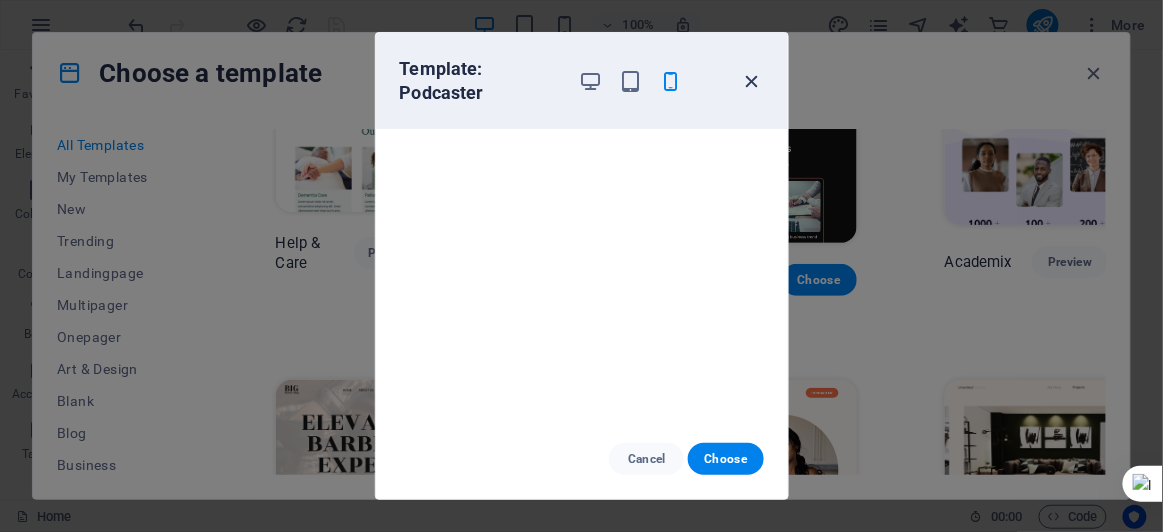click at bounding box center (751, 81) 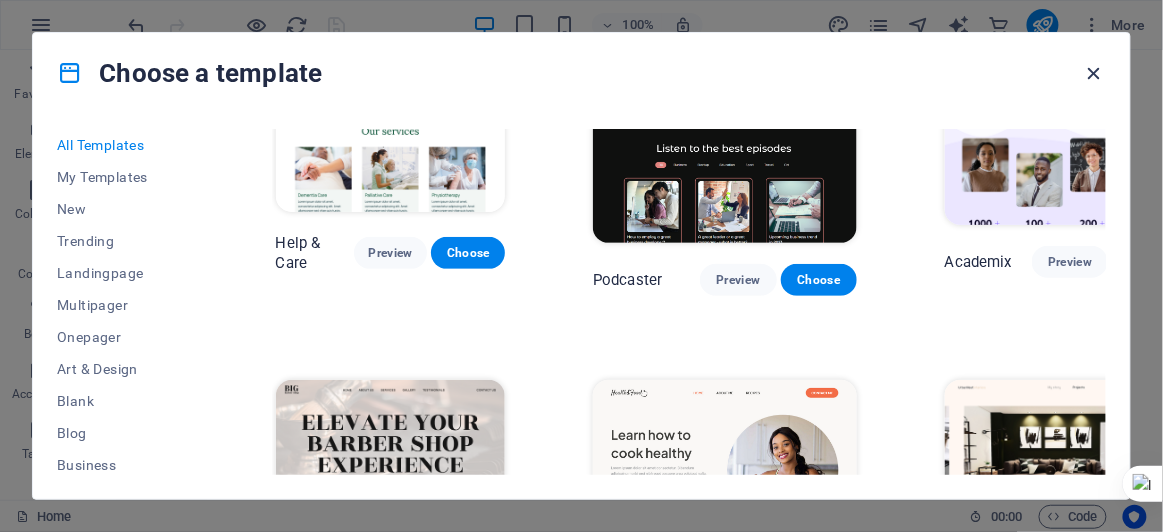 click at bounding box center (1094, 73) 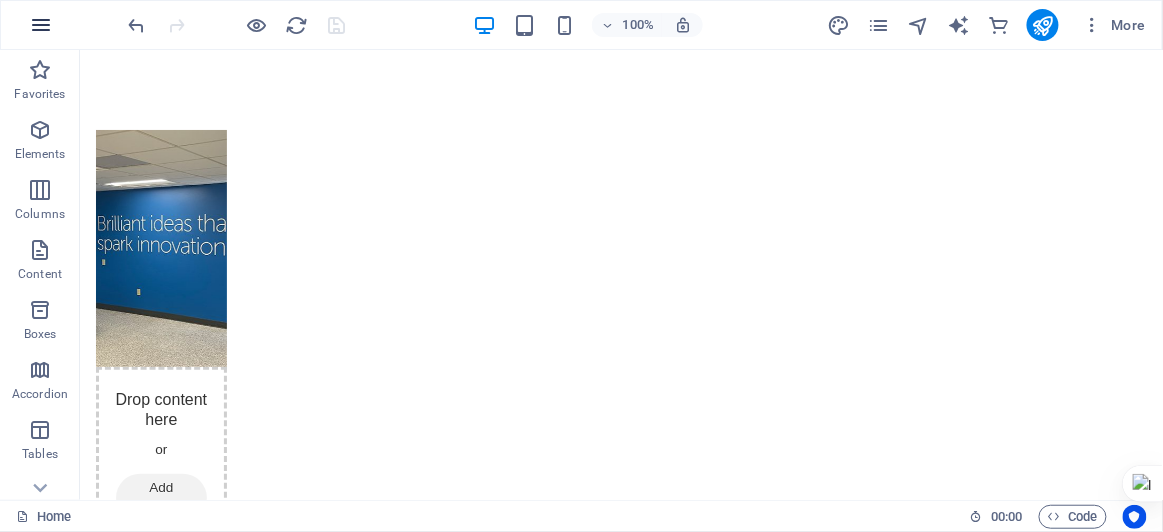 click at bounding box center (41, 25) 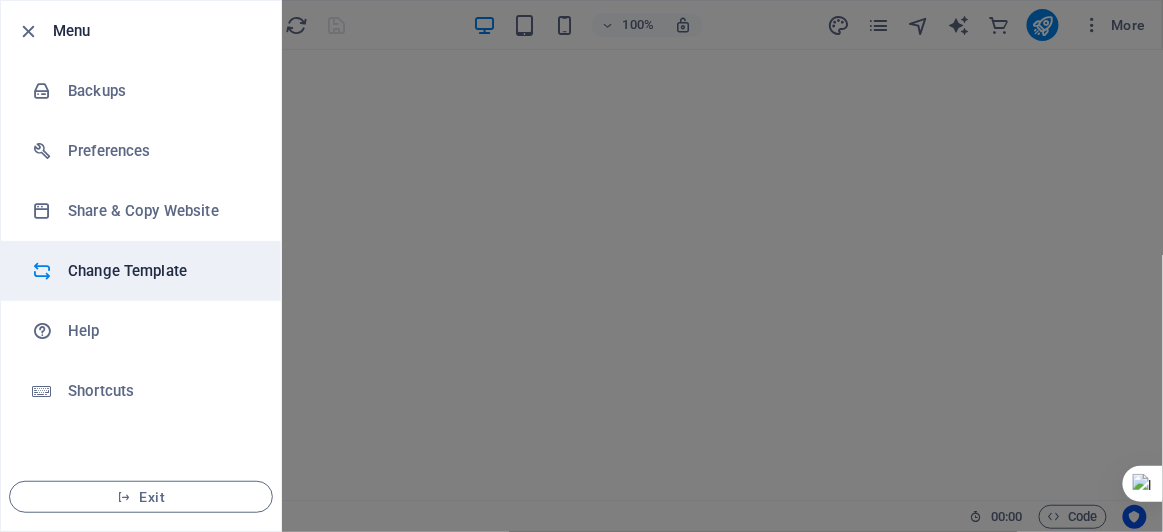 click on "Change Template" at bounding box center (160, 271) 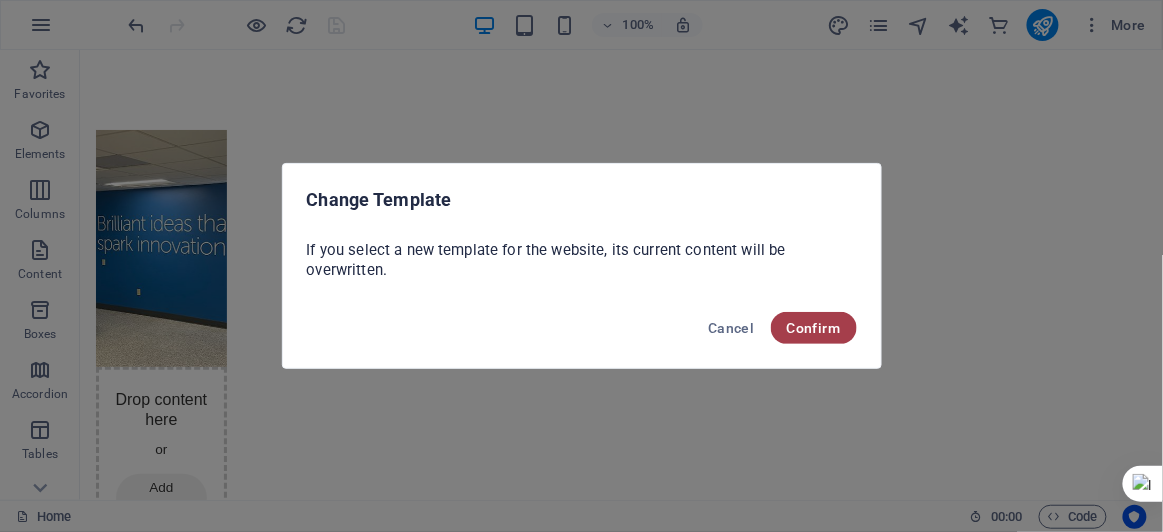 click on "Confirm" at bounding box center (814, 328) 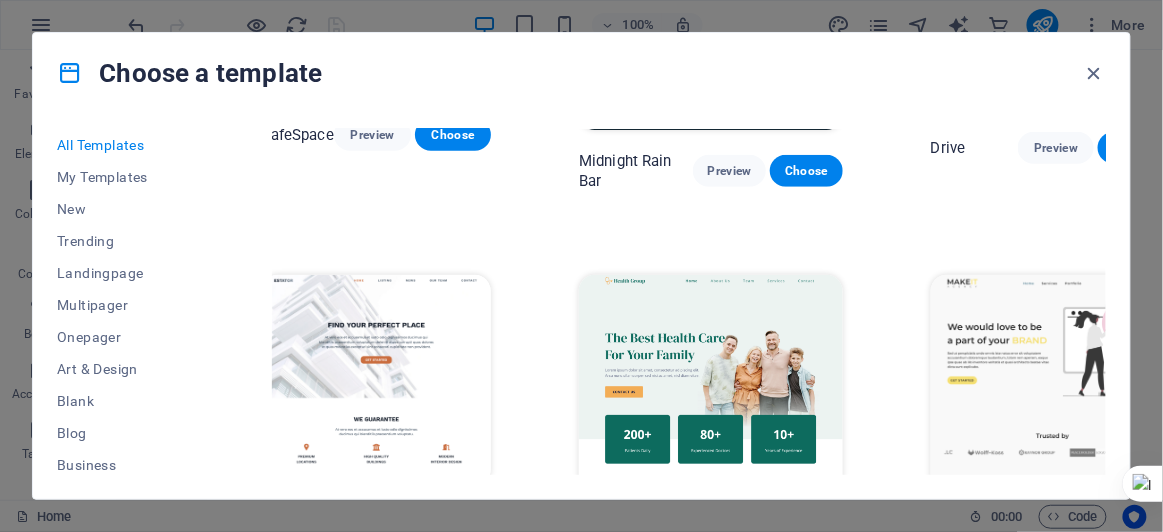 scroll, scrollTop: 4163, scrollLeft: 14, axis: both 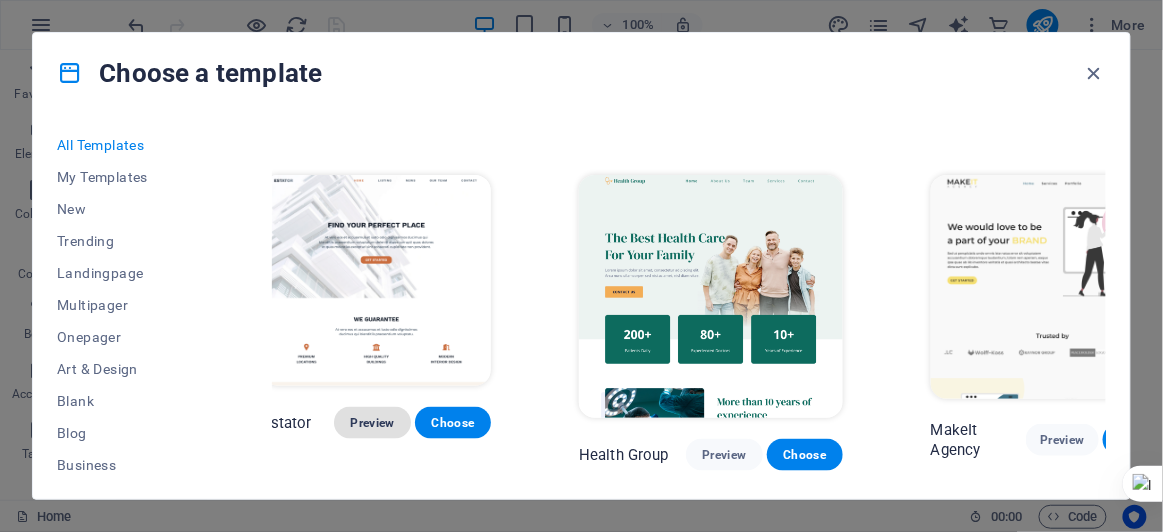 click on "Preview" at bounding box center [372, 423] 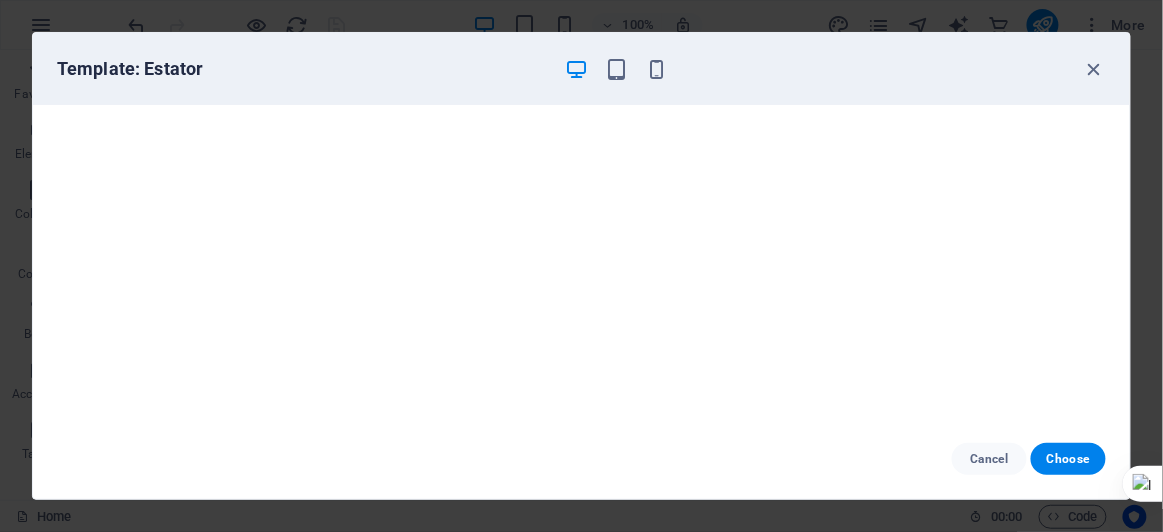 scroll, scrollTop: 4, scrollLeft: 0, axis: vertical 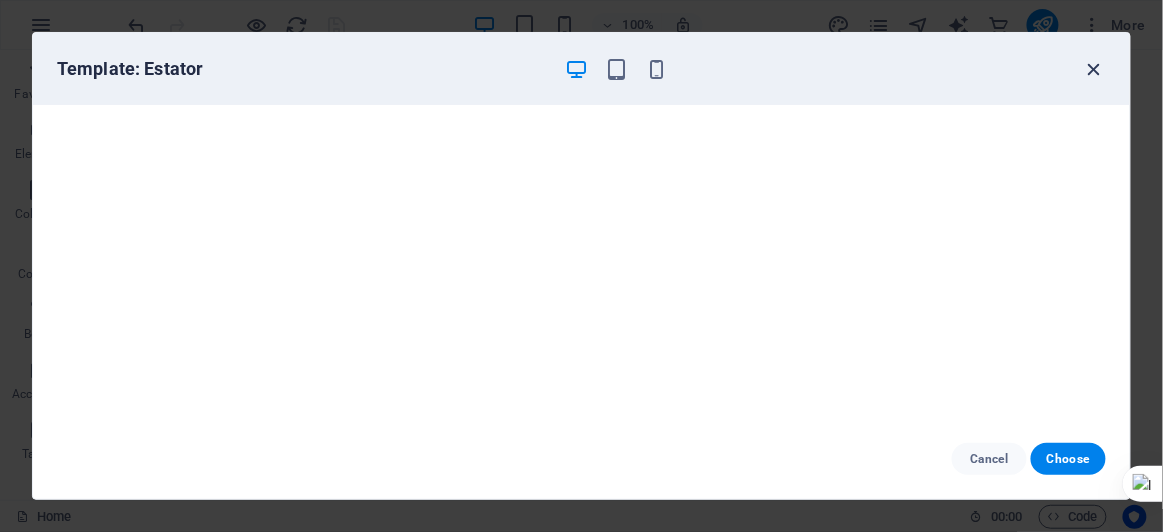click at bounding box center [1094, 69] 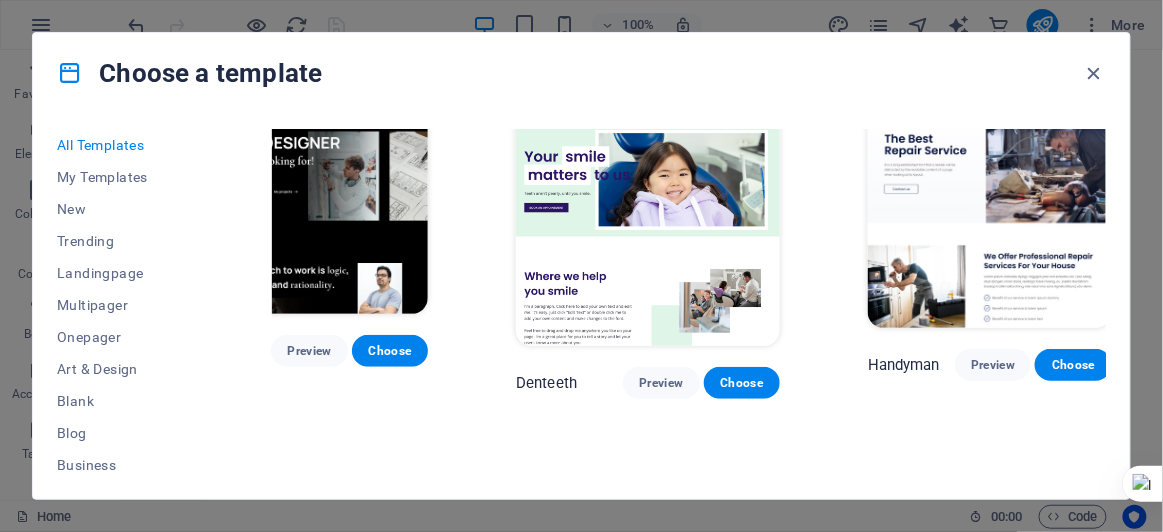 scroll, scrollTop: 5756, scrollLeft: 77, axis: both 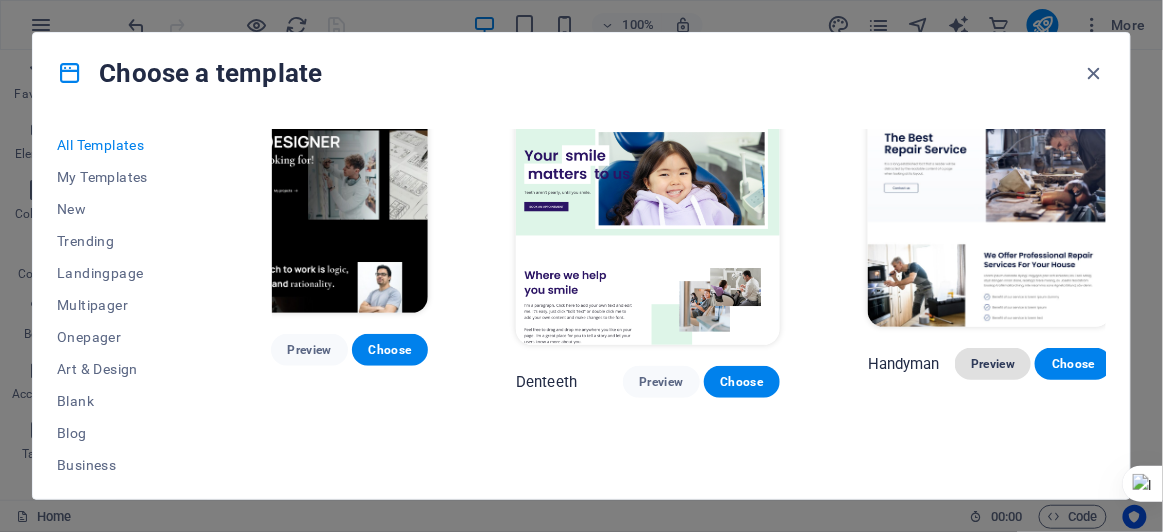 click on "Preview" at bounding box center (993, 364) 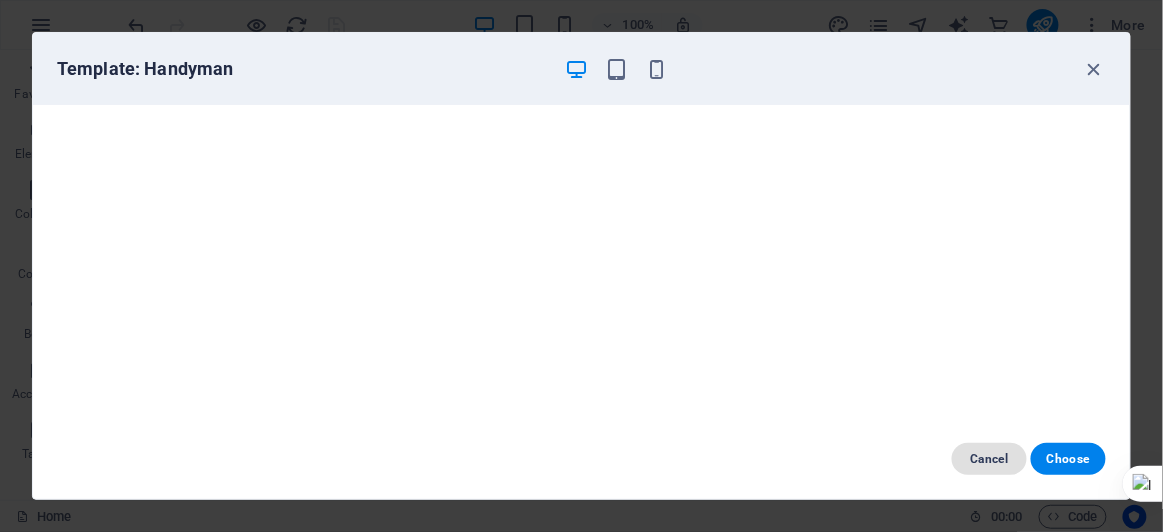 click on "Cancel" at bounding box center [989, 459] 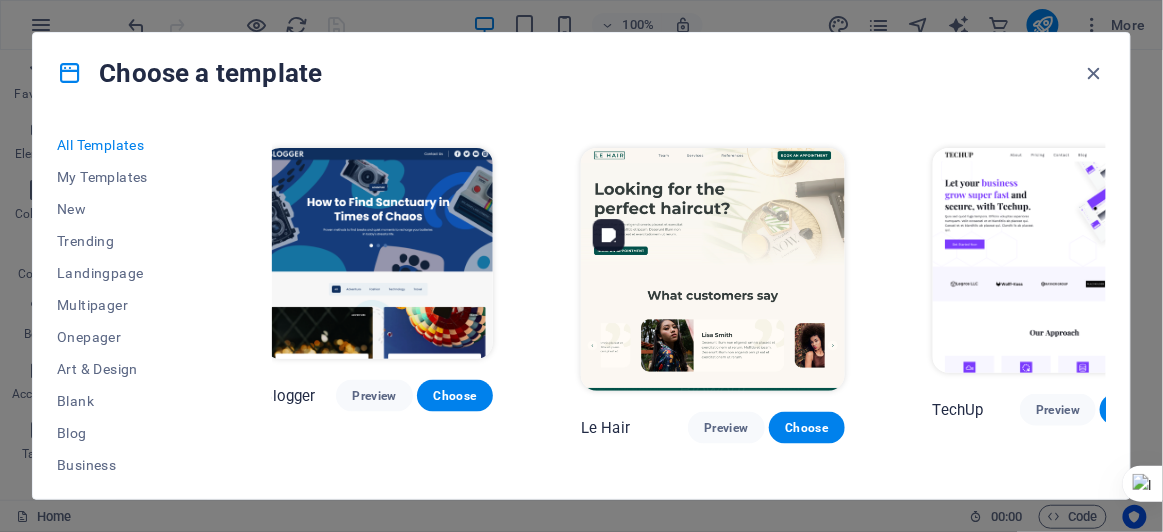 scroll, scrollTop: 6094, scrollLeft: 12, axis: both 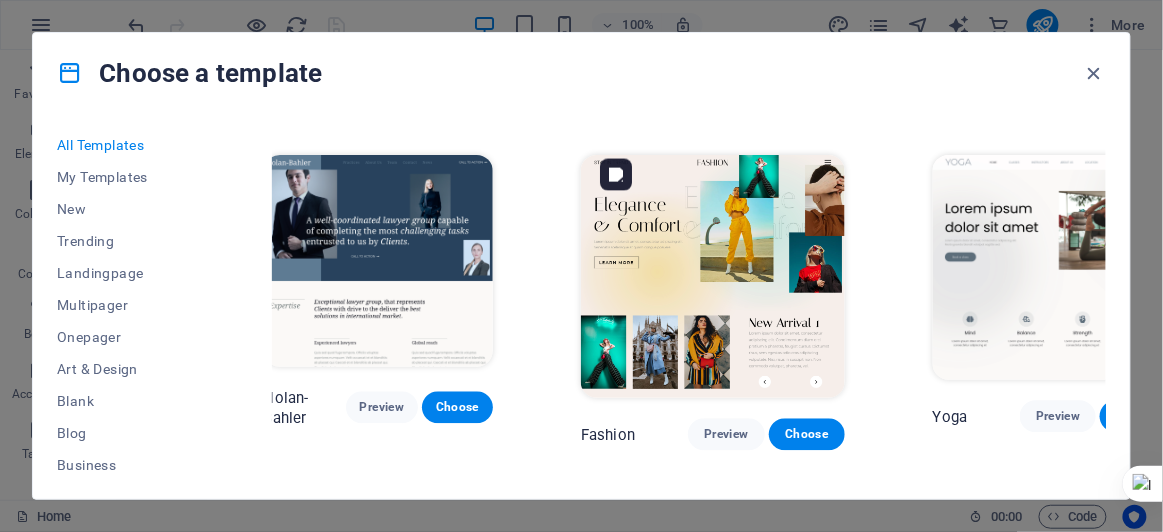 drag, startPoint x: 769, startPoint y: 334, endPoint x: 544, endPoint y: 305, distance: 226.86119 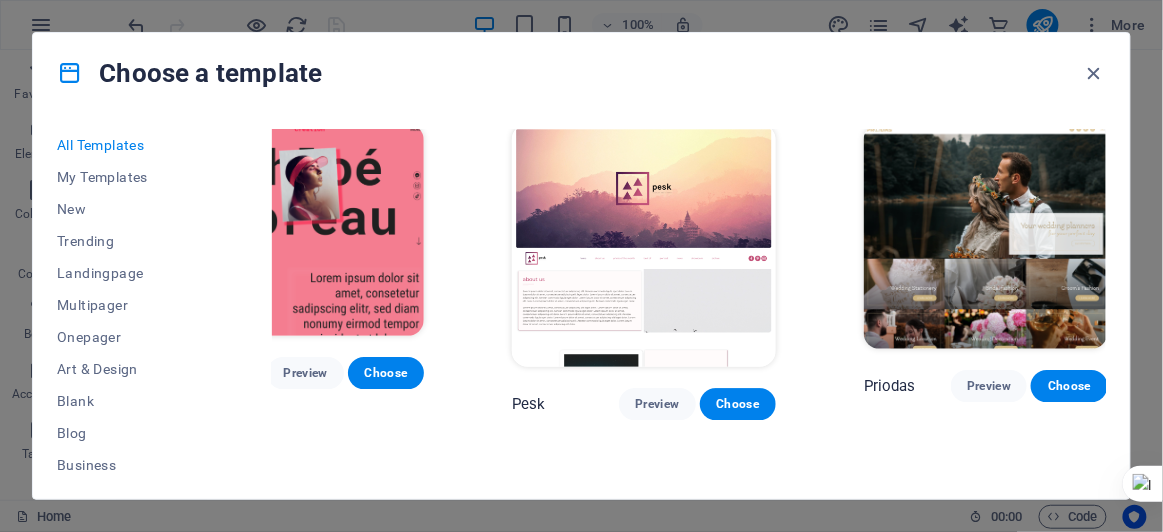 scroll, scrollTop: 6867, scrollLeft: 81, axis: both 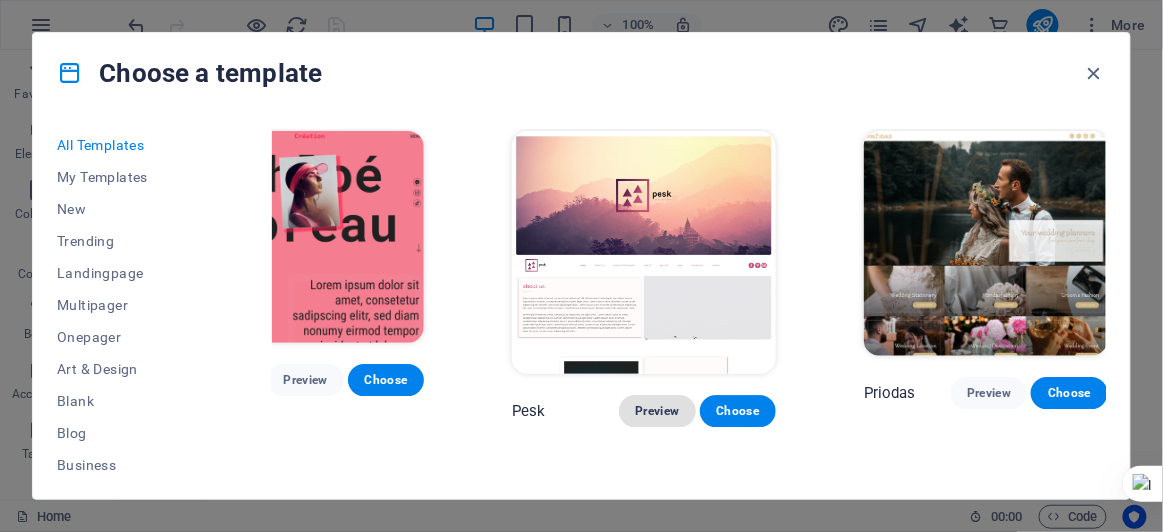click on "Preview" at bounding box center (657, 411) 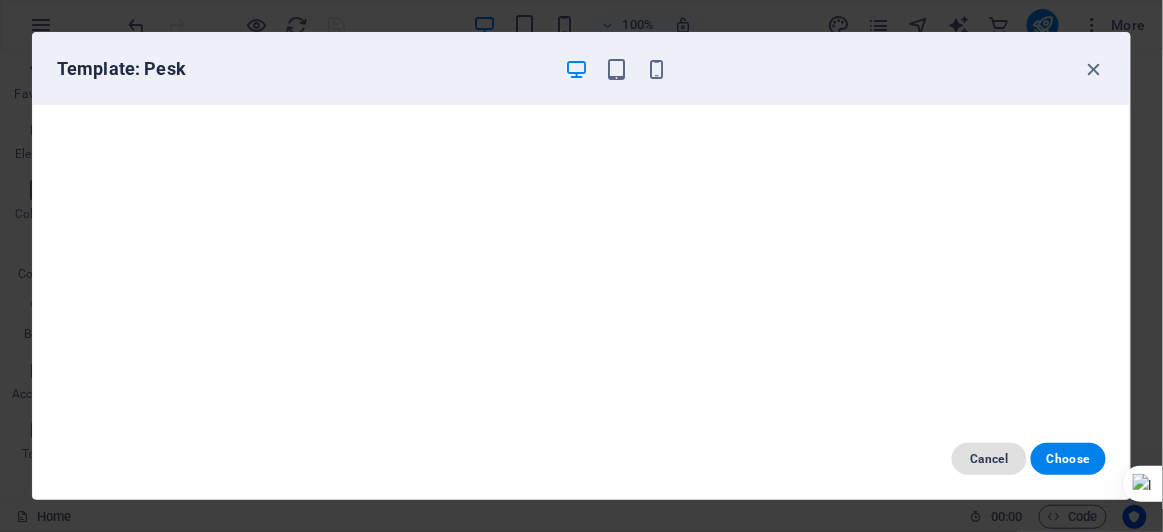 click on "Cancel" at bounding box center [989, 459] 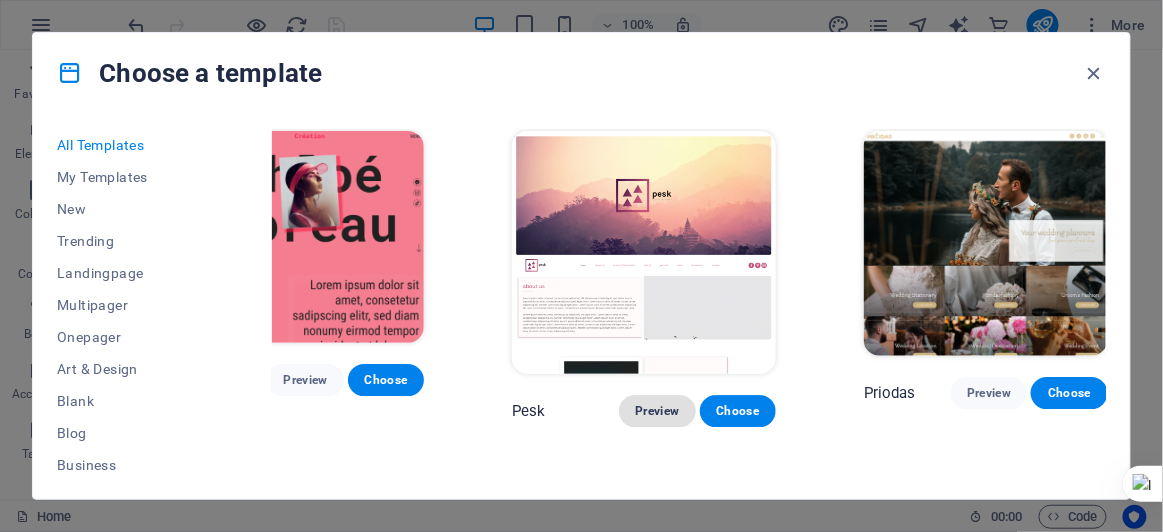 click on "Preview" at bounding box center (657, 411) 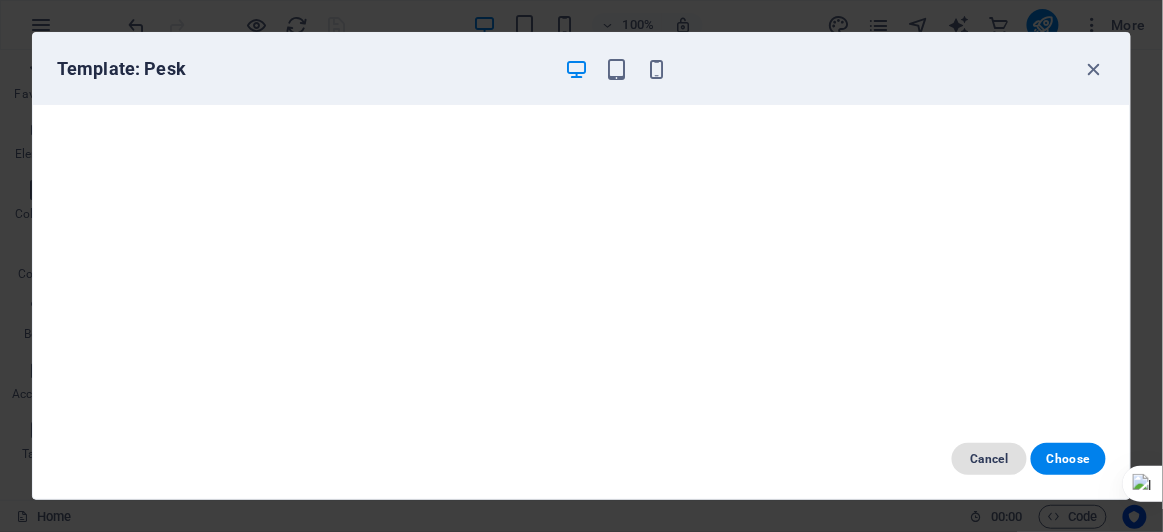 click on "Cancel" at bounding box center [989, 459] 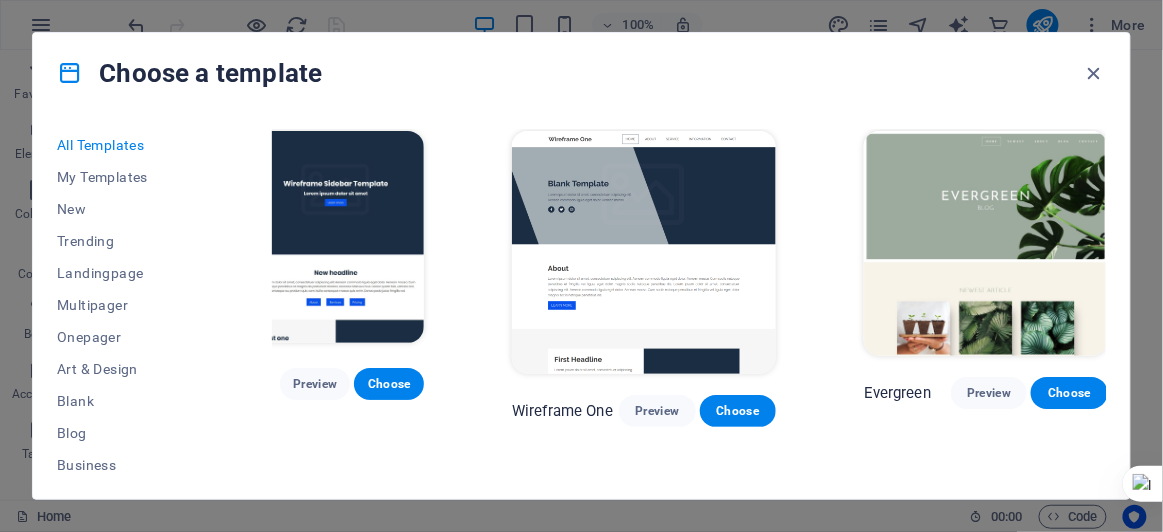 scroll, scrollTop: 7244, scrollLeft: 81, axis: both 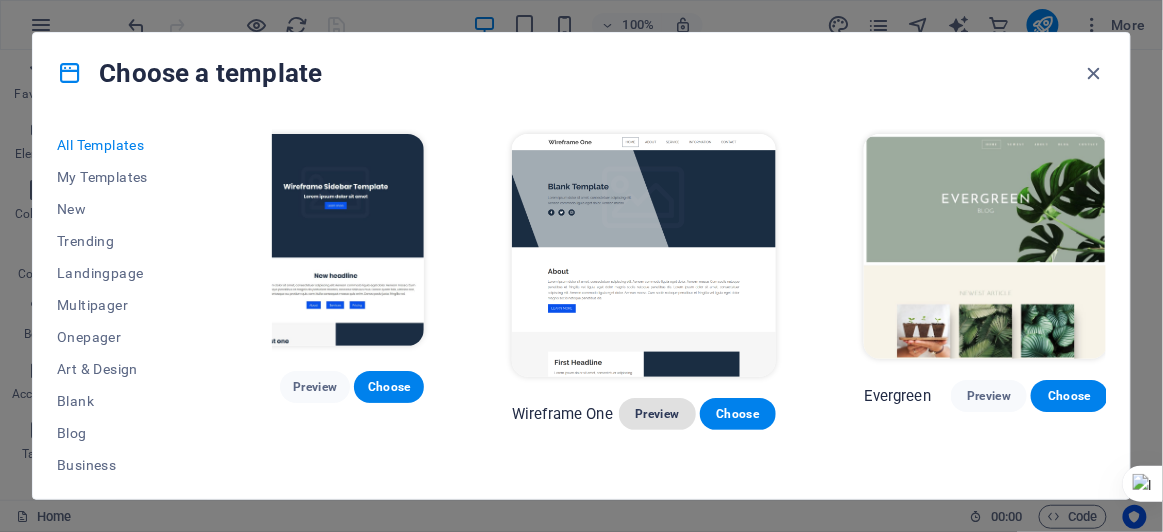 click on "Preview" at bounding box center (657, 414) 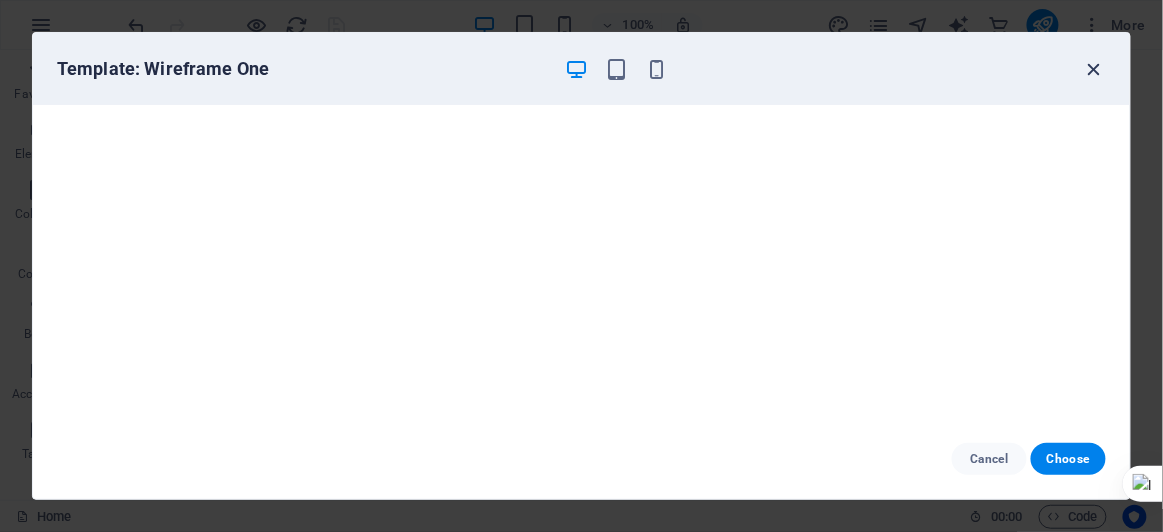 click at bounding box center (1094, 69) 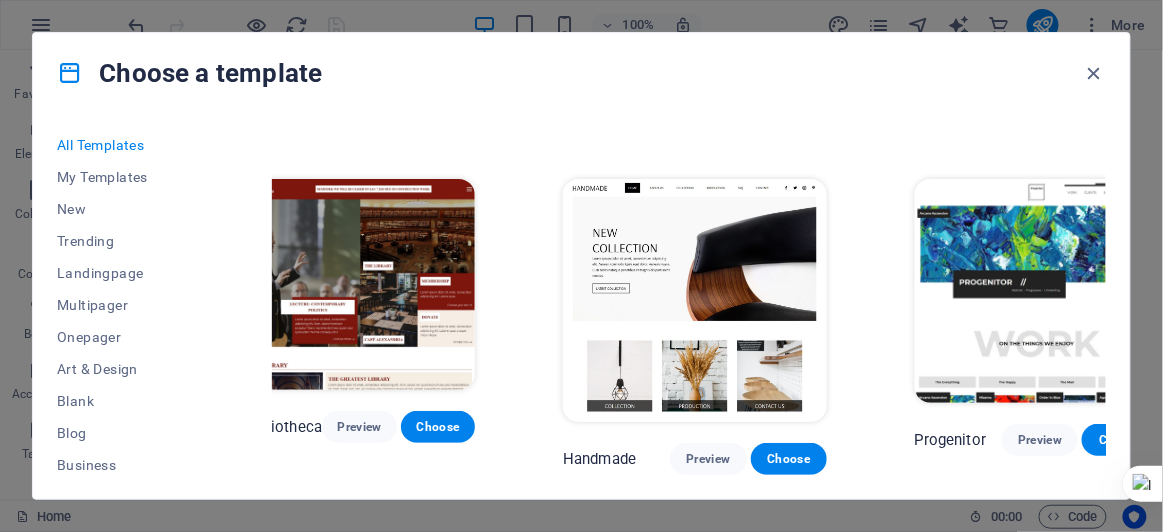 scroll, scrollTop: 11009, scrollLeft: 29, axis: both 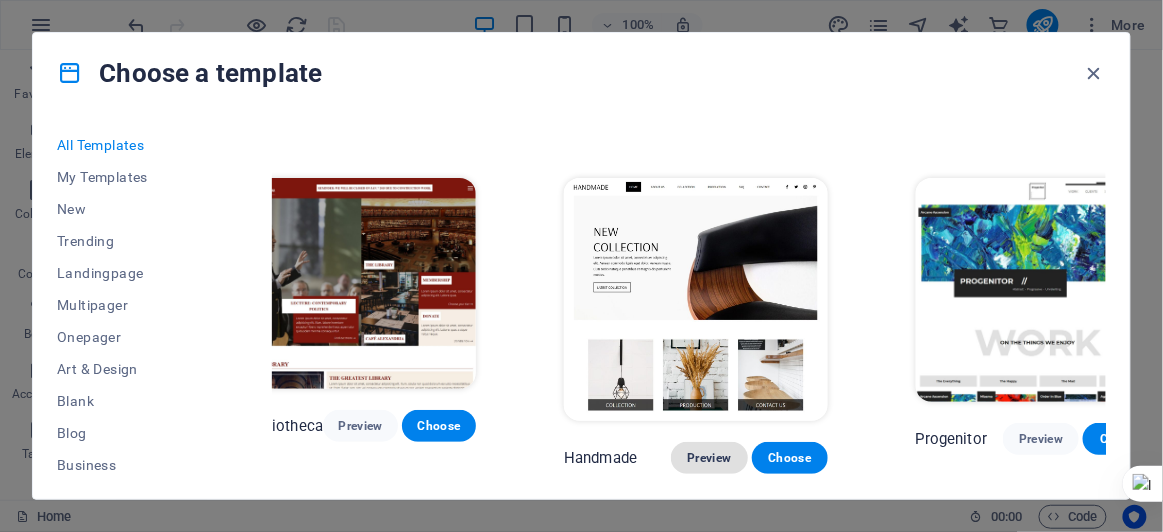 click on "Preview" at bounding box center (709, 458) 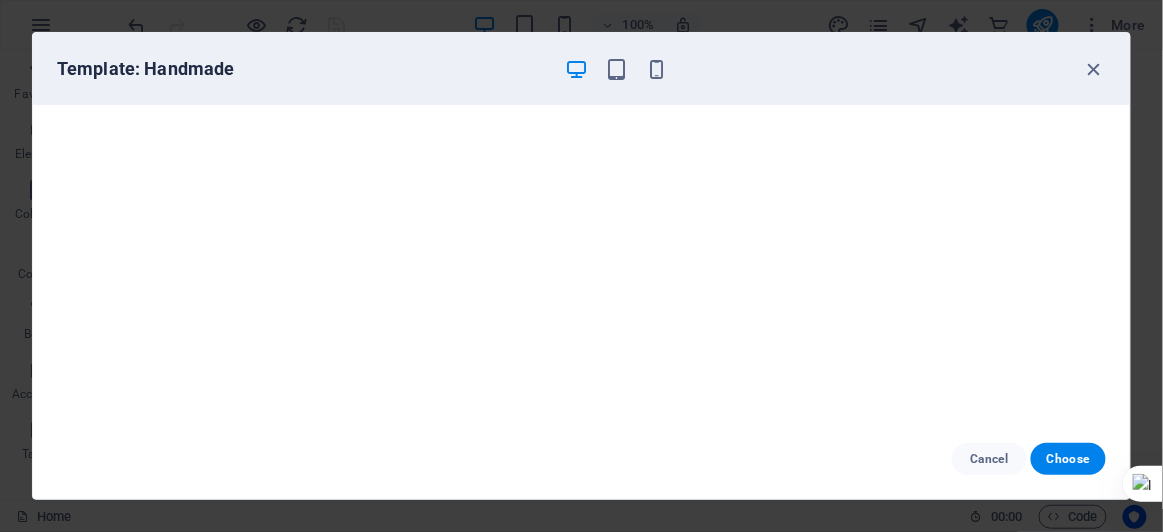 scroll, scrollTop: 4, scrollLeft: 0, axis: vertical 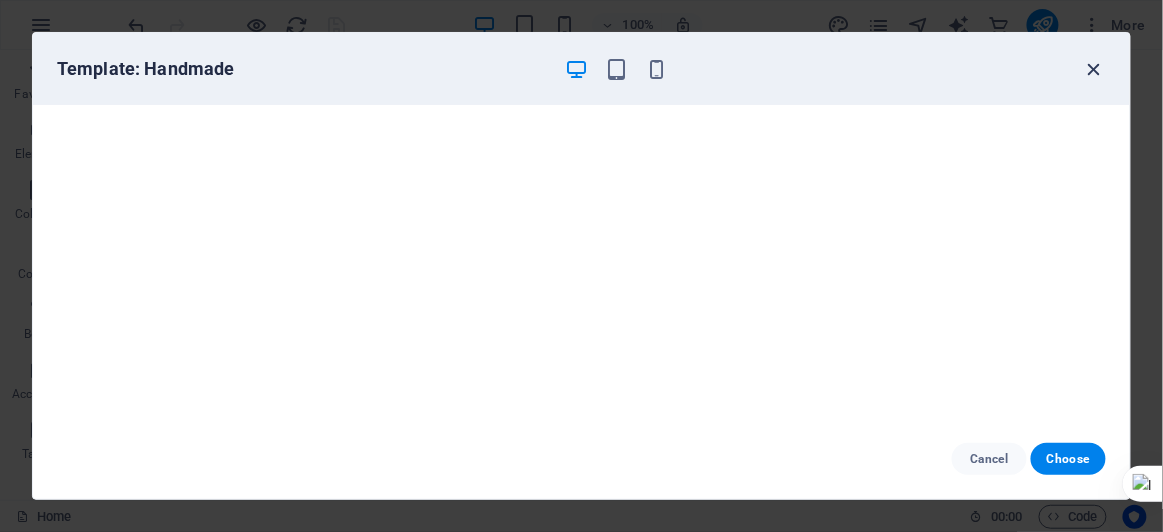 click at bounding box center [1094, 69] 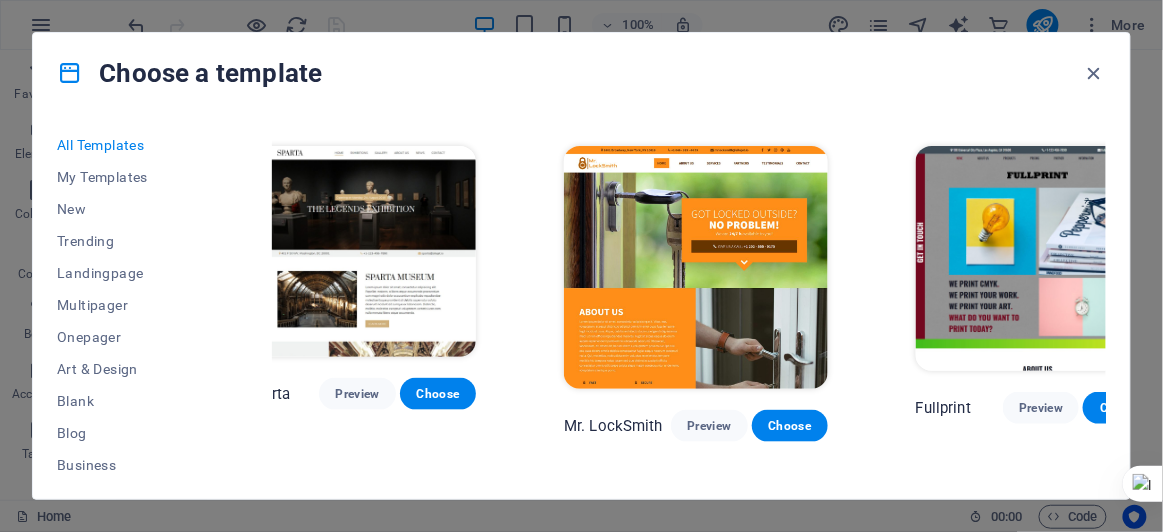 scroll, scrollTop: 11421, scrollLeft: 29, axis: both 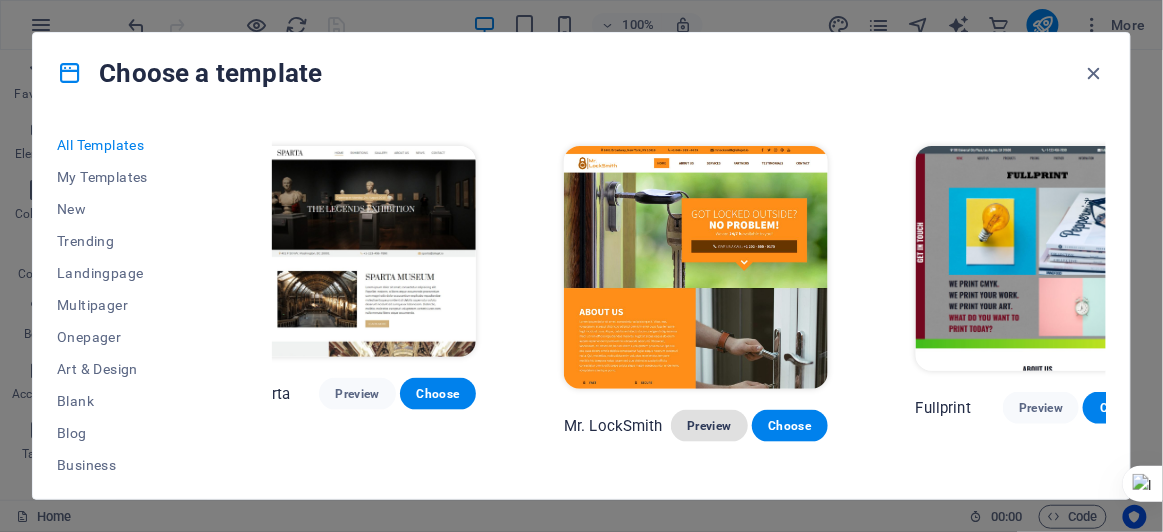 click on "Preview" at bounding box center [709, 426] 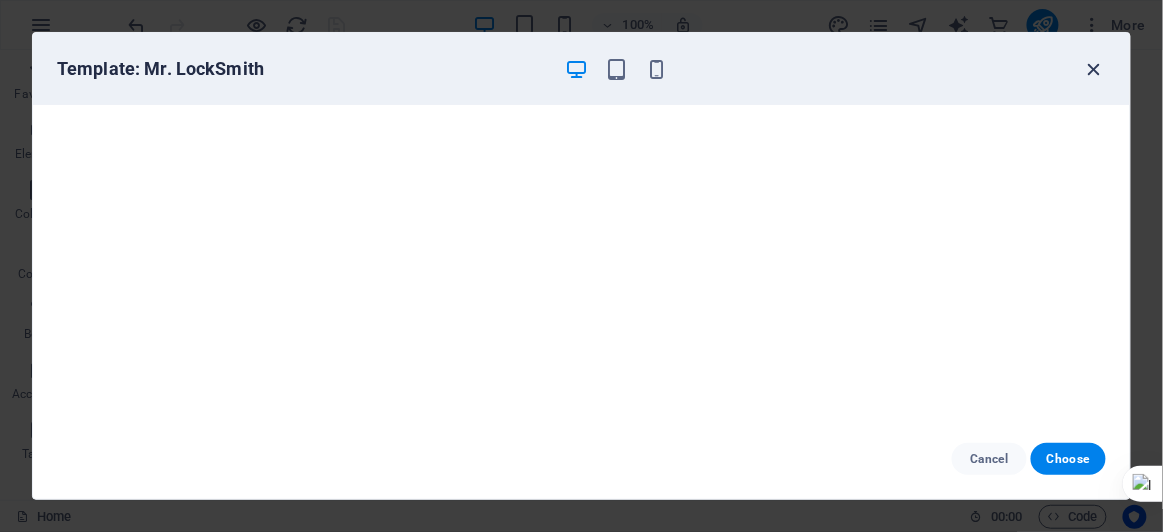 click at bounding box center (1094, 69) 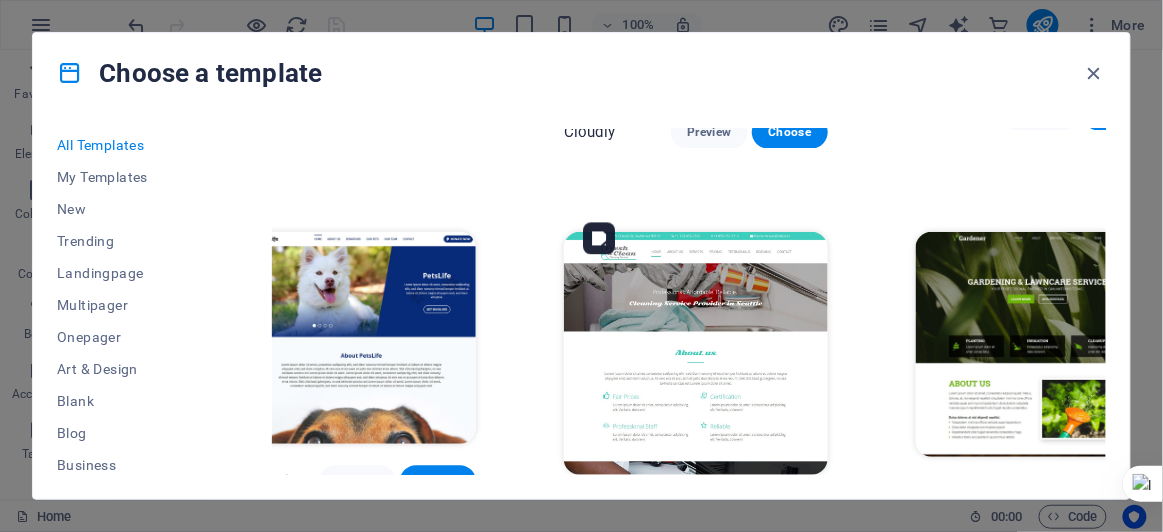 scroll, scrollTop: 14090, scrollLeft: 29, axis: both 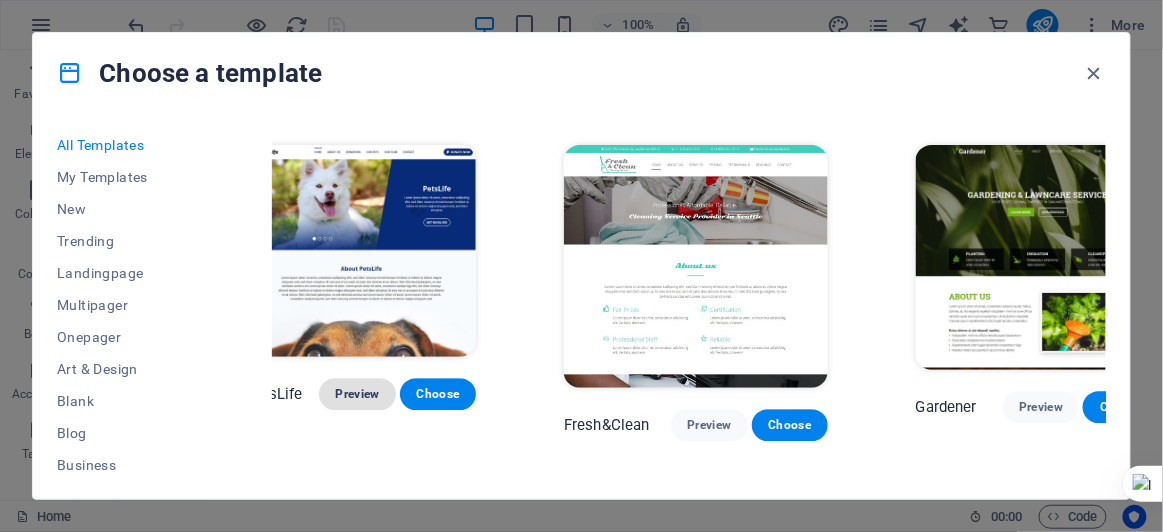 click on "Preview" at bounding box center [357, 394] 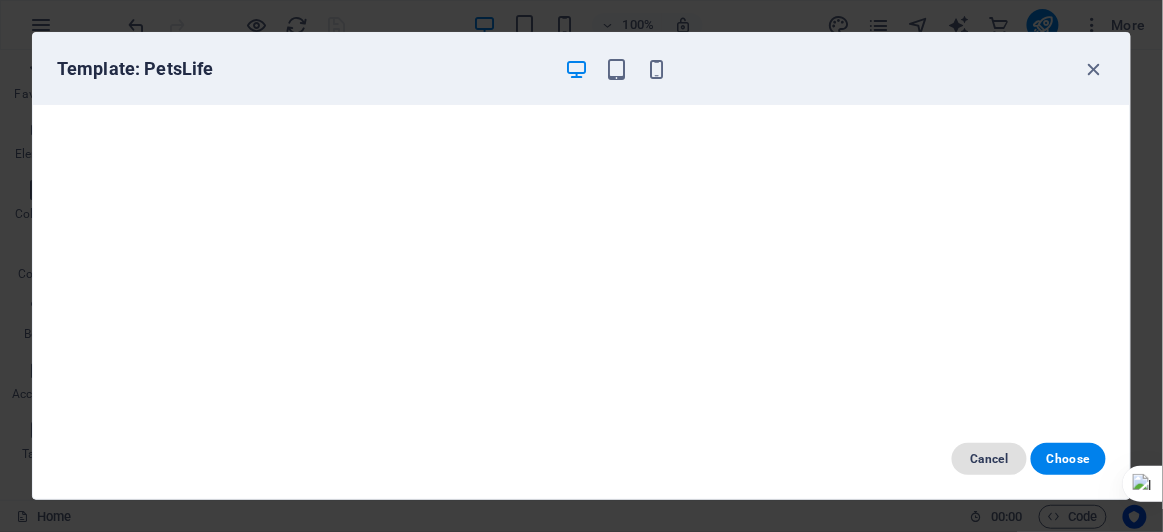 click on "Cancel" at bounding box center (989, 459) 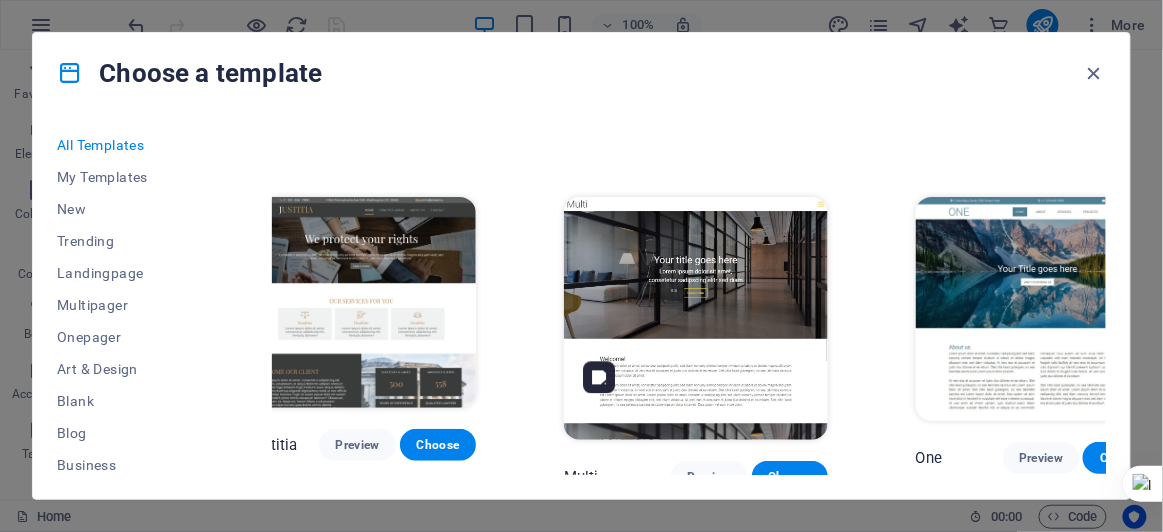 scroll, scrollTop: 16689, scrollLeft: 29, axis: both 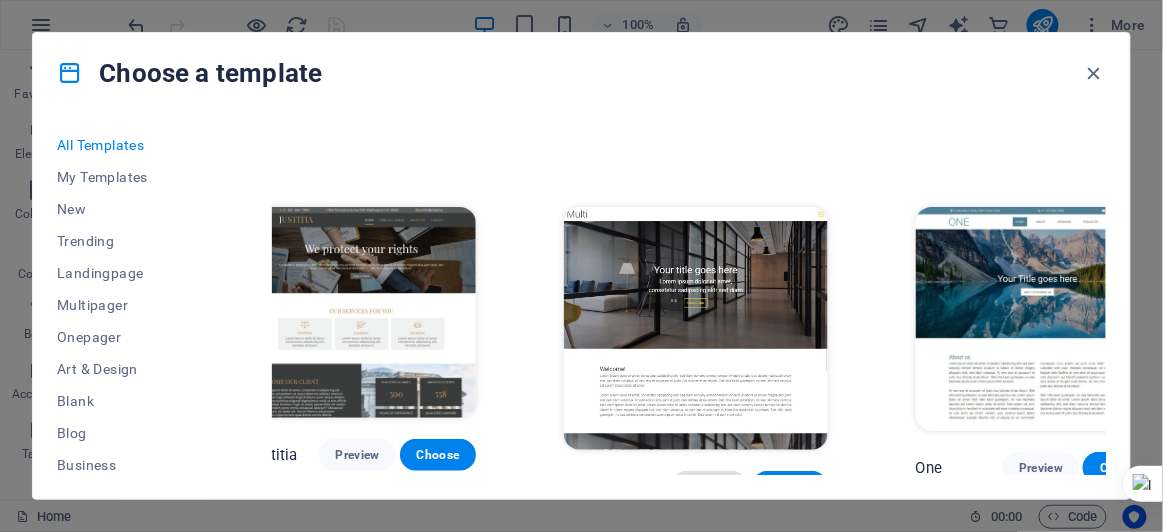 click on "Preview" at bounding box center (709, 487) 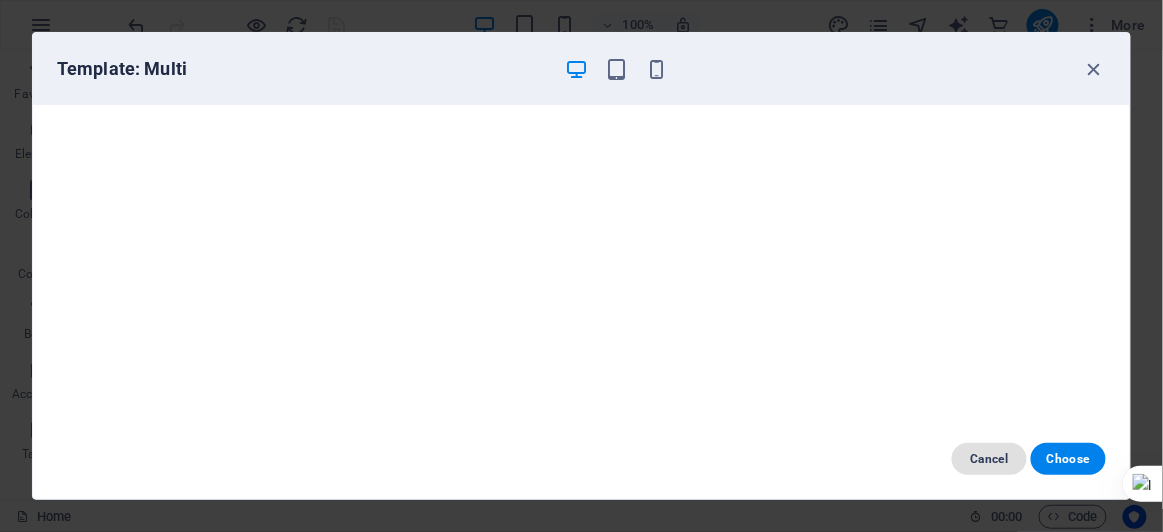 click on "Cancel" at bounding box center [989, 459] 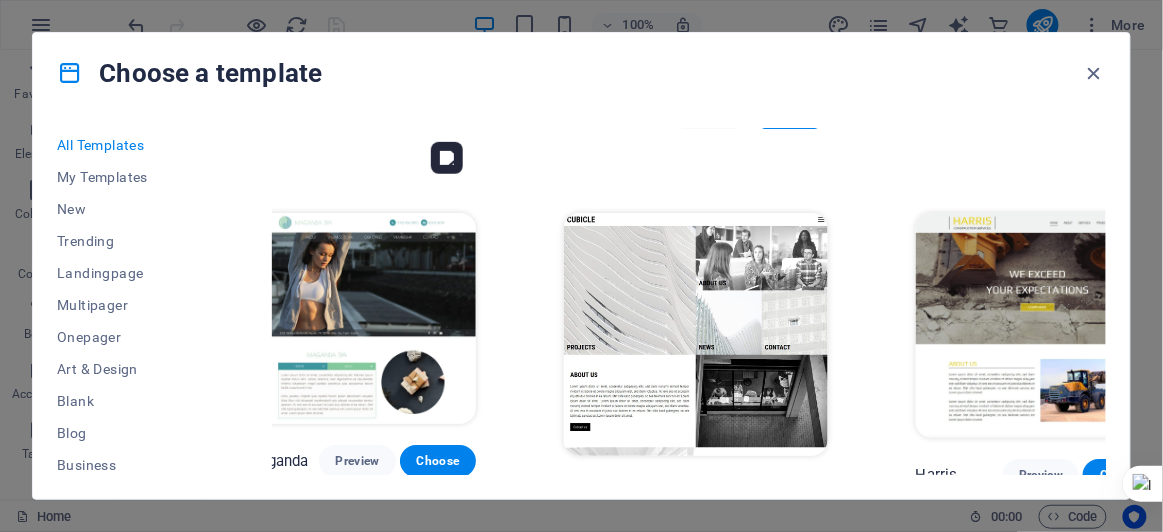 scroll, scrollTop: 17879, scrollLeft: 29, axis: both 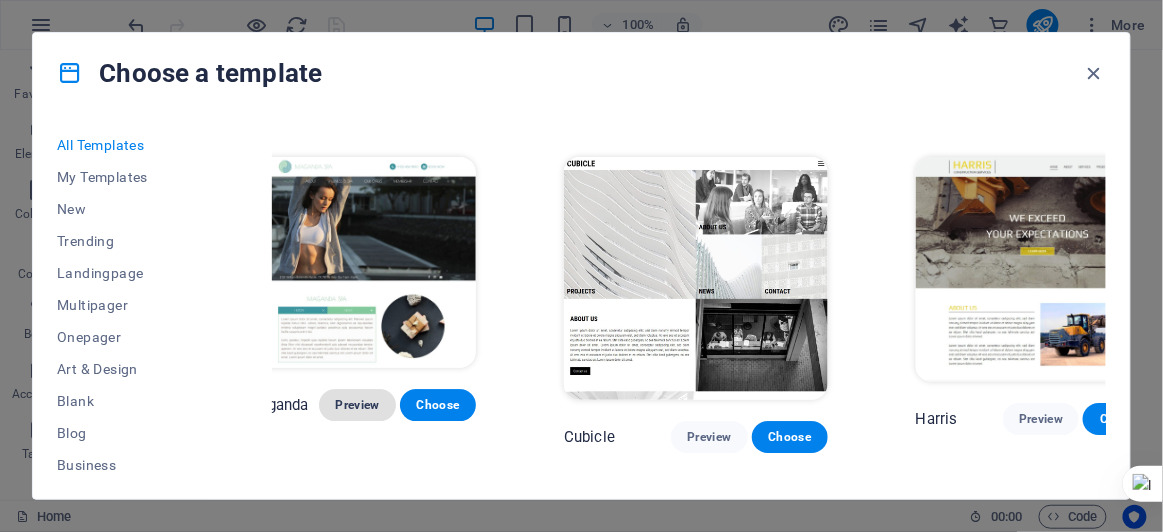 click on "Preview" at bounding box center (357, 405) 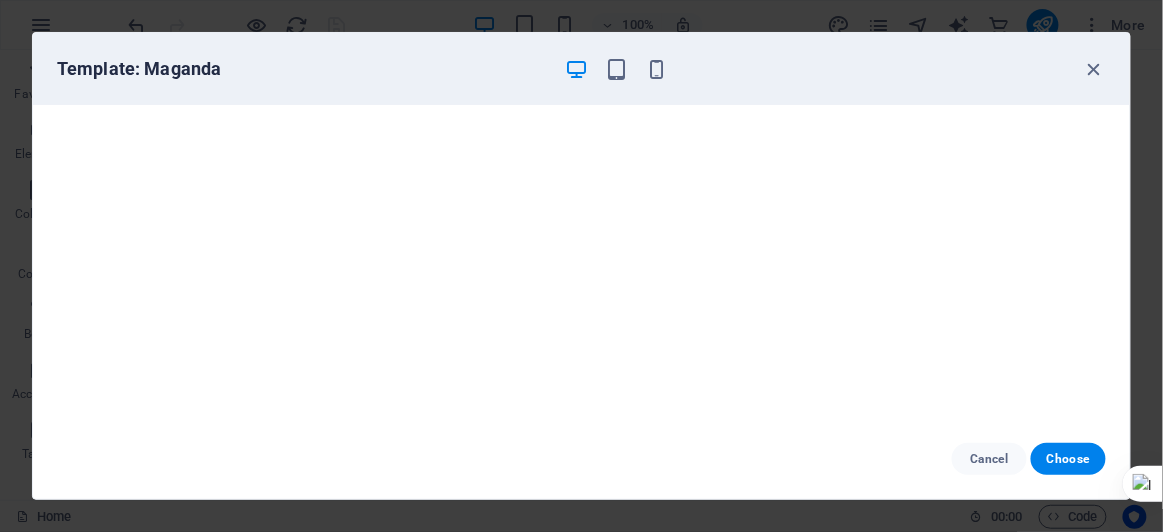 scroll, scrollTop: 4, scrollLeft: 0, axis: vertical 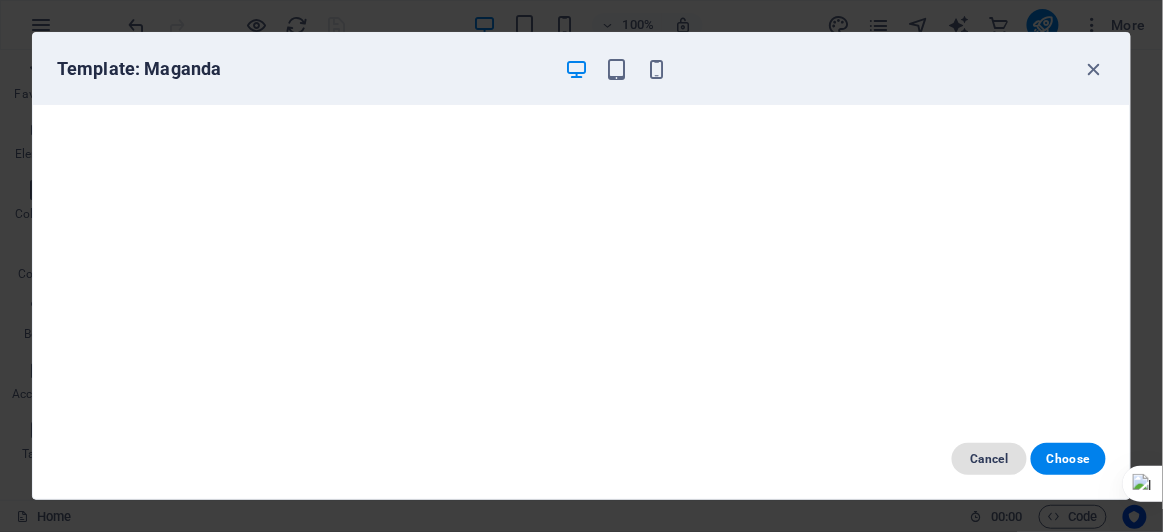 click on "Cancel" at bounding box center (989, 459) 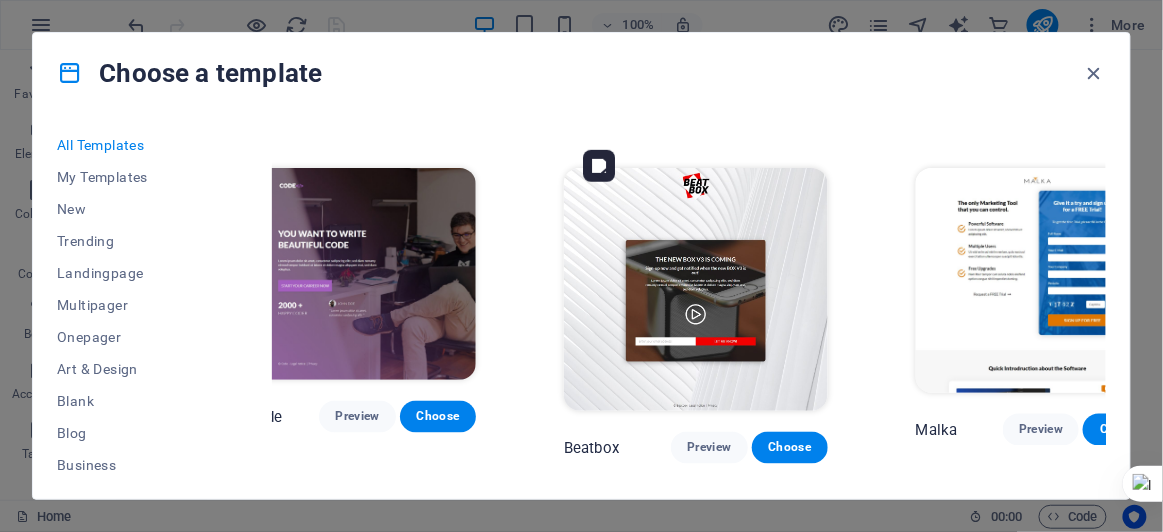 scroll, scrollTop: 19081, scrollLeft: 29, axis: both 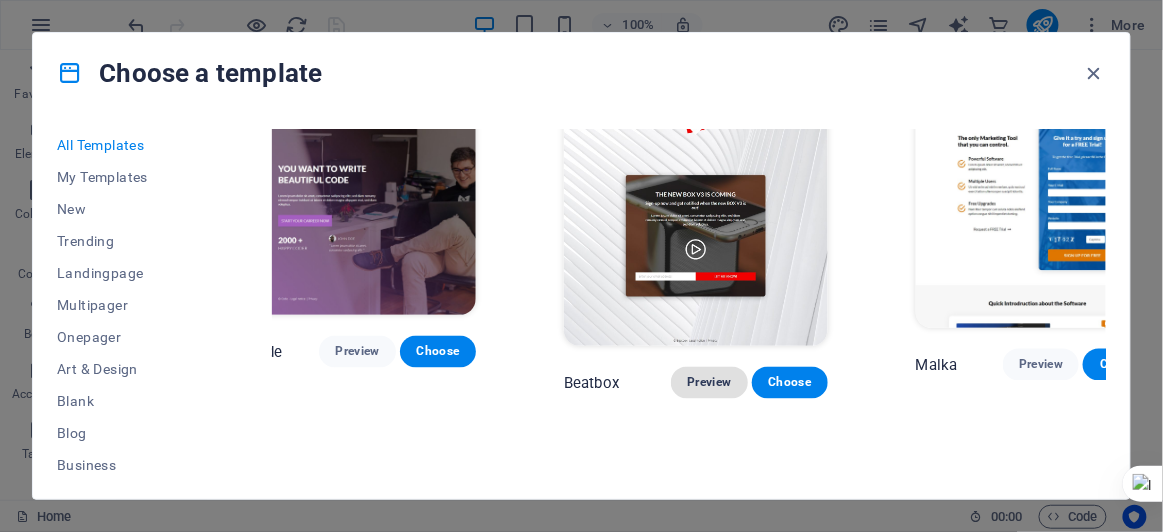 click on "Preview" at bounding box center (709, 383) 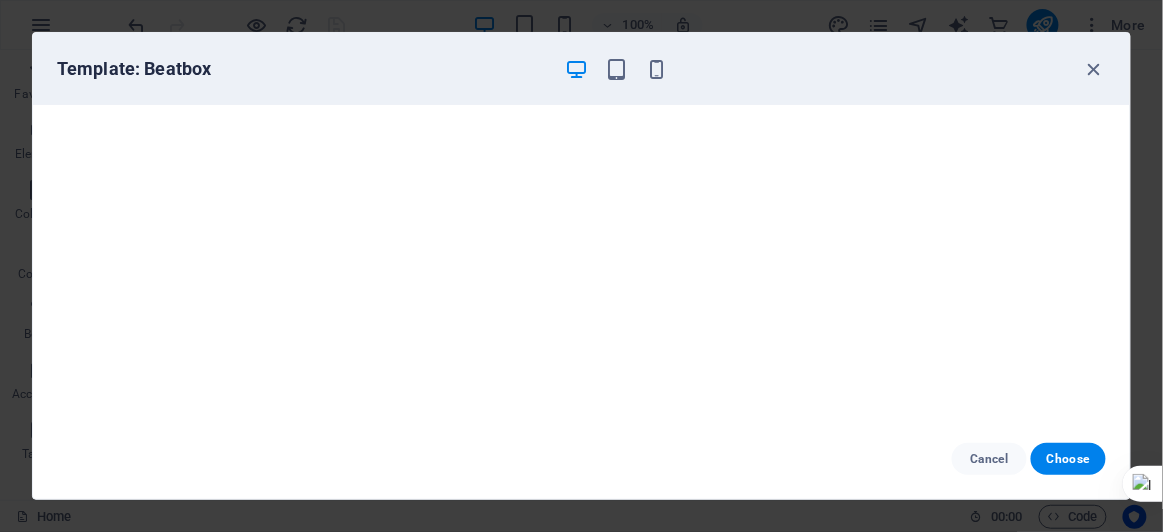 scroll, scrollTop: 0, scrollLeft: 0, axis: both 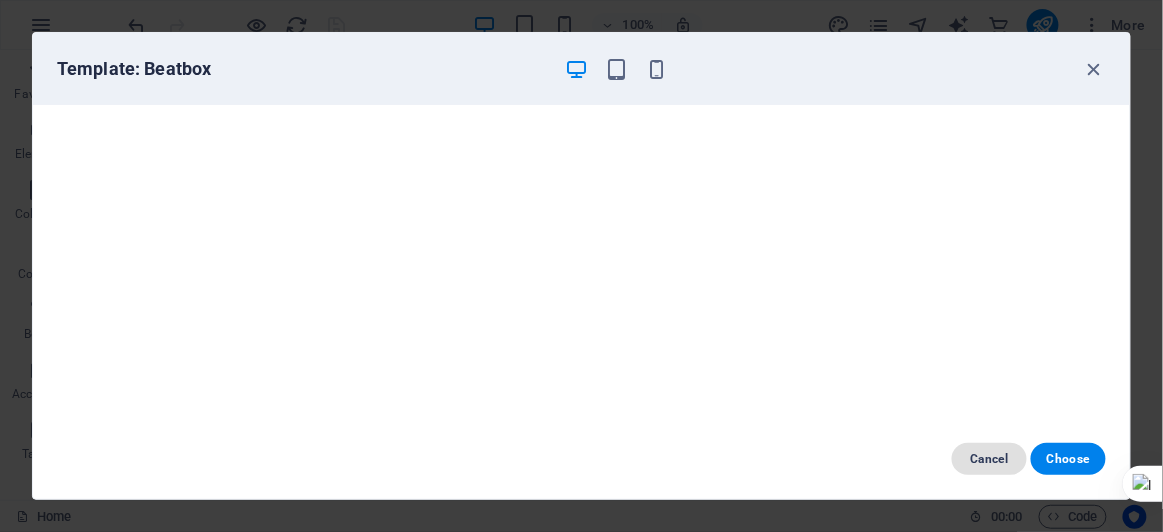click on "Cancel" at bounding box center [989, 459] 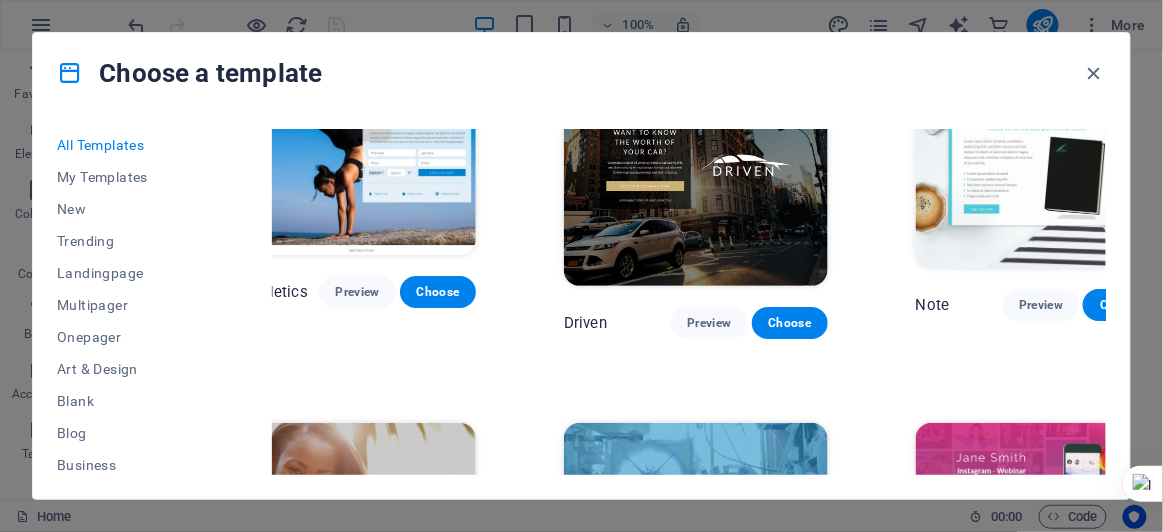 scroll, scrollTop: 19865, scrollLeft: 29, axis: both 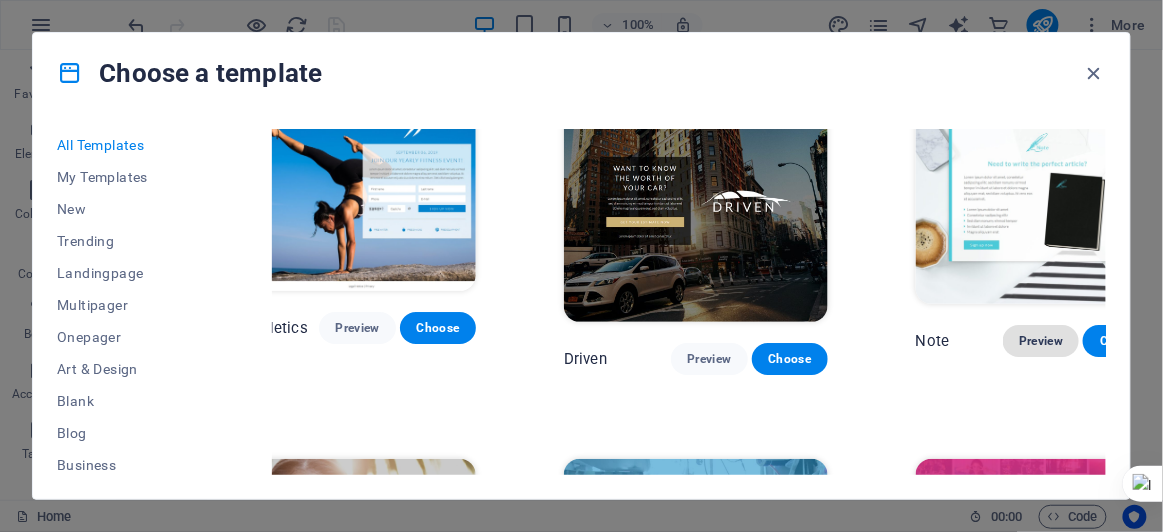 click on "Preview" at bounding box center [1041, 341] 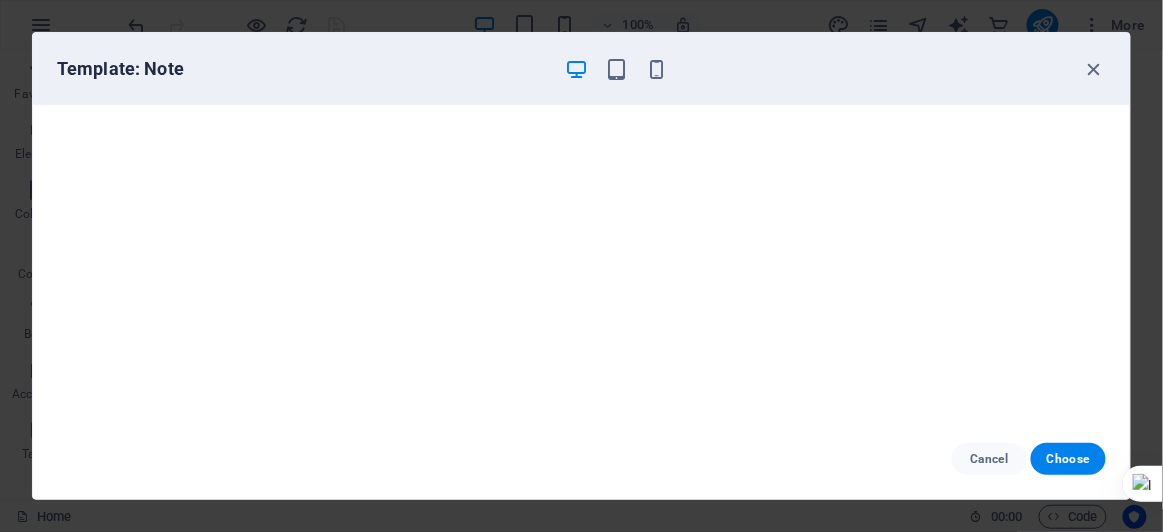 scroll, scrollTop: 0, scrollLeft: 0, axis: both 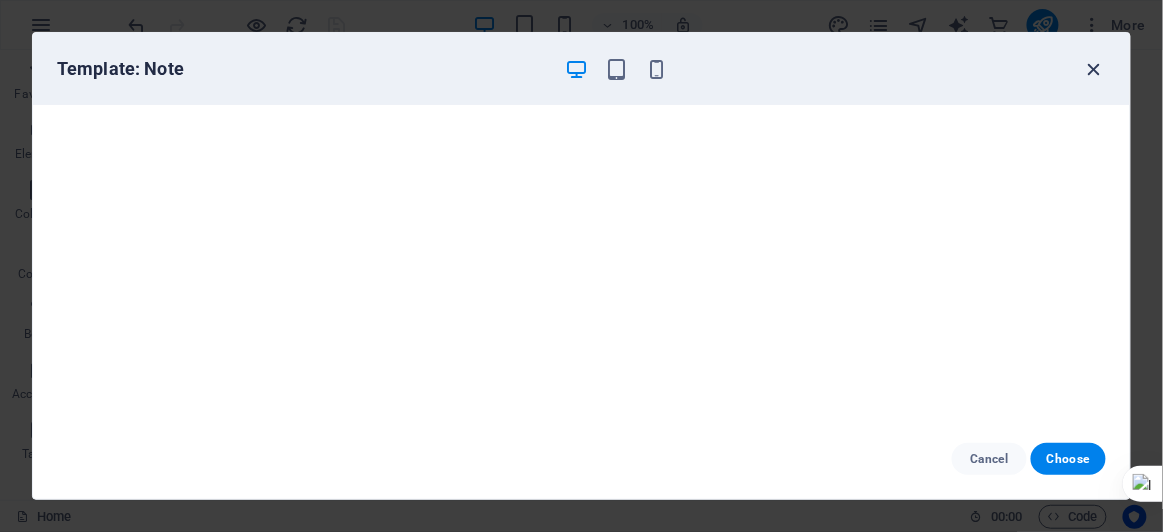 click at bounding box center [1094, 69] 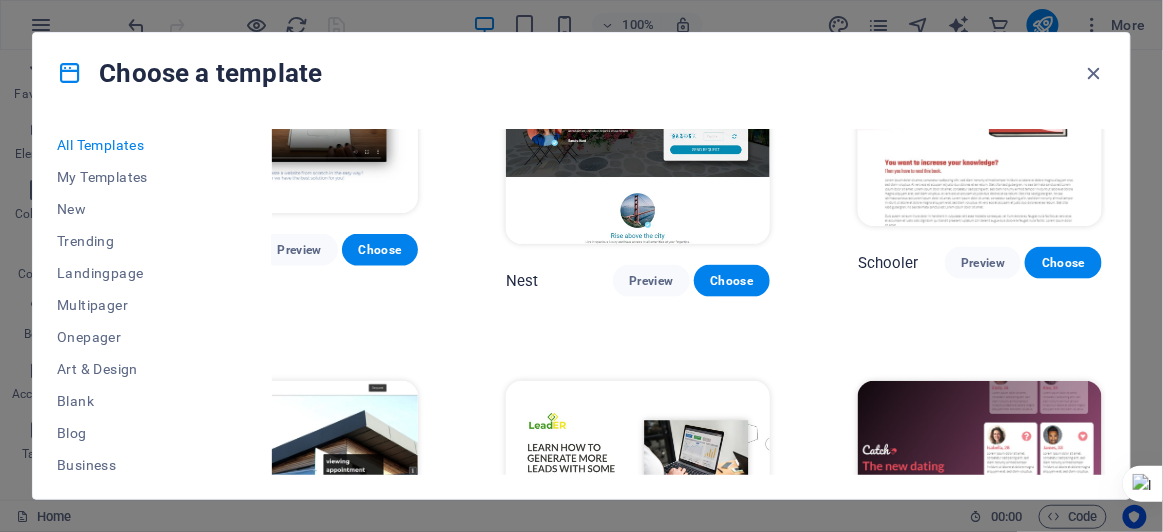 scroll, scrollTop: 20704, scrollLeft: 90, axis: both 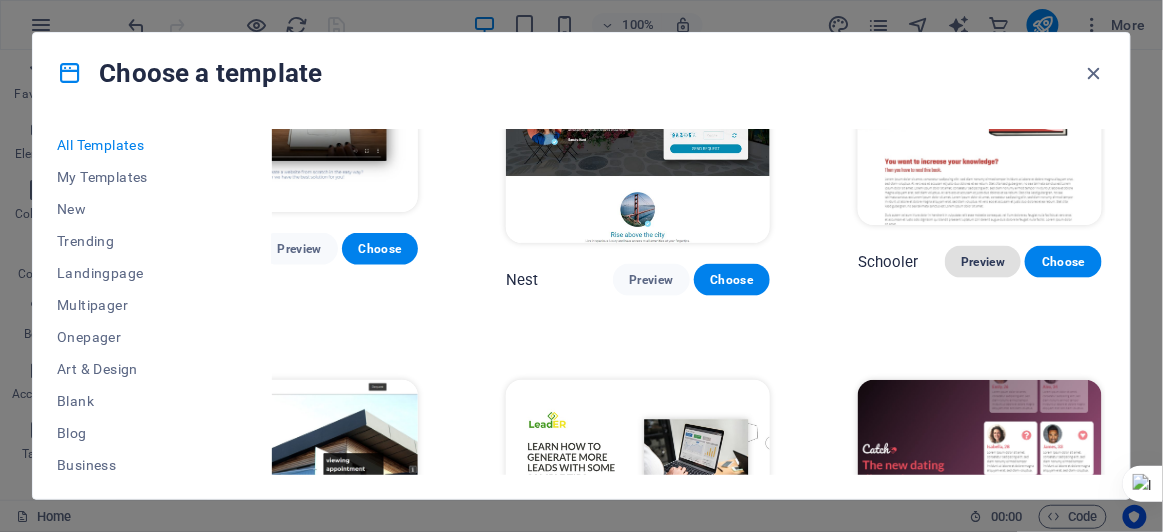 click on "Preview" at bounding box center [983, 262] 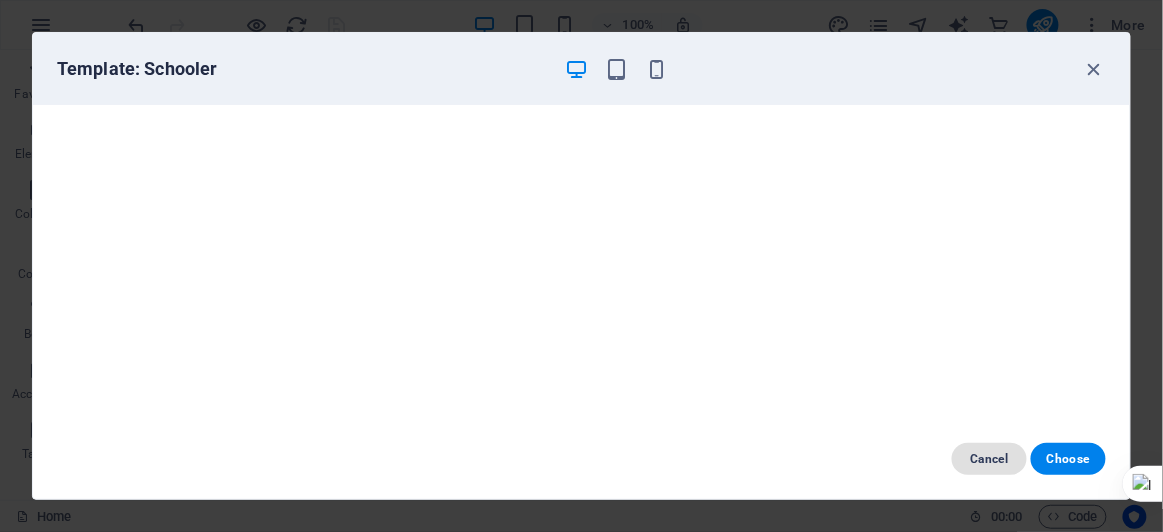 click on "Cancel" at bounding box center (989, 459) 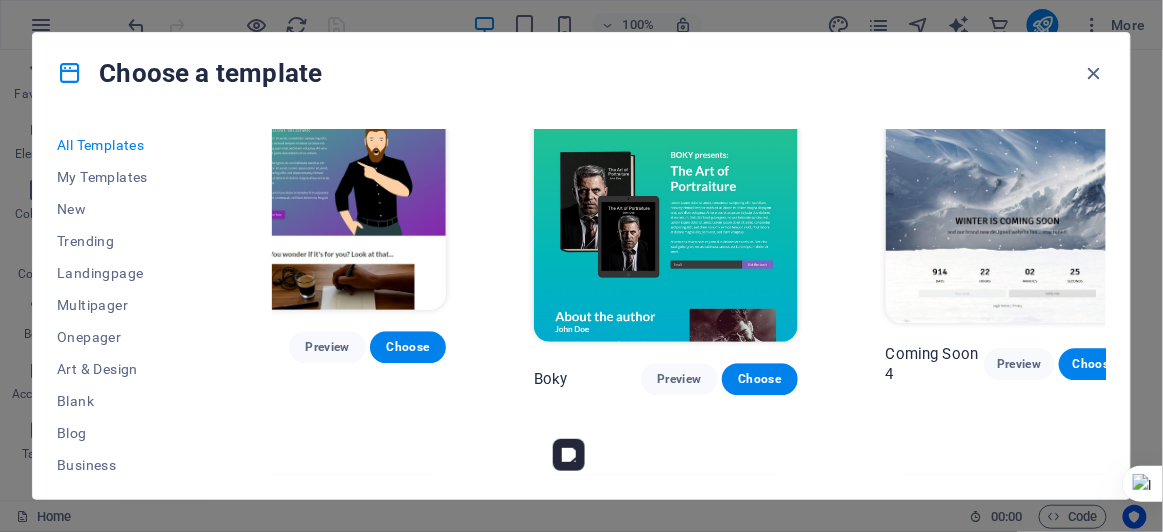scroll, scrollTop: 21366, scrollLeft: 59, axis: both 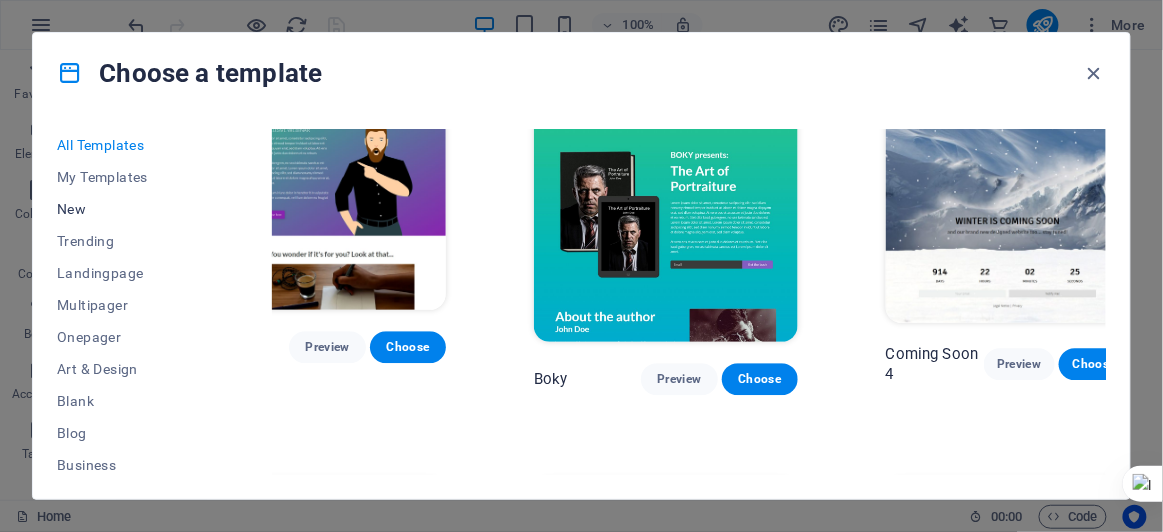 click on "New" at bounding box center [122, 209] 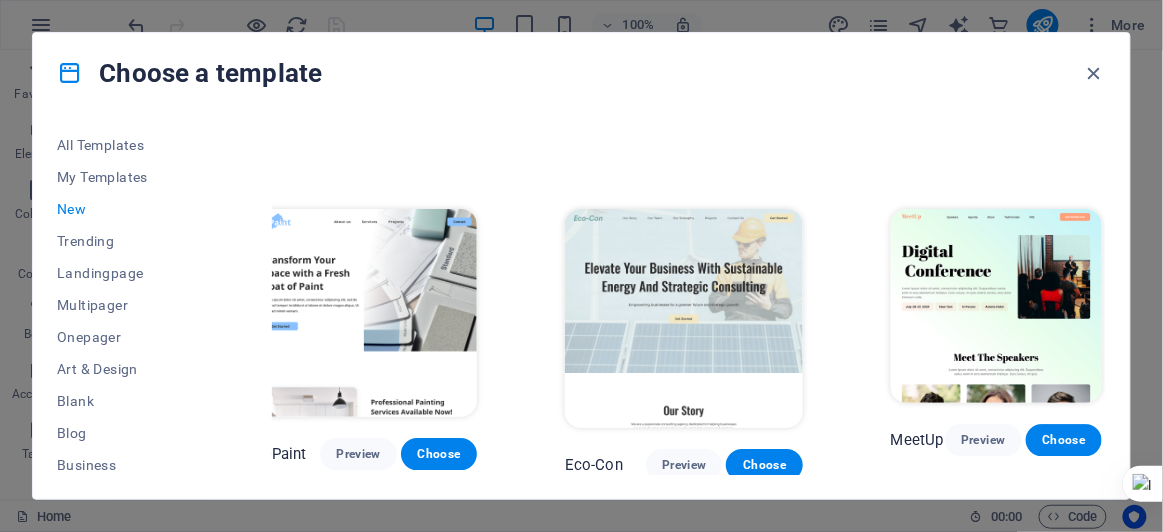 scroll, scrollTop: 1349, scrollLeft: 0, axis: vertical 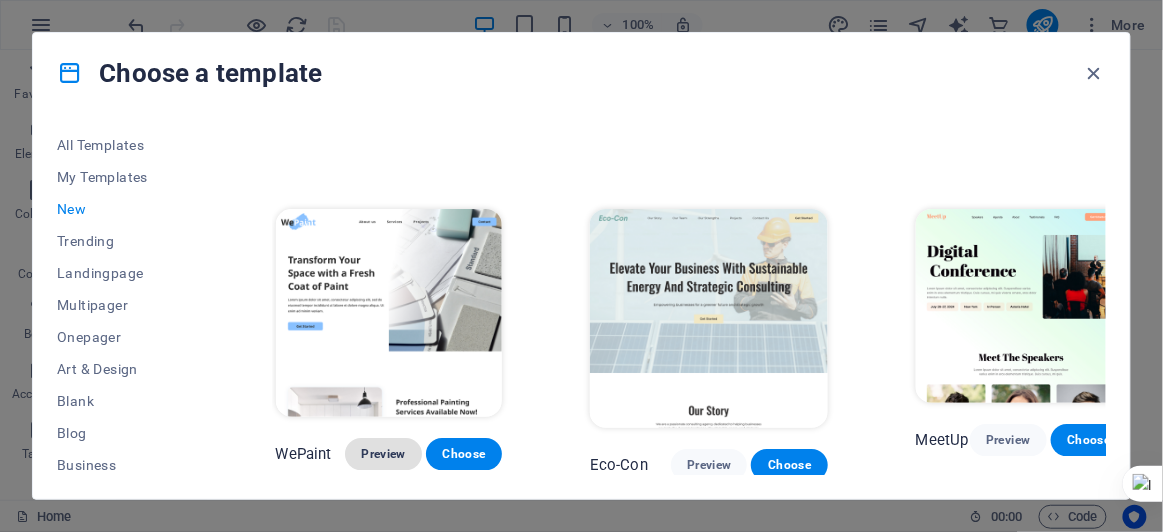 click on "Preview" at bounding box center (383, 454) 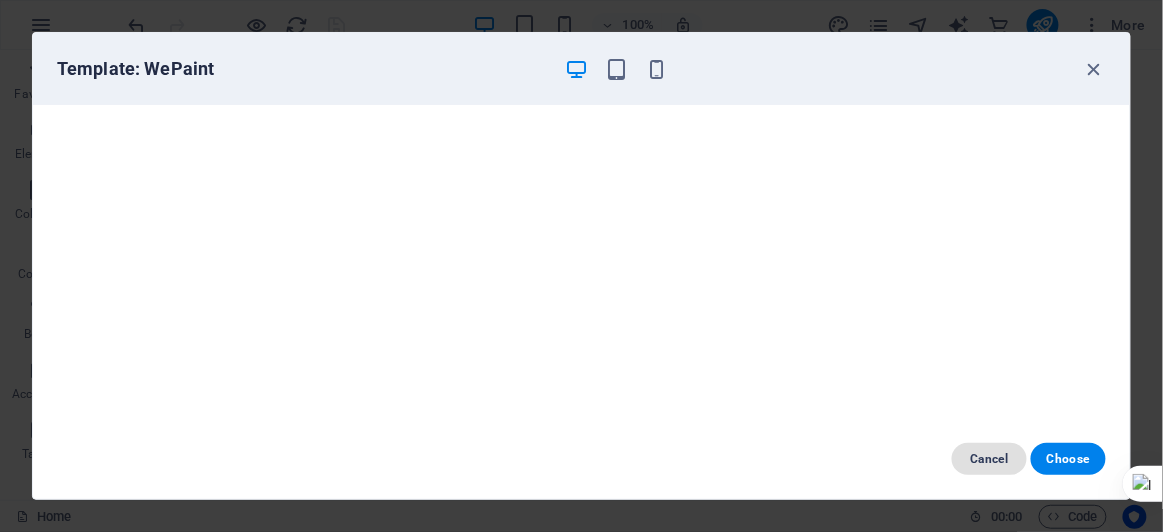 click on "Cancel" at bounding box center [989, 459] 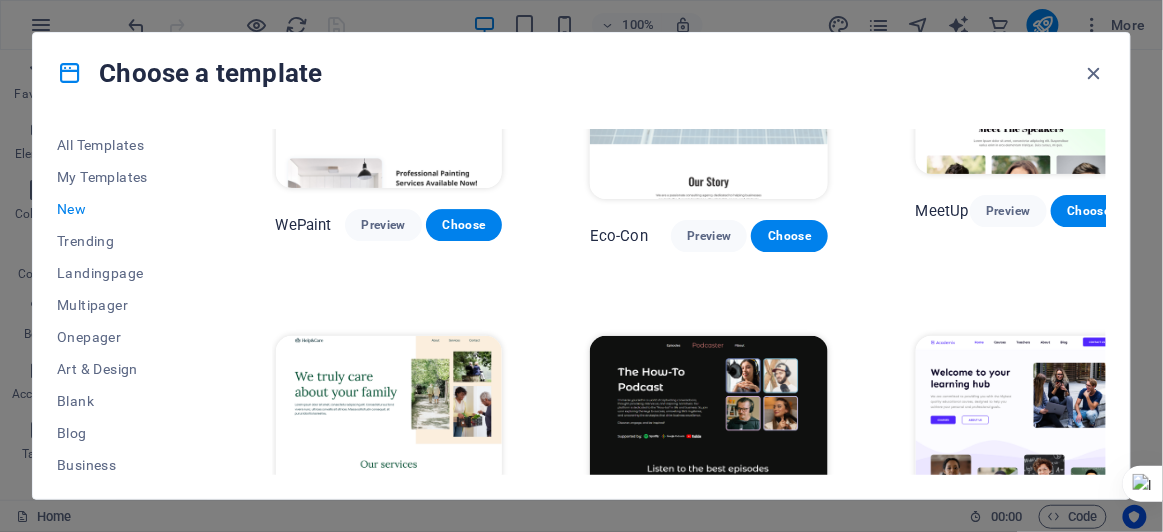 scroll, scrollTop: 1726, scrollLeft: 0, axis: vertical 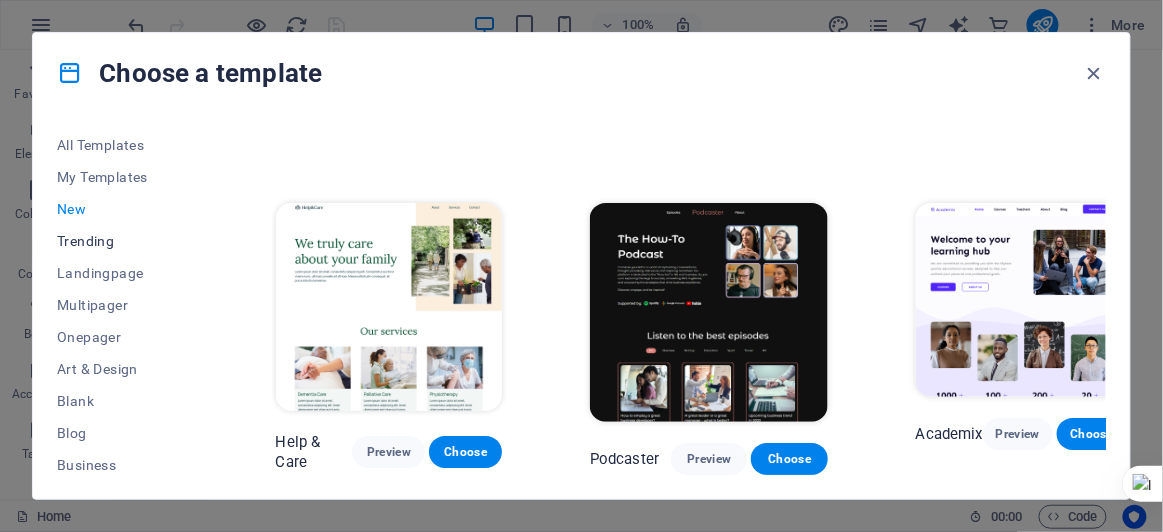 click on "Trending" at bounding box center (122, 241) 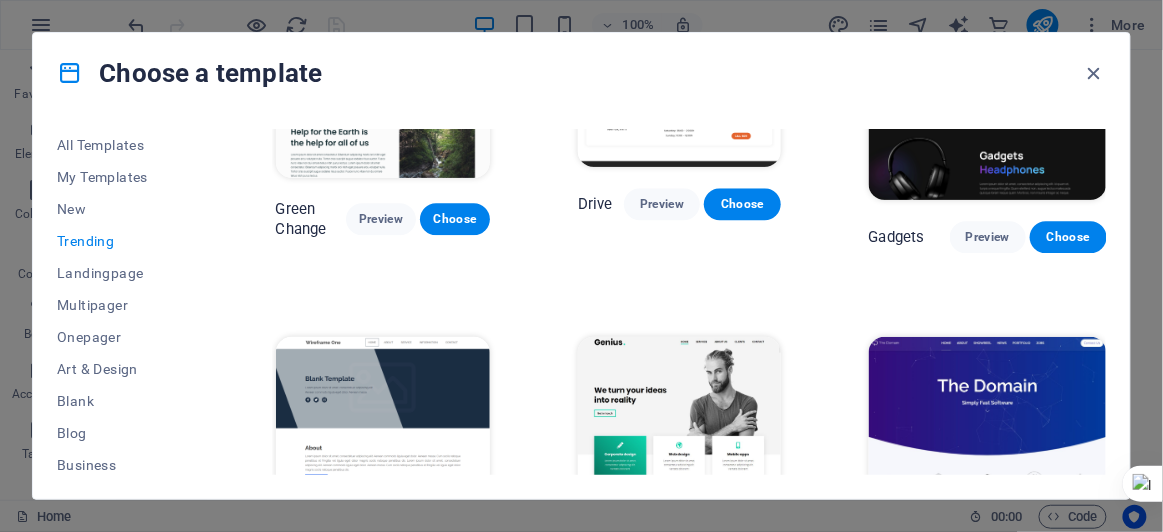 scroll, scrollTop: 1157, scrollLeft: 0, axis: vertical 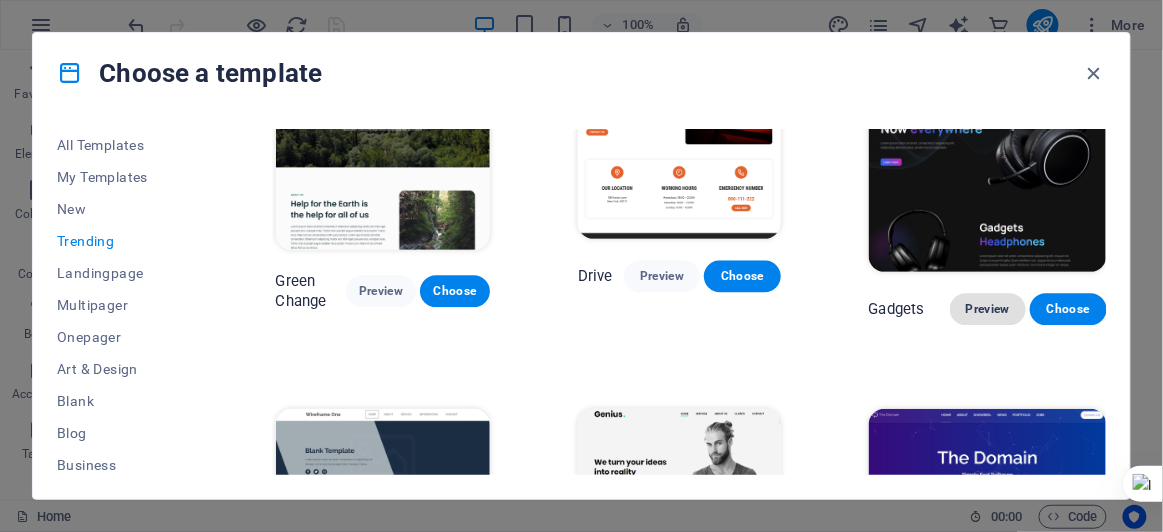 click on "Preview" at bounding box center (988, 309) 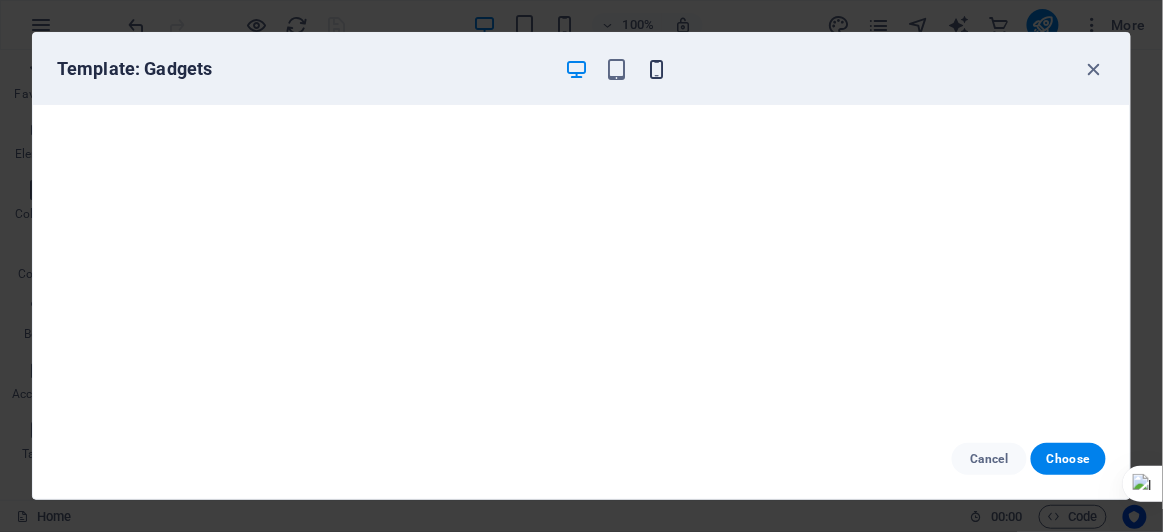 click at bounding box center [657, 69] 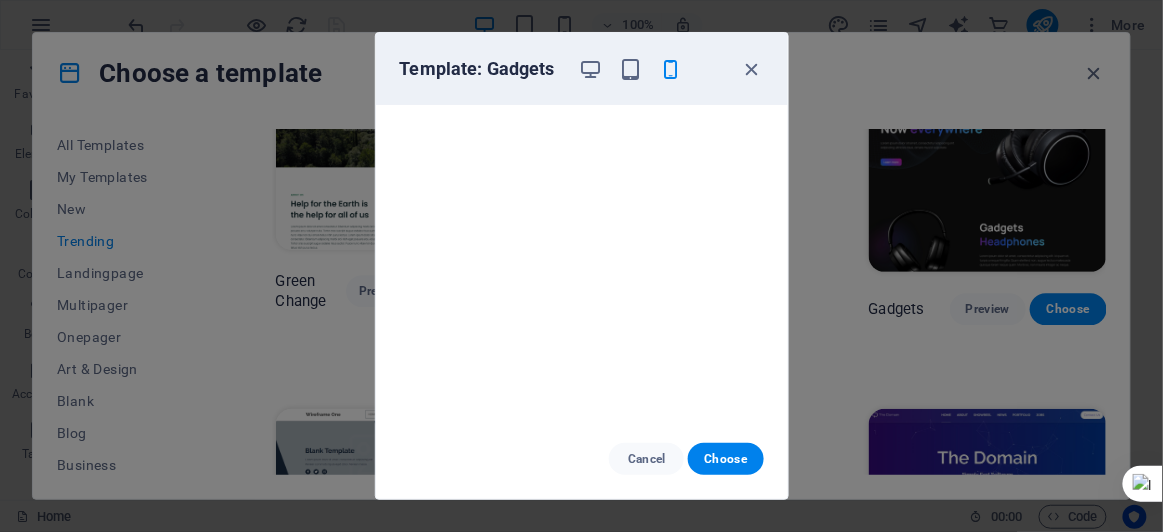 scroll, scrollTop: 4, scrollLeft: 0, axis: vertical 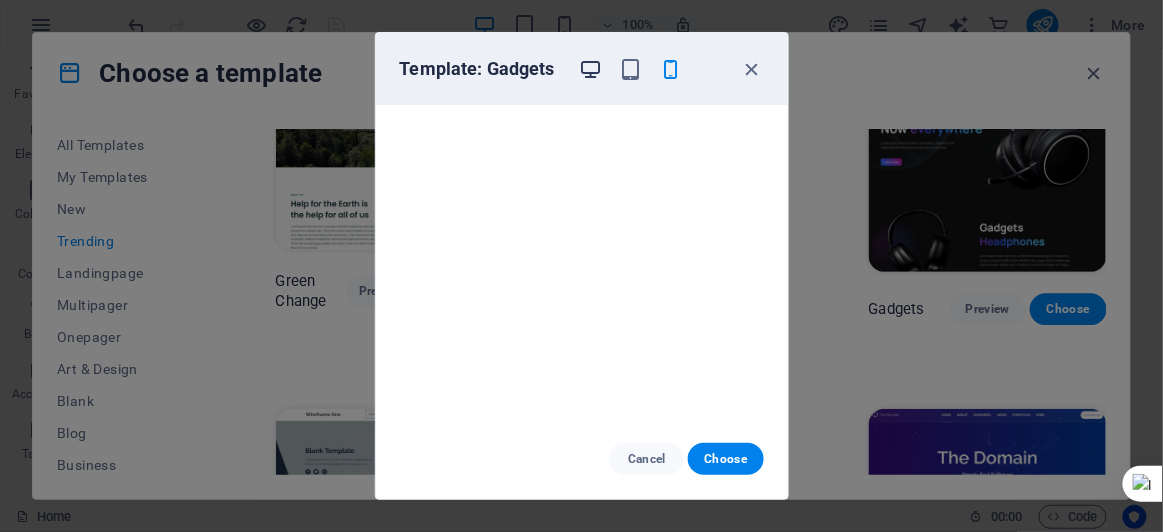 click at bounding box center [590, 69] 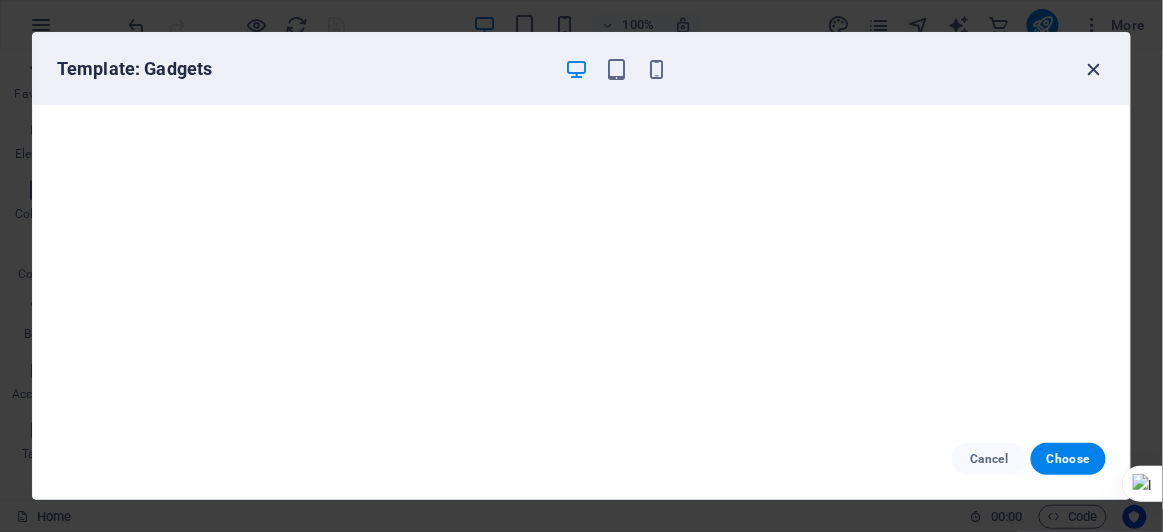 click at bounding box center [1094, 69] 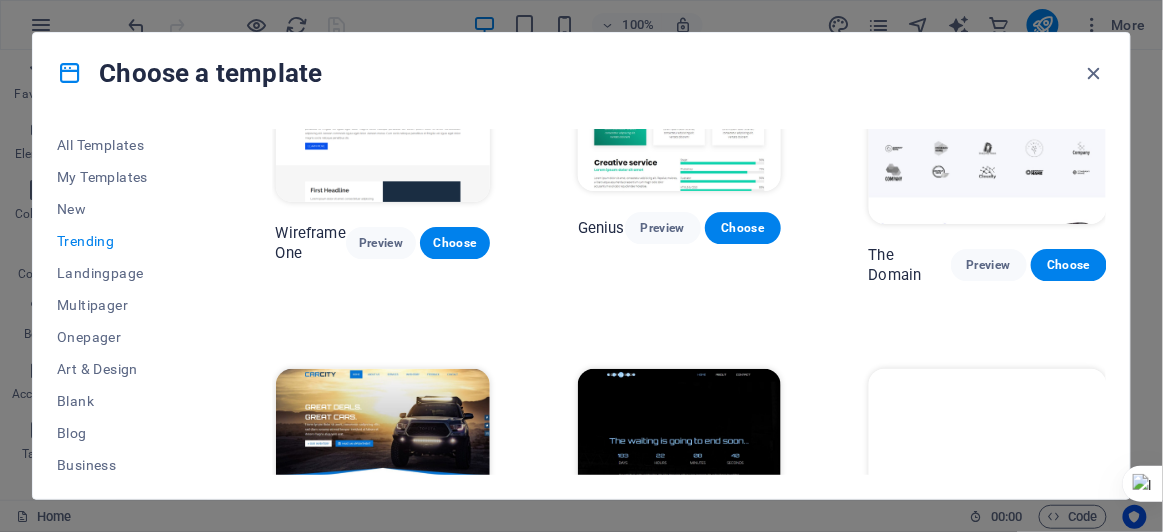 scroll, scrollTop: 1742, scrollLeft: 0, axis: vertical 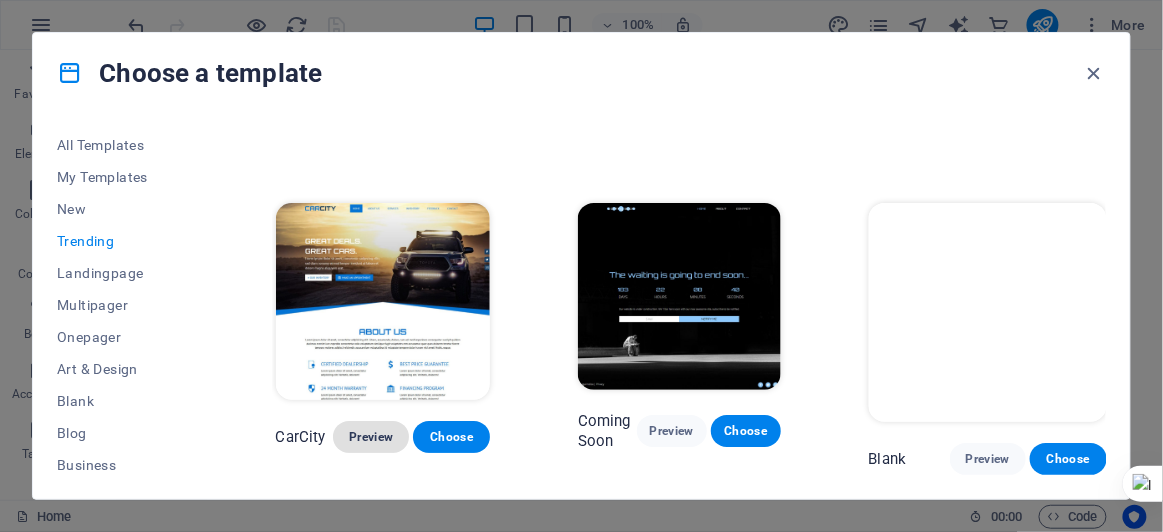 click on "Preview" at bounding box center (371, 437) 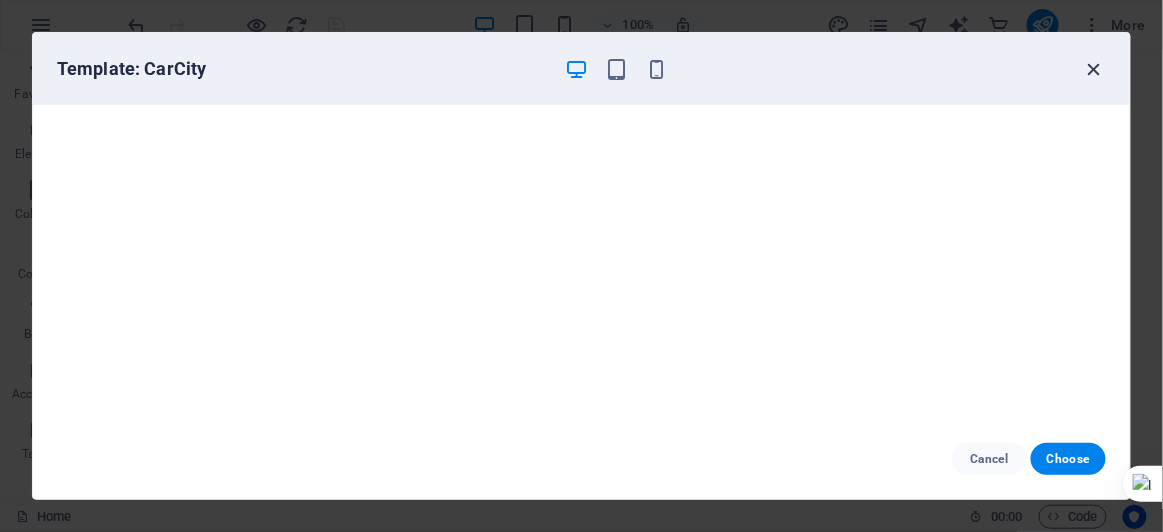 click at bounding box center [1094, 69] 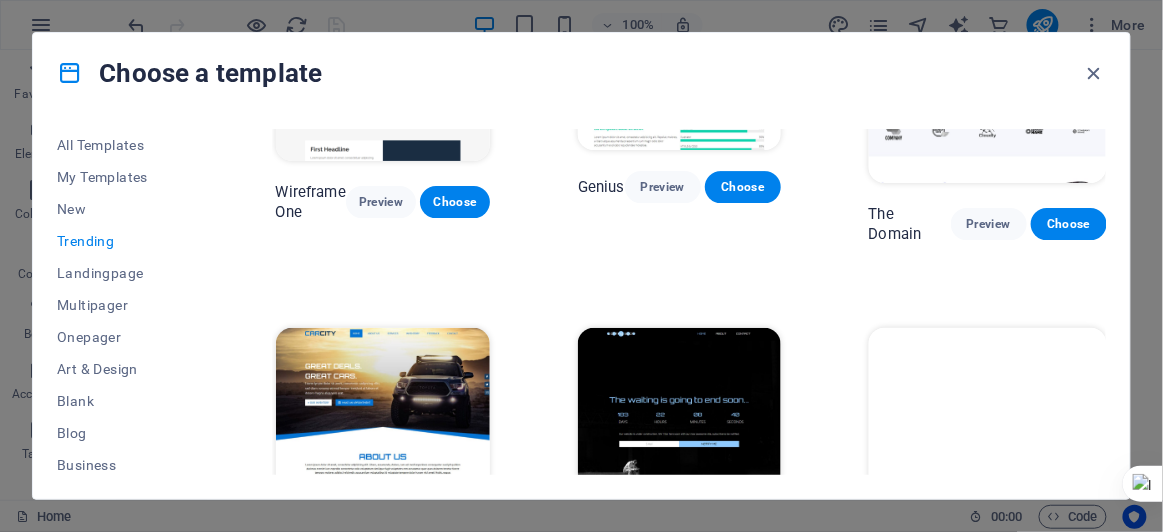scroll, scrollTop: 1603, scrollLeft: 0, axis: vertical 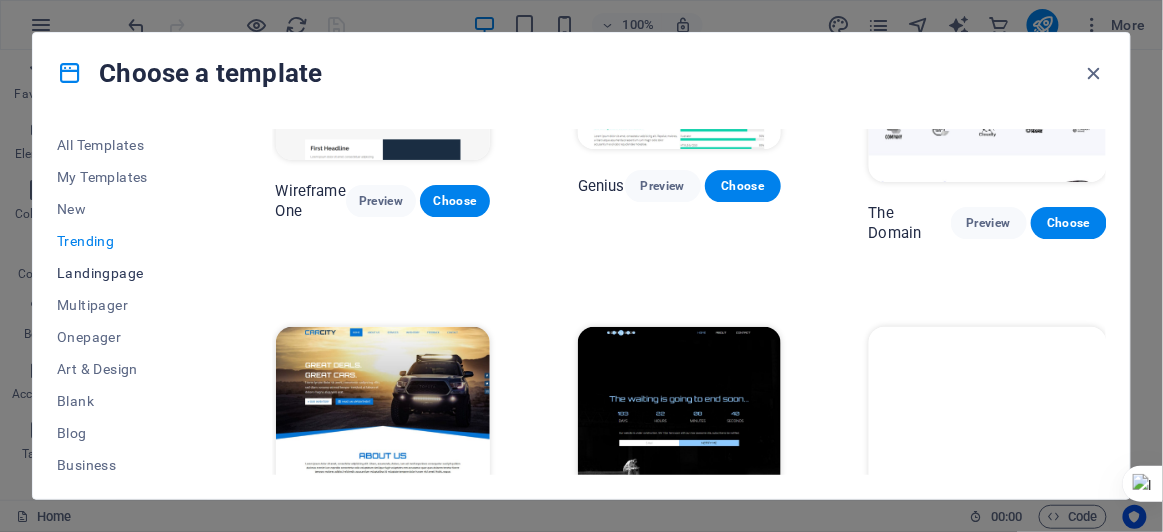 click on "Landingpage" at bounding box center [122, 273] 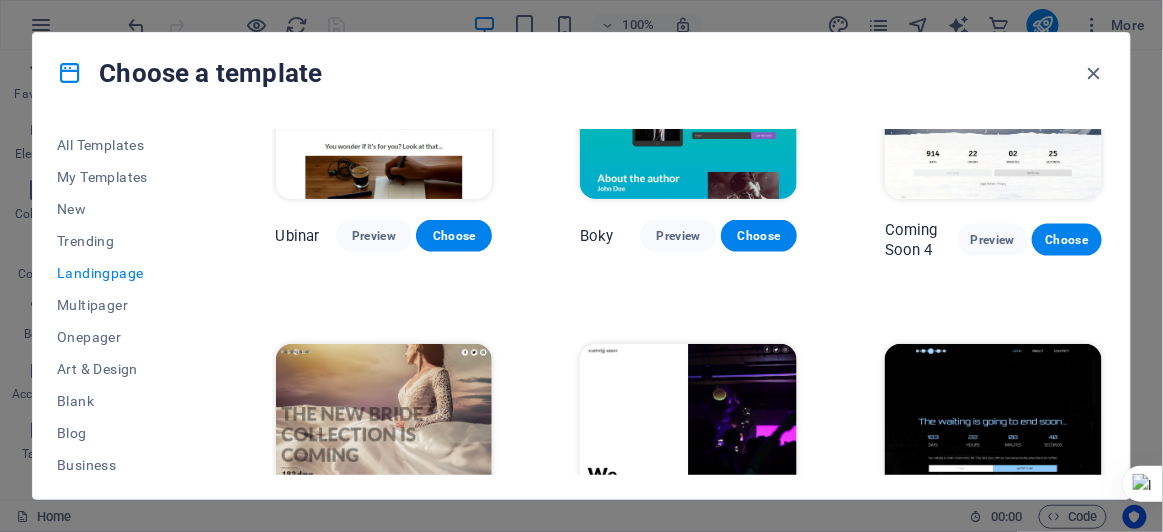 scroll, scrollTop: 2610, scrollLeft: 0, axis: vertical 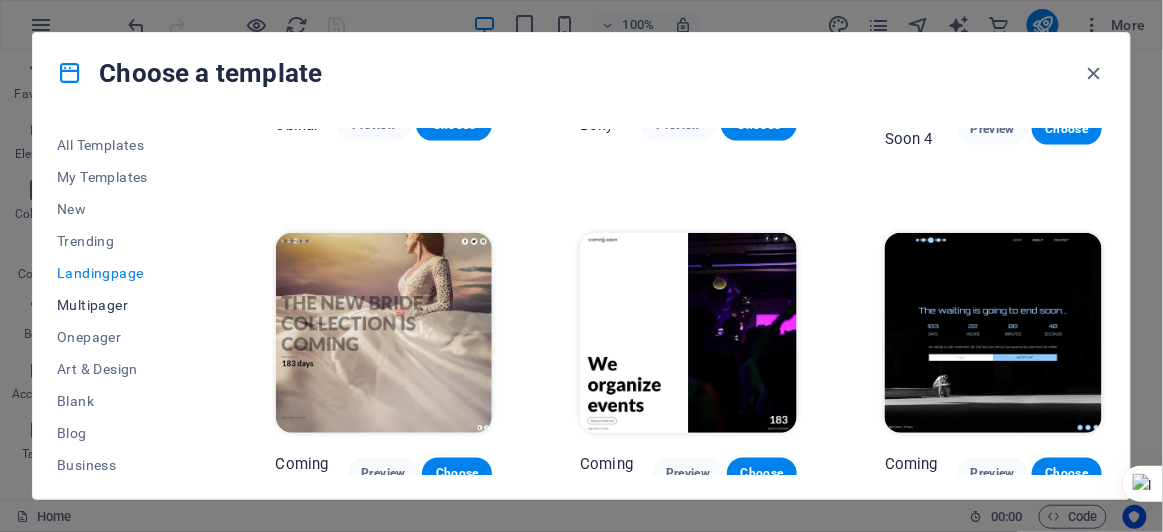 click on "Multipager" at bounding box center (122, 305) 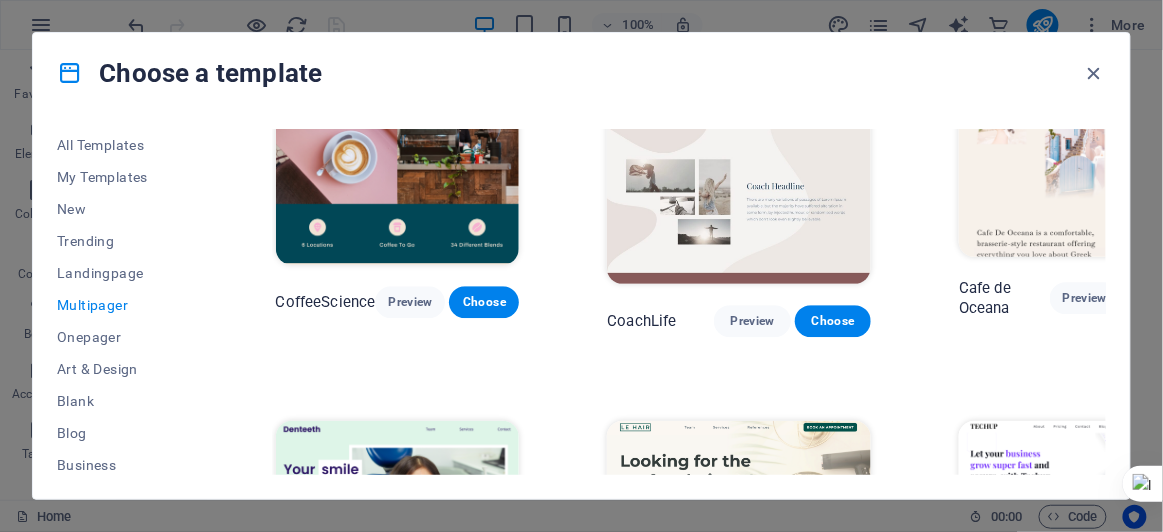 scroll, scrollTop: 3367, scrollLeft: 0, axis: vertical 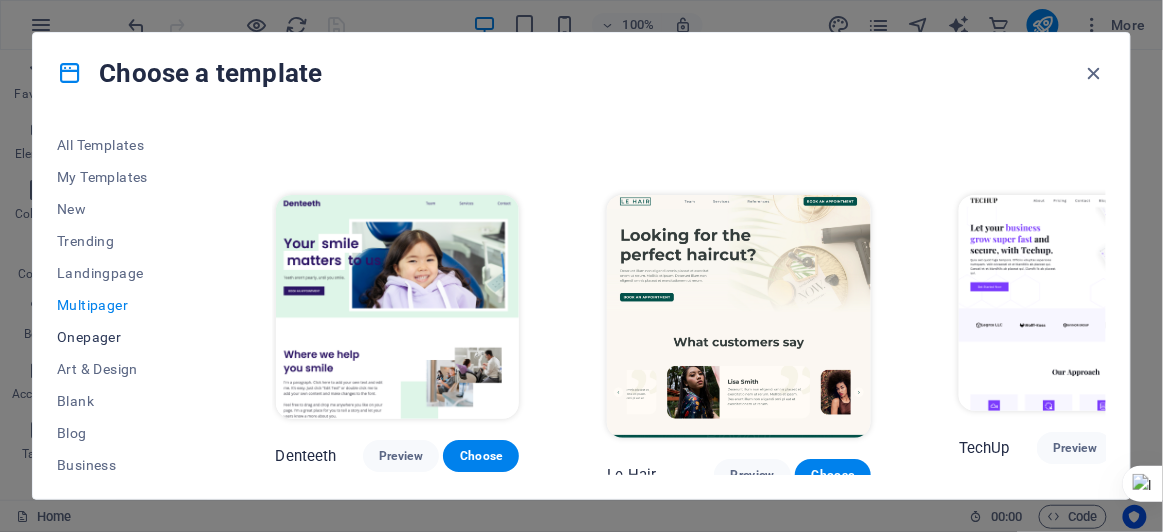 click on "Onepager" at bounding box center [122, 337] 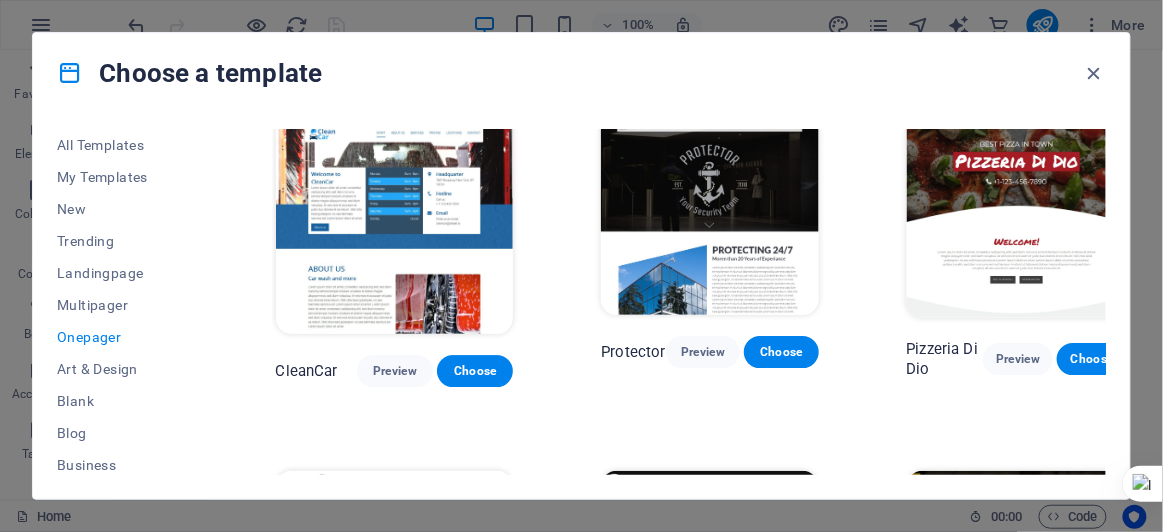 scroll, scrollTop: 3256, scrollLeft: 0, axis: vertical 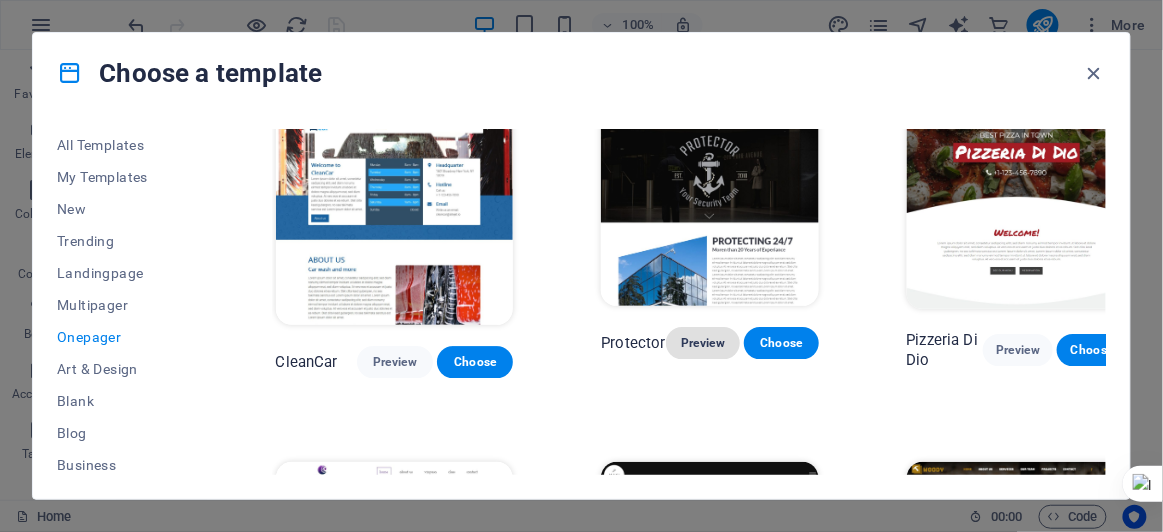 click on "Preview" at bounding box center [703, 343] 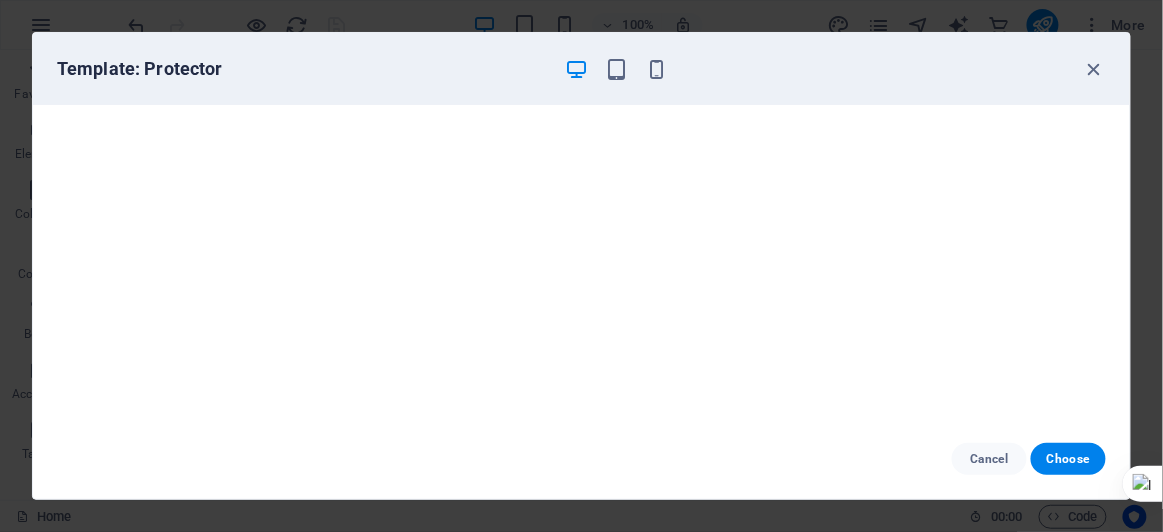 scroll, scrollTop: 4, scrollLeft: 0, axis: vertical 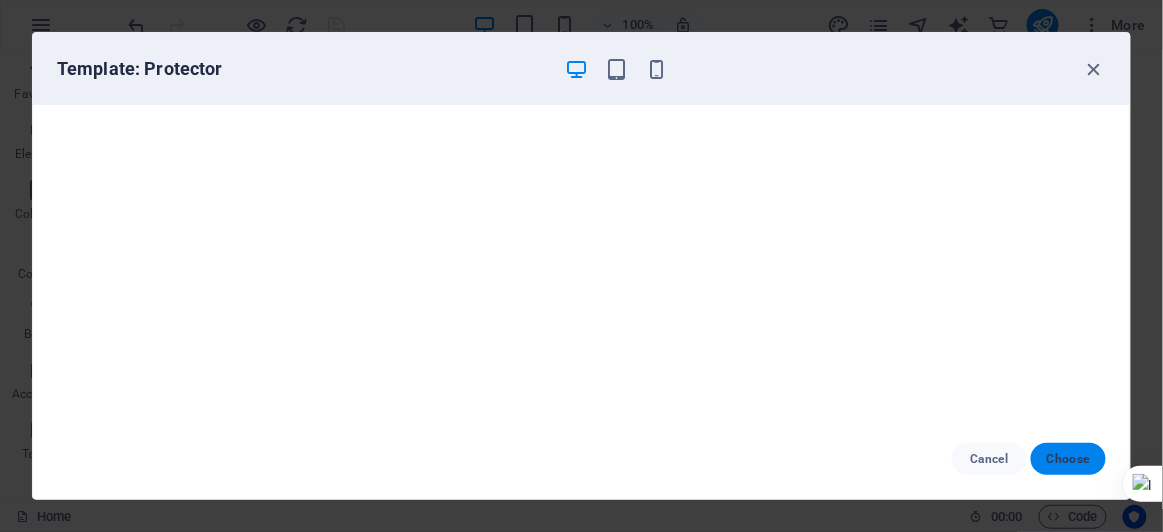 click on "Choose" at bounding box center (1068, 459) 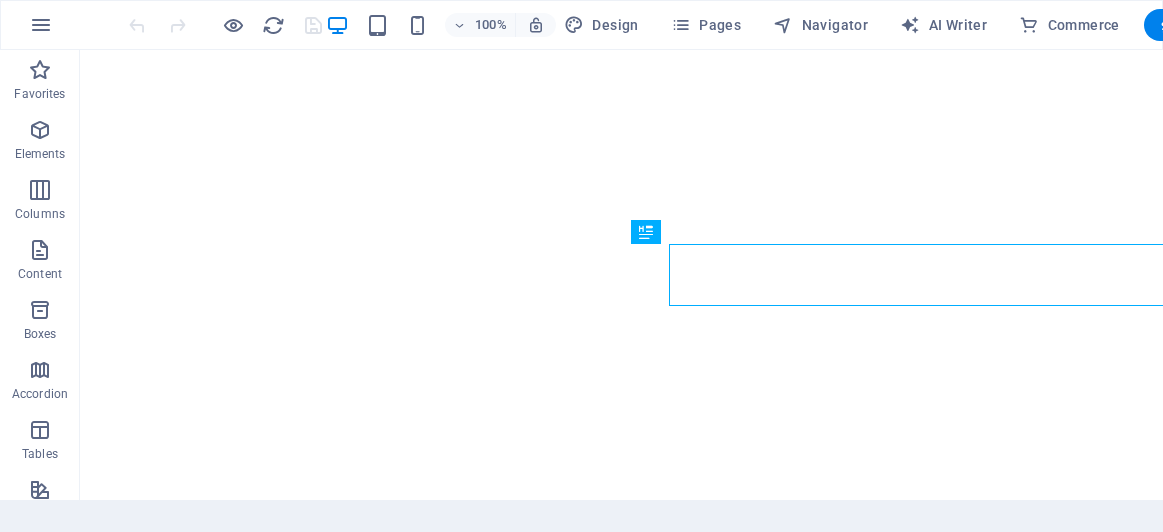 scroll, scrollTop: 0, scrollLeft: 0, axis: both 